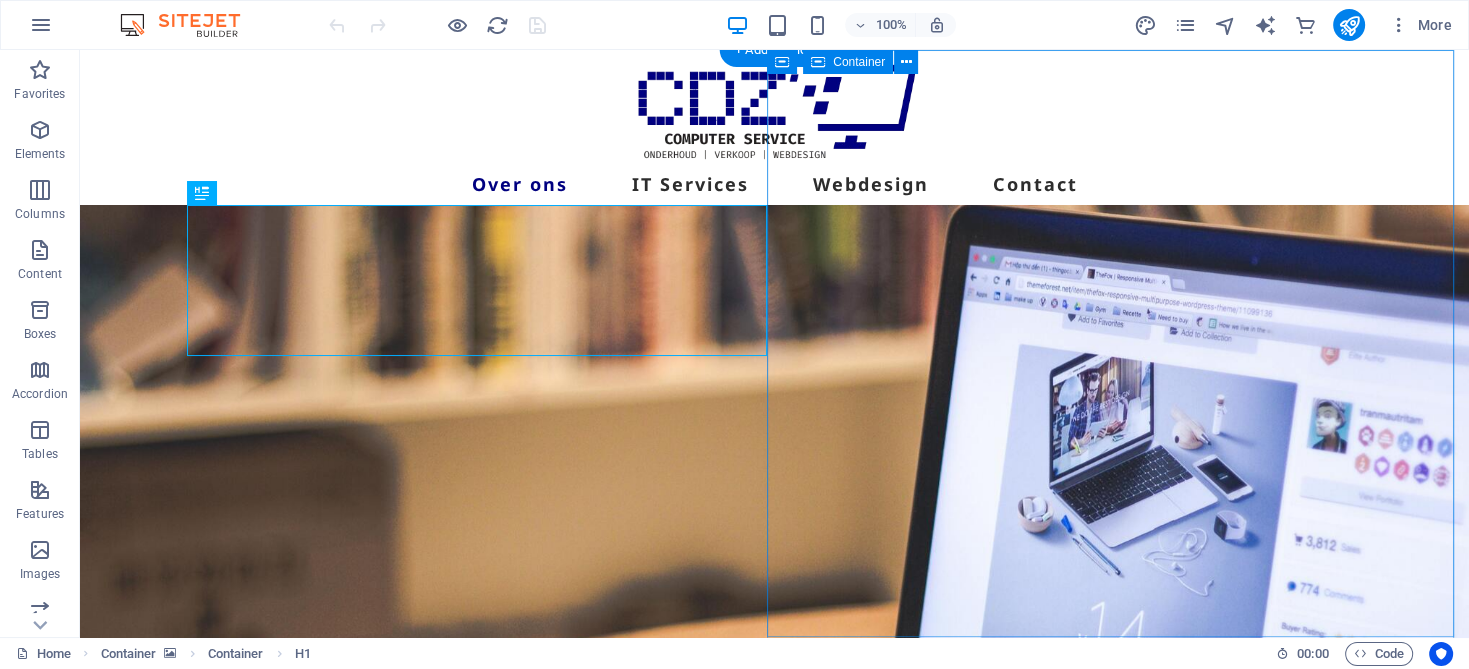 scroll, scrollTop: 0, scrollLeft: 0, axis: both 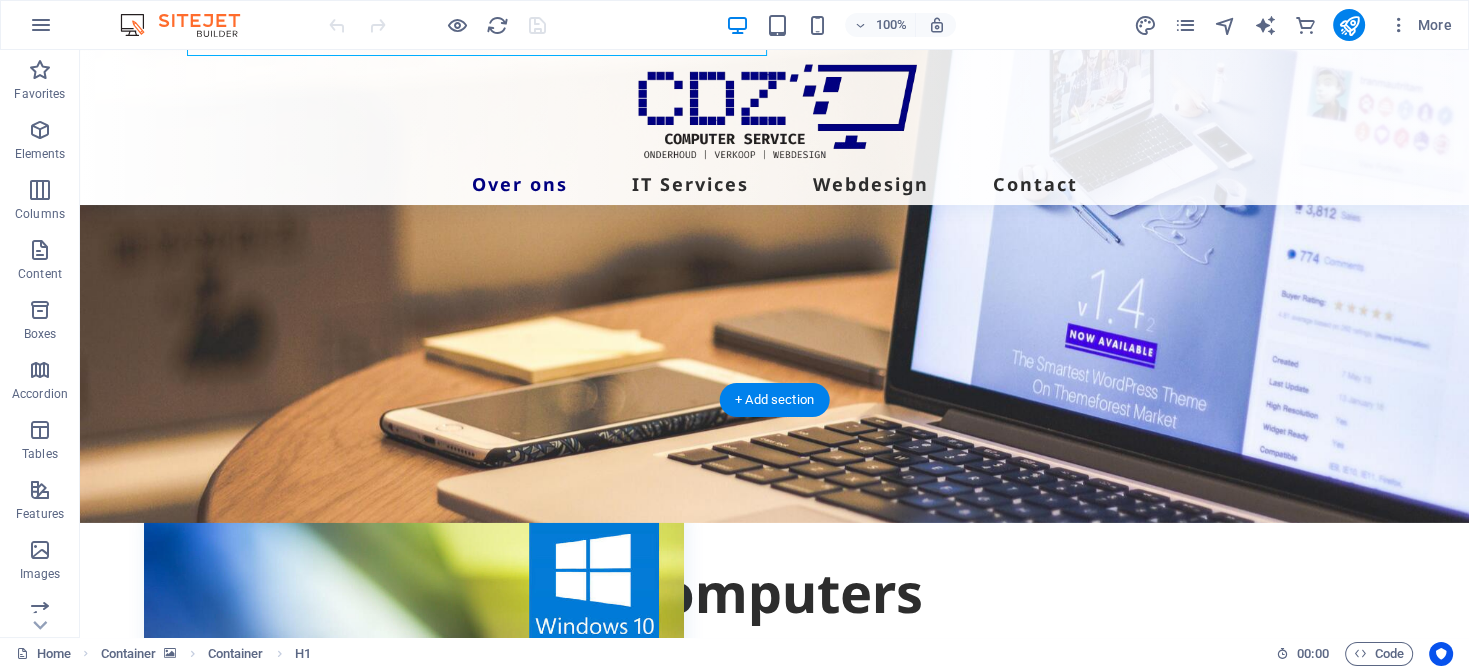 click at bounding box center [774, 198] 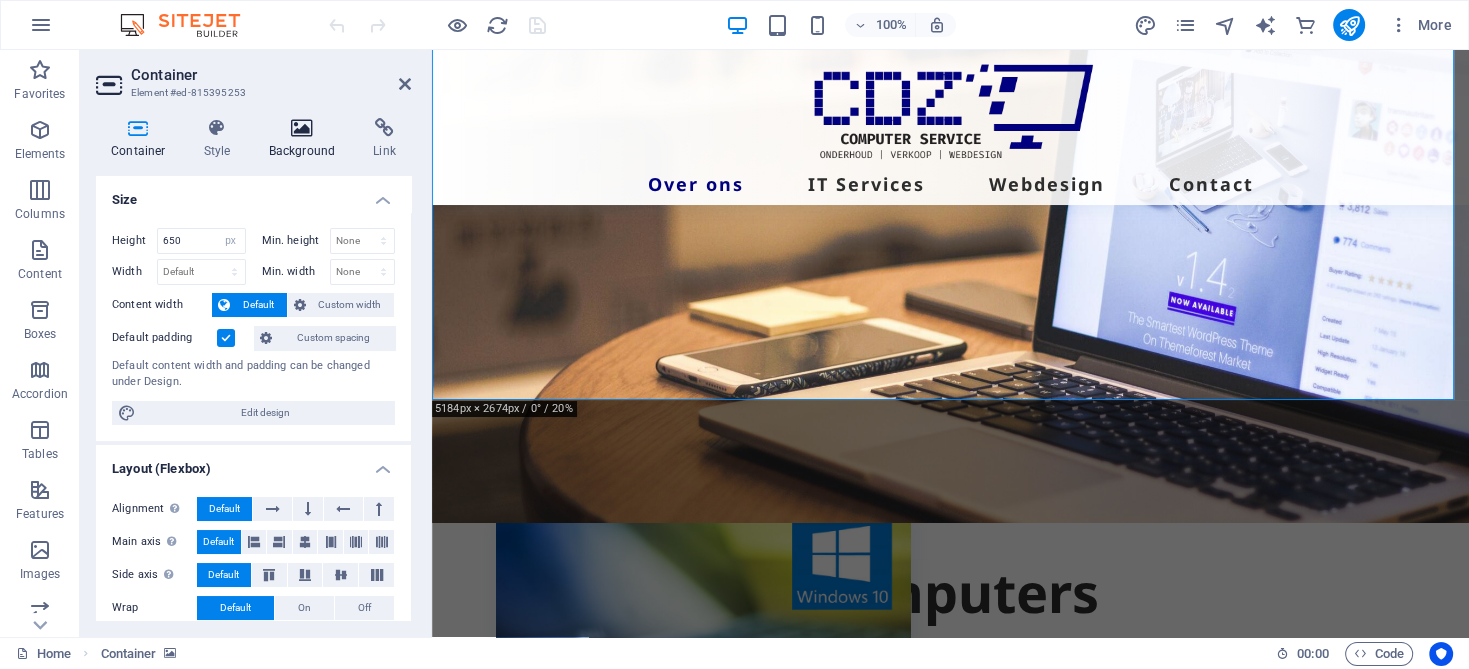 click on "Background" at bounding box center [306, 139] 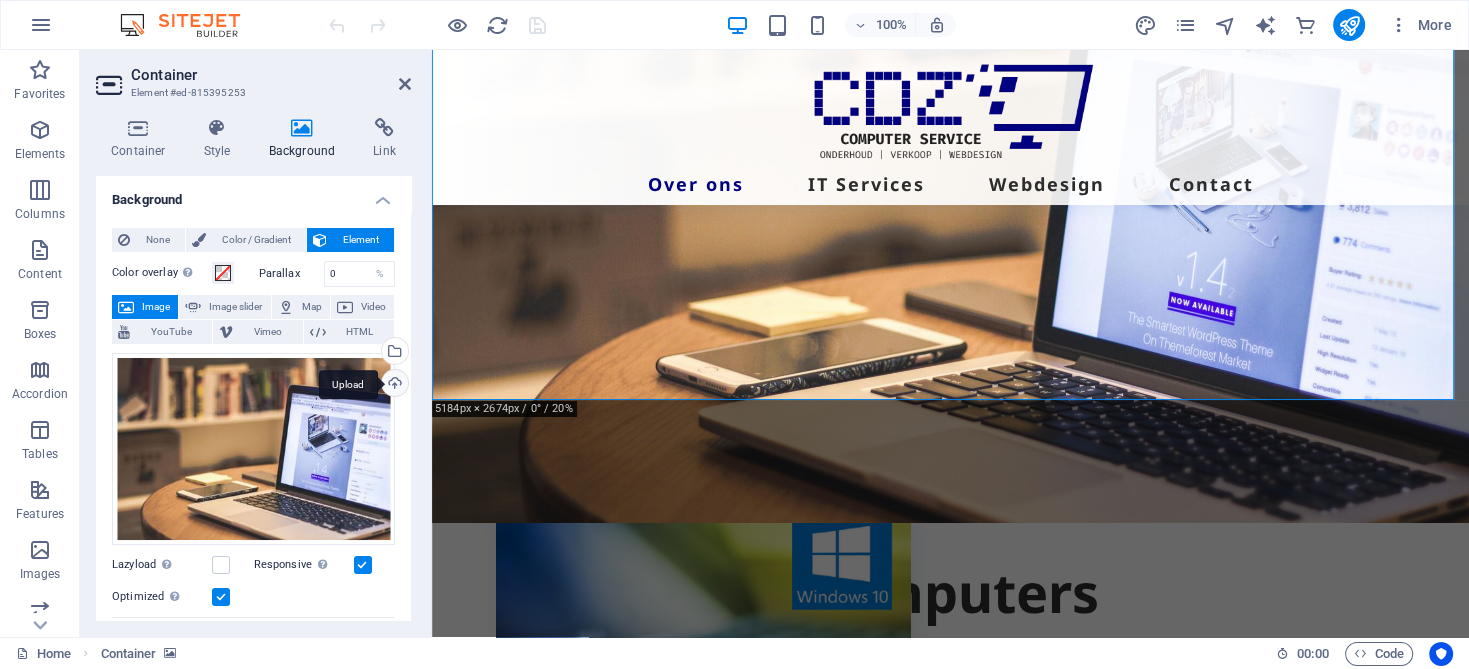 click on "Upload" at bounding box center [393, 385] 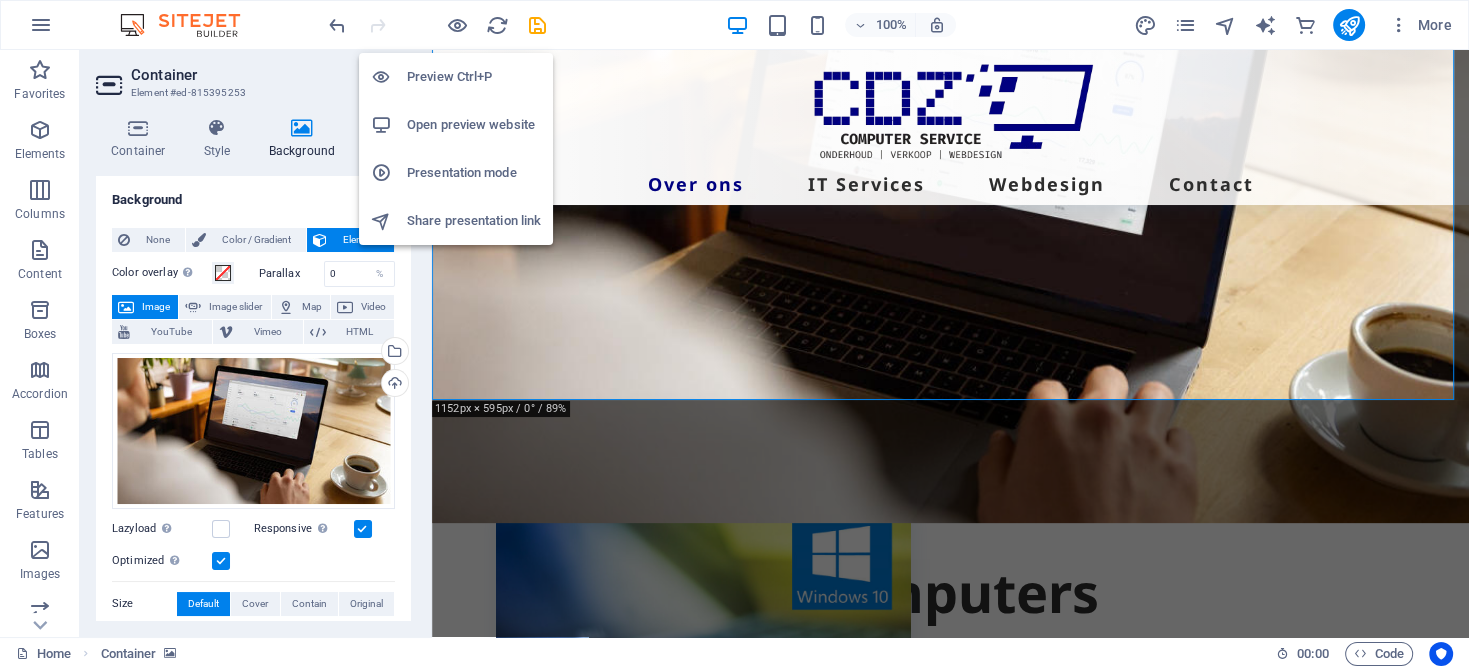 drag, startPoint x: 457, startPoint y: 23, endPoint x: 501, endPoint y: 47, distance: 50.119858 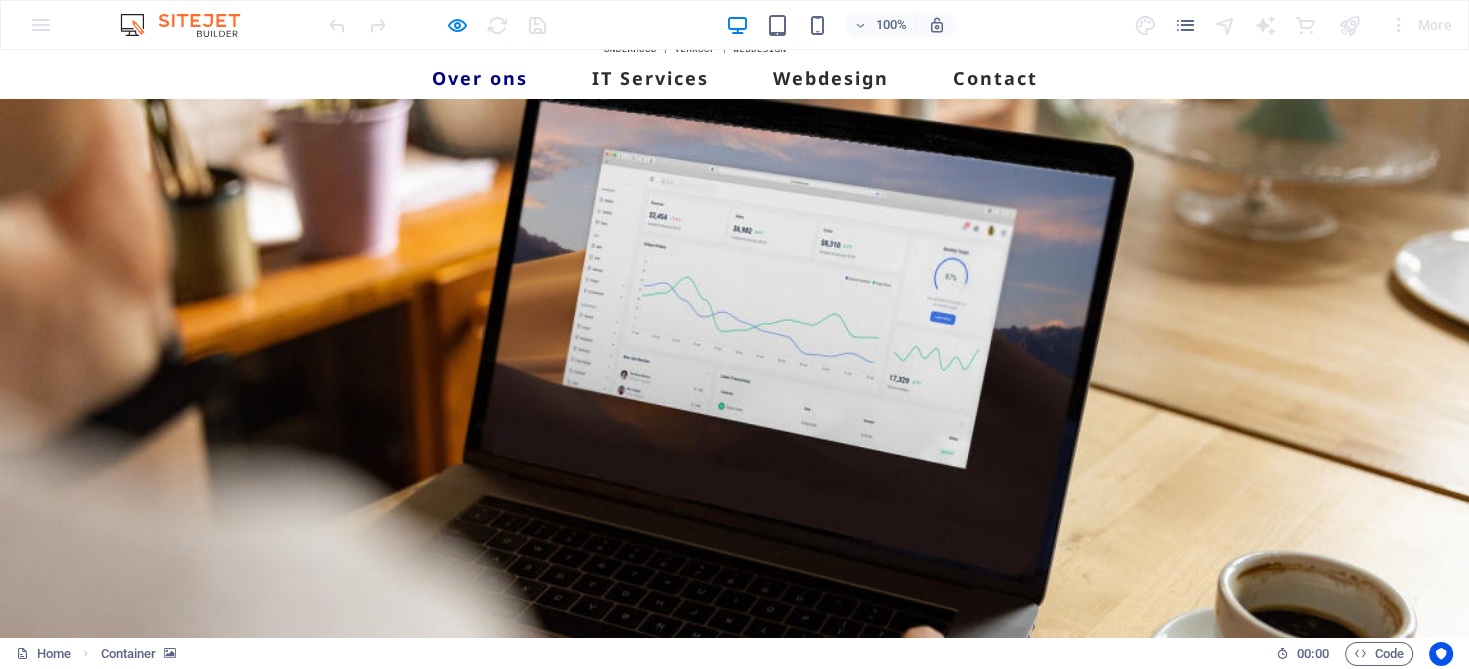 scroll, scrollTop: 100, scrollLeft: 0, axis: vertical 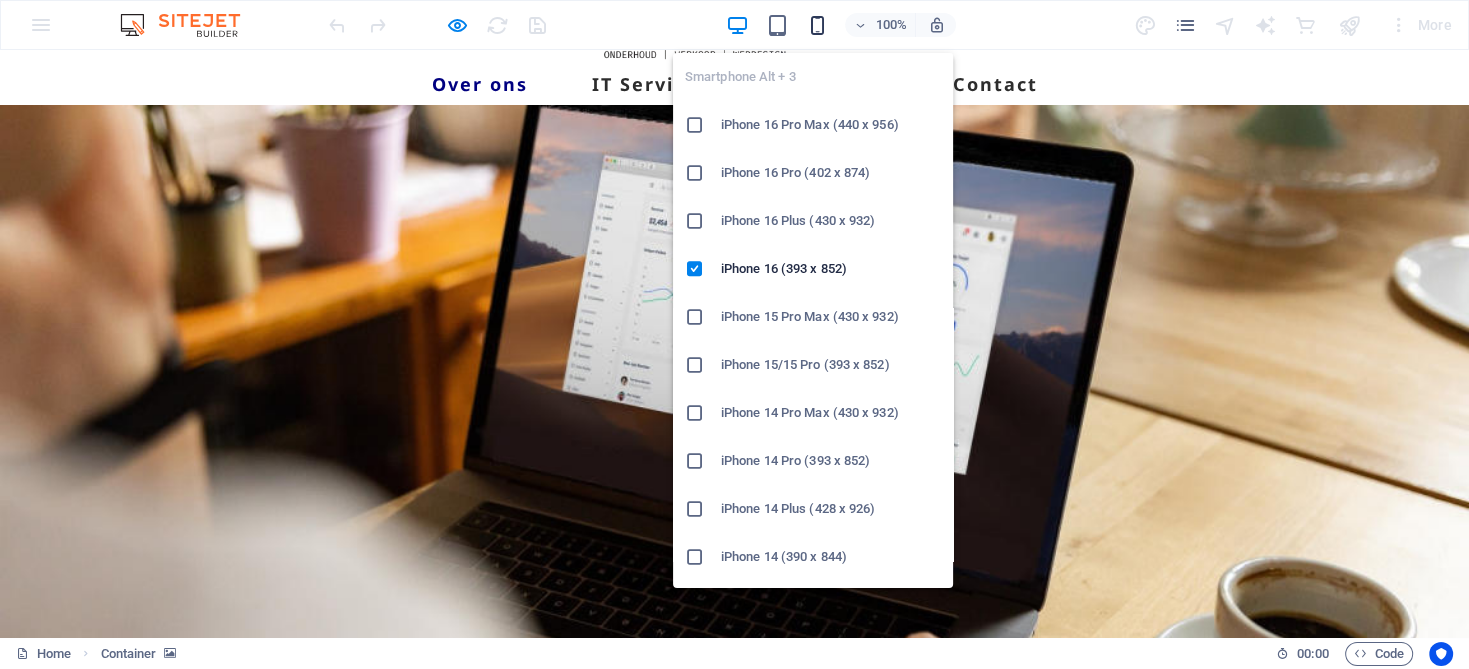 click at bounding box center [817, 25] 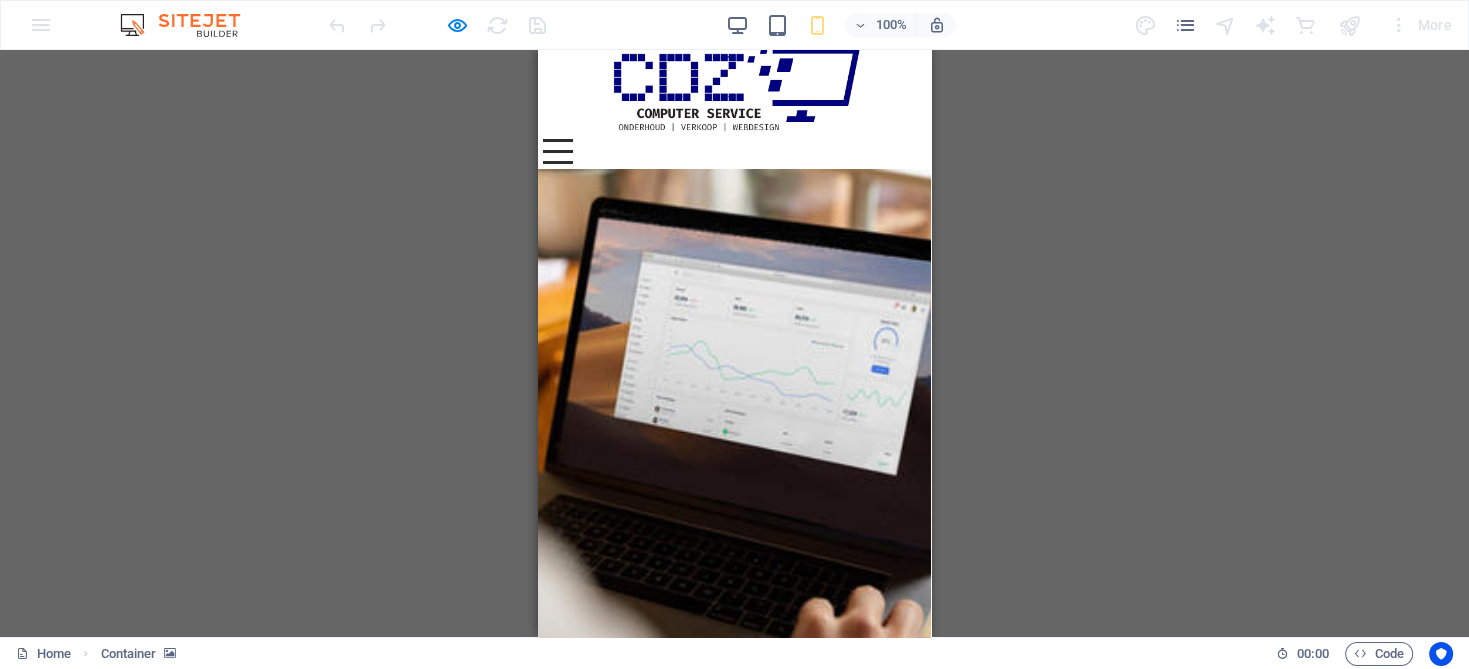 scroll, scrollTop: 0, scrollLeft: 0, axis: both 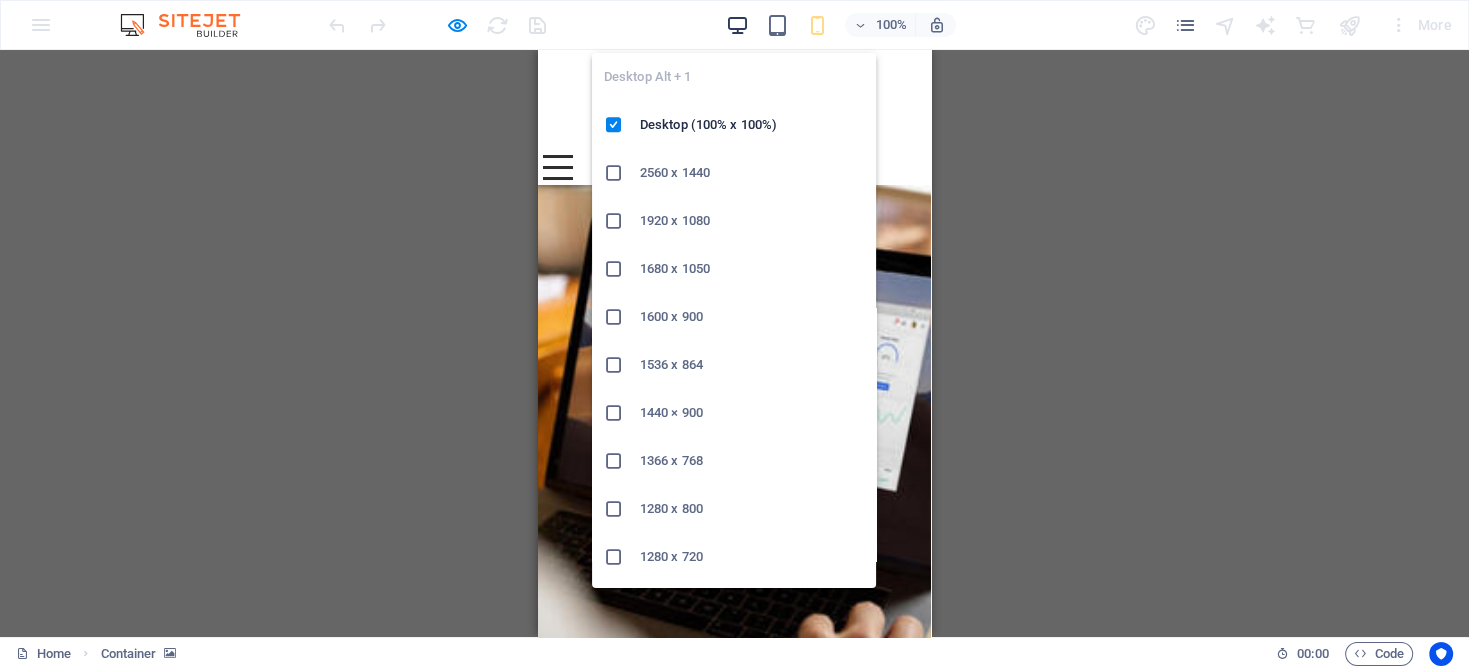 click at bounding box center (737, 25) 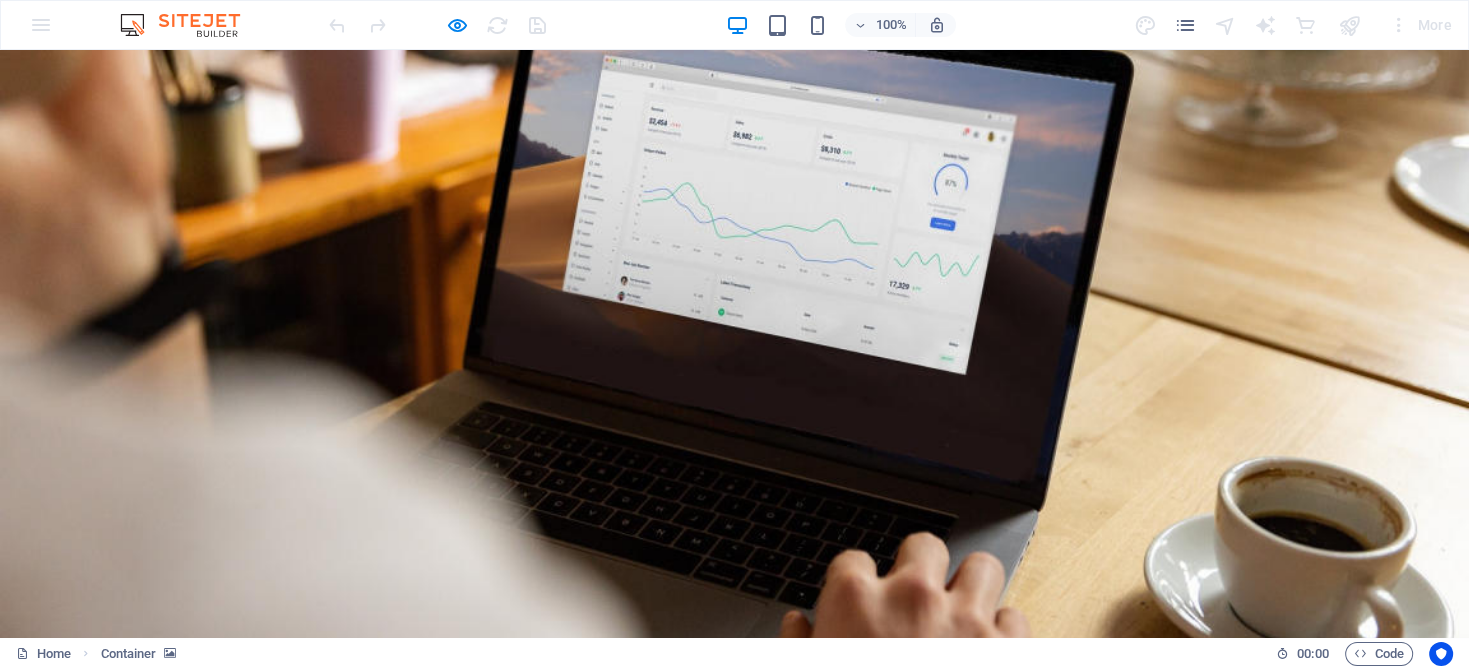 scroll, scrollTop: 0, scrollLeft: 0, axis: both 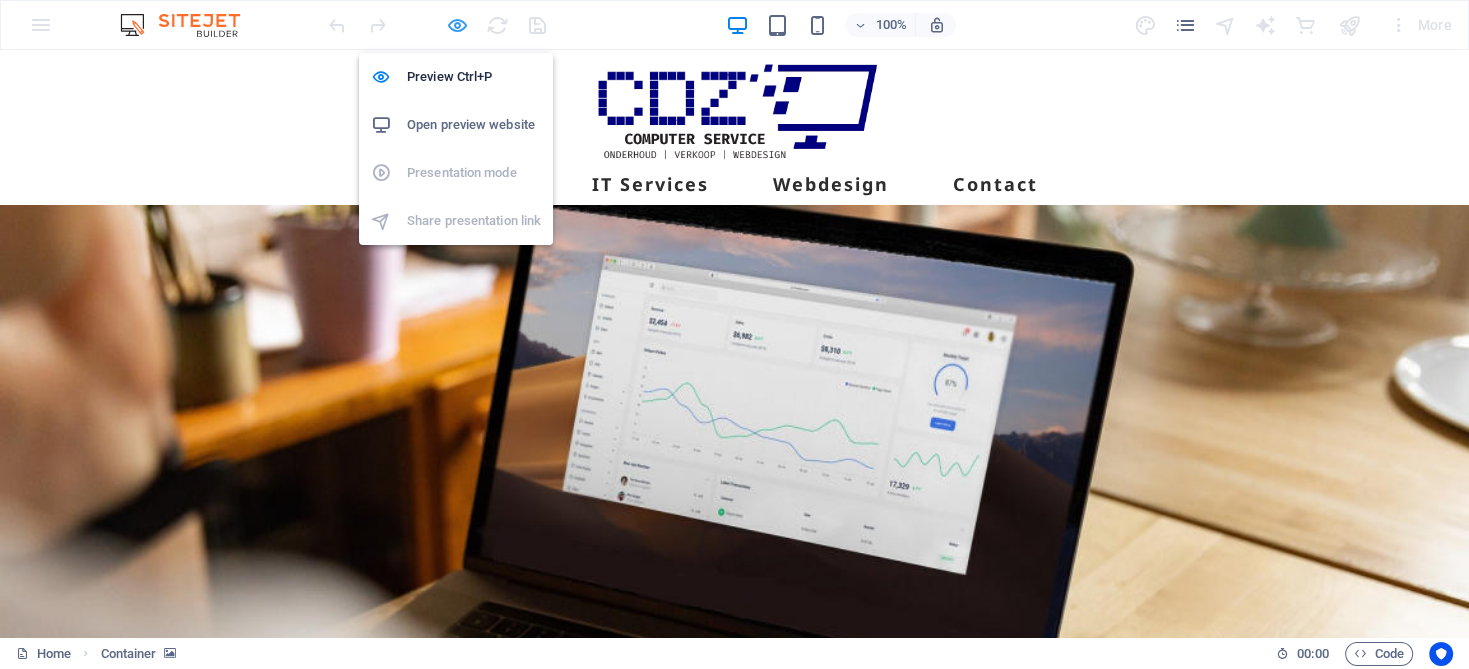 click at bounding box center [457, 25] 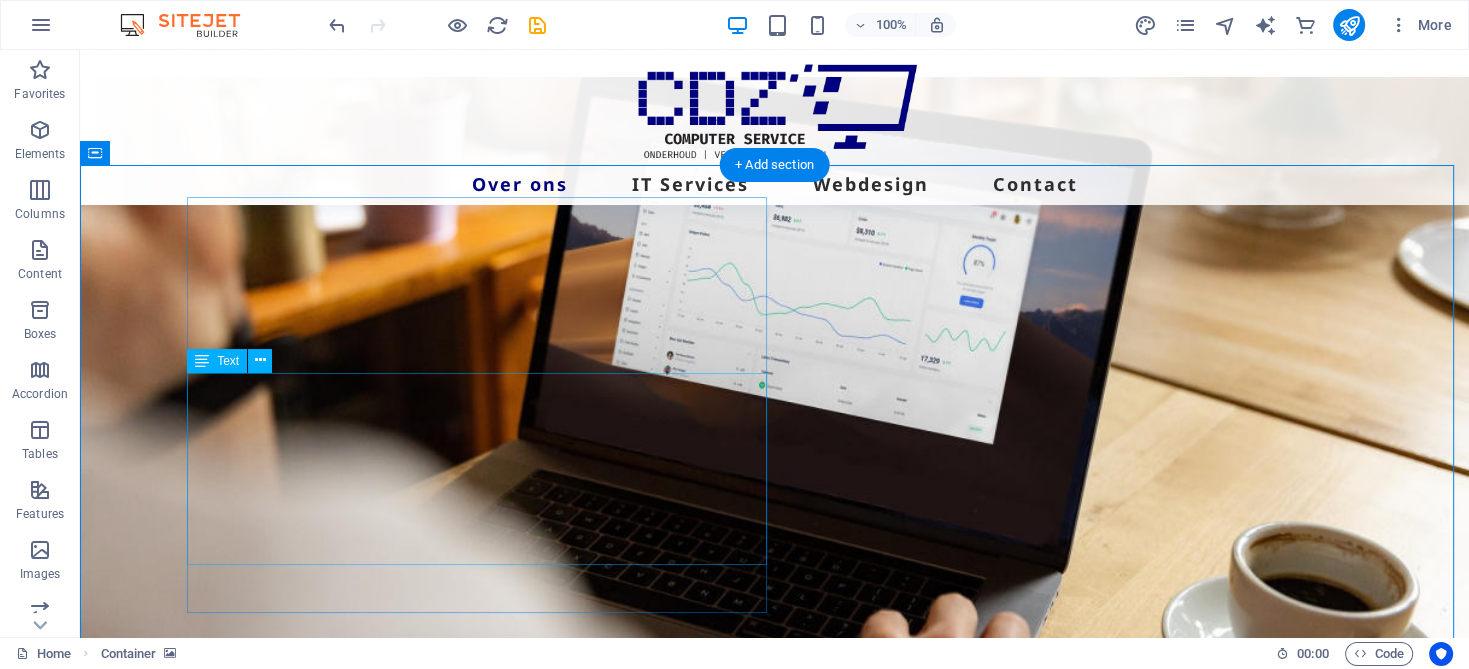 scroll, scrollTop: 200, scrollLeft: 0, axis: vertical 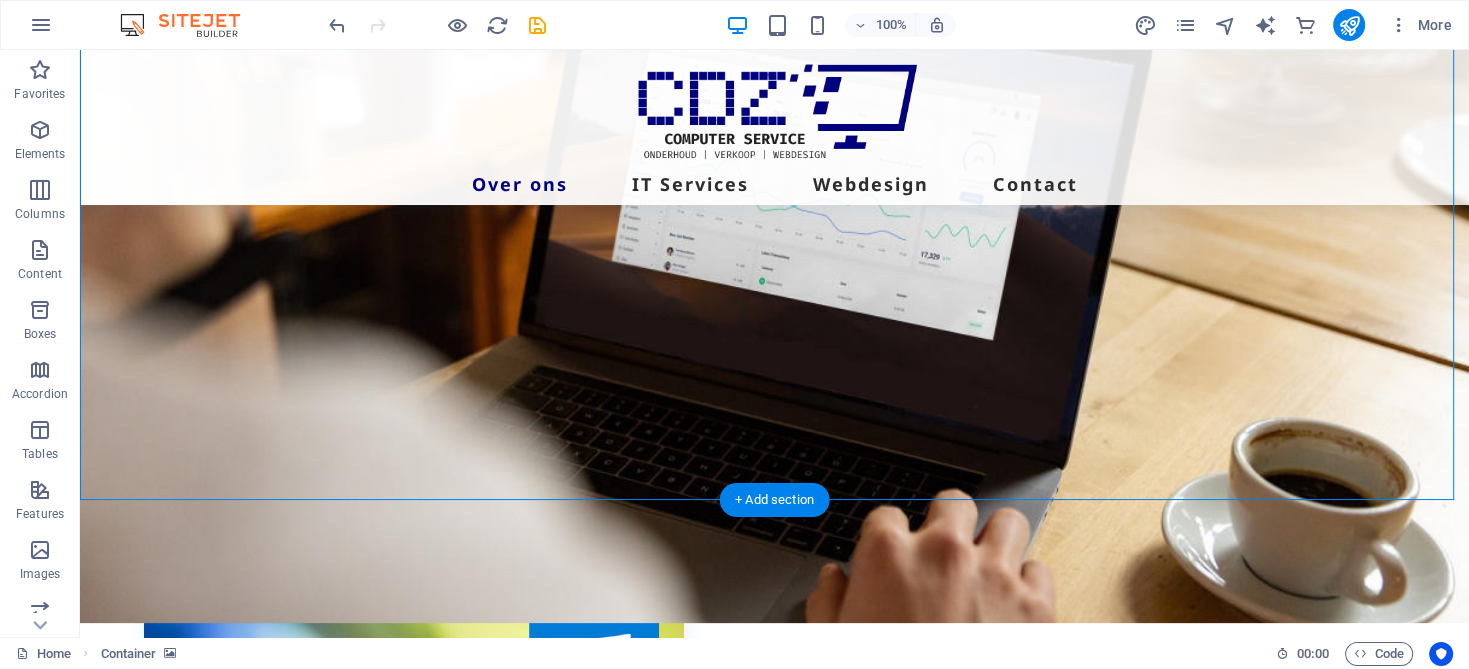 click at bounding box center [774, 298] 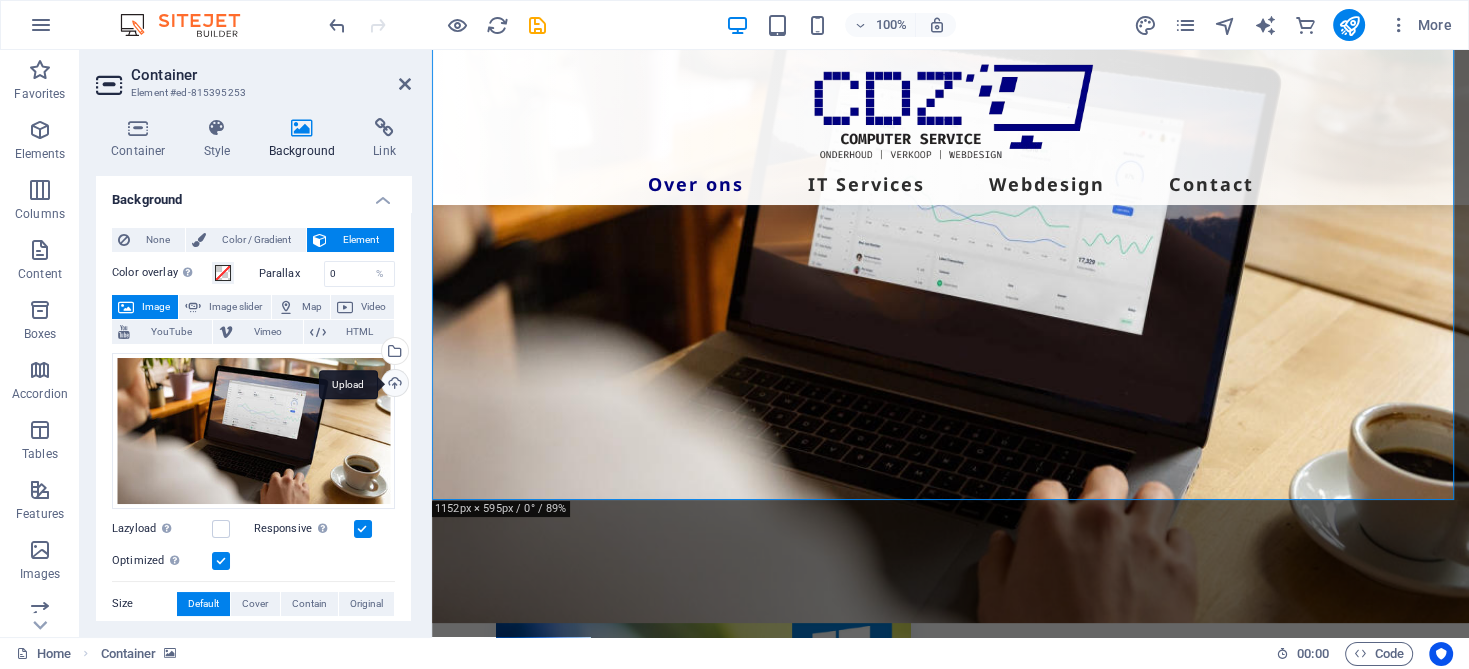 click on "Upload" at bounding box center (393, 385) 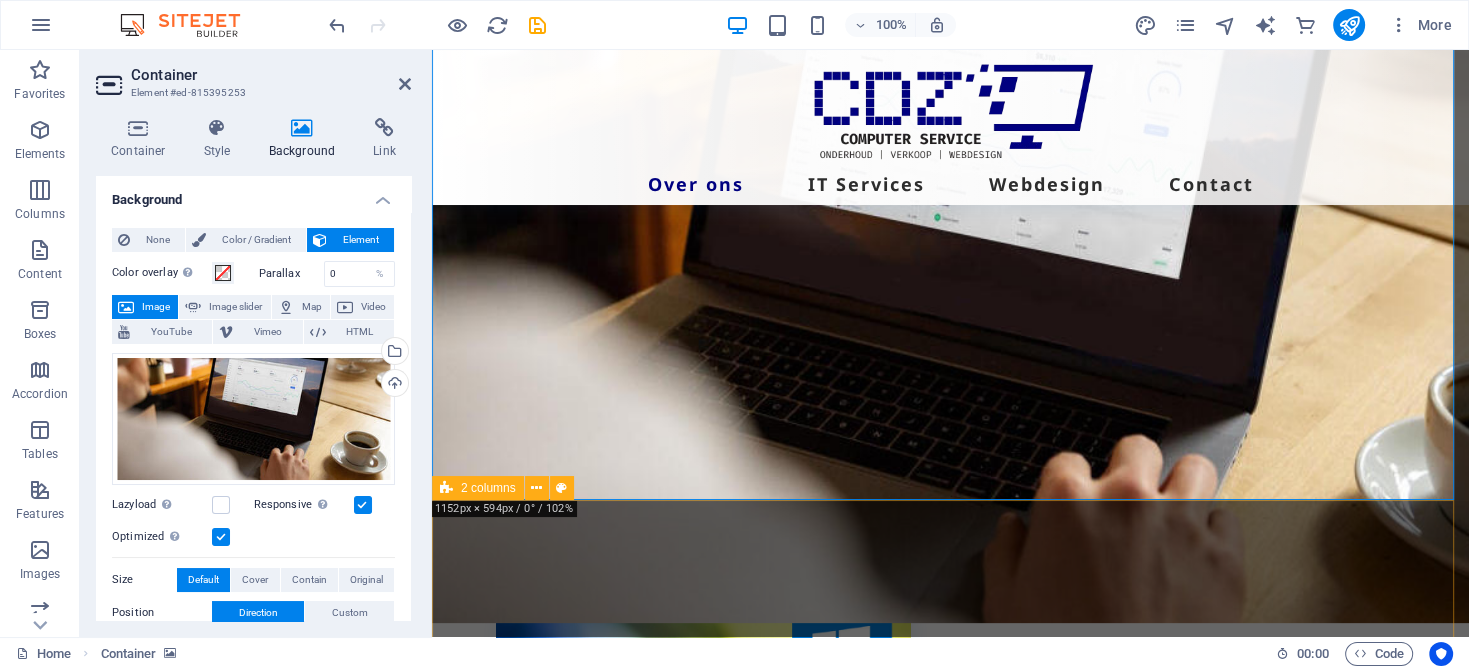 scroll, scrollTop: 0, scrollLeft: 0, axis: both 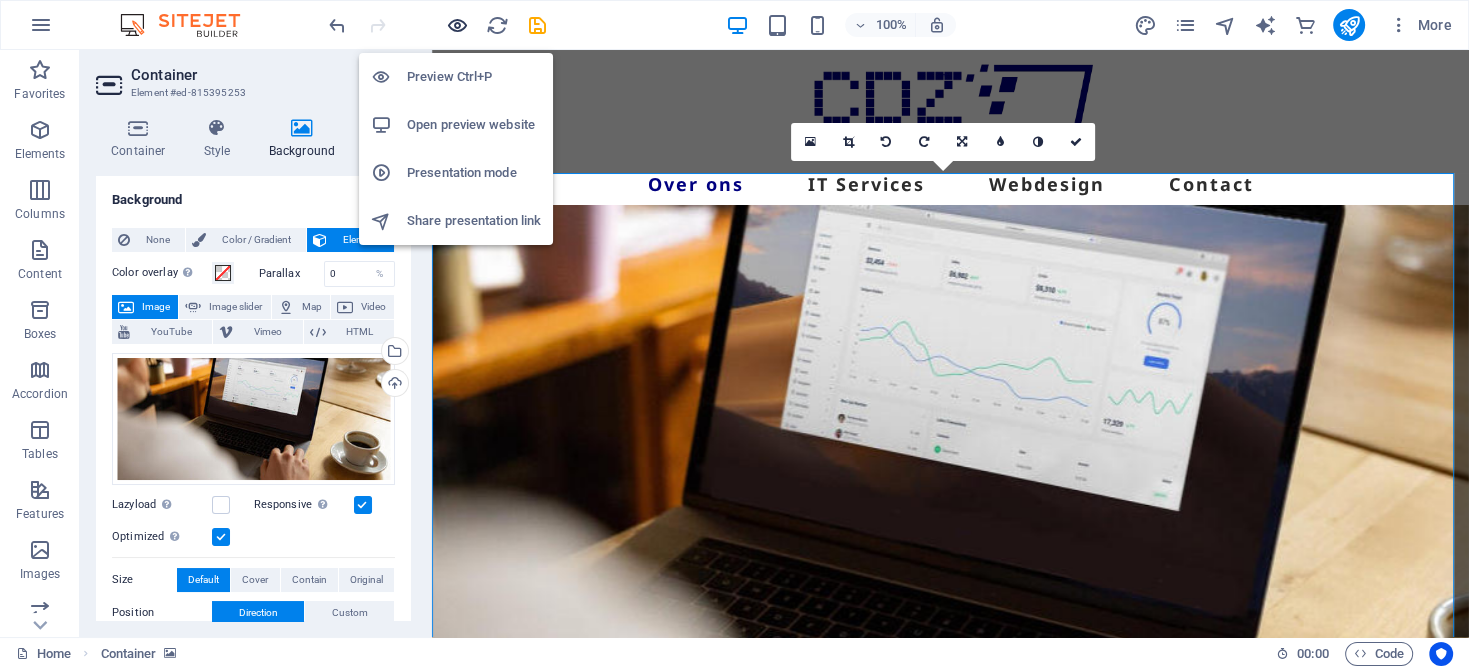 click at bounding box center [457, 25] 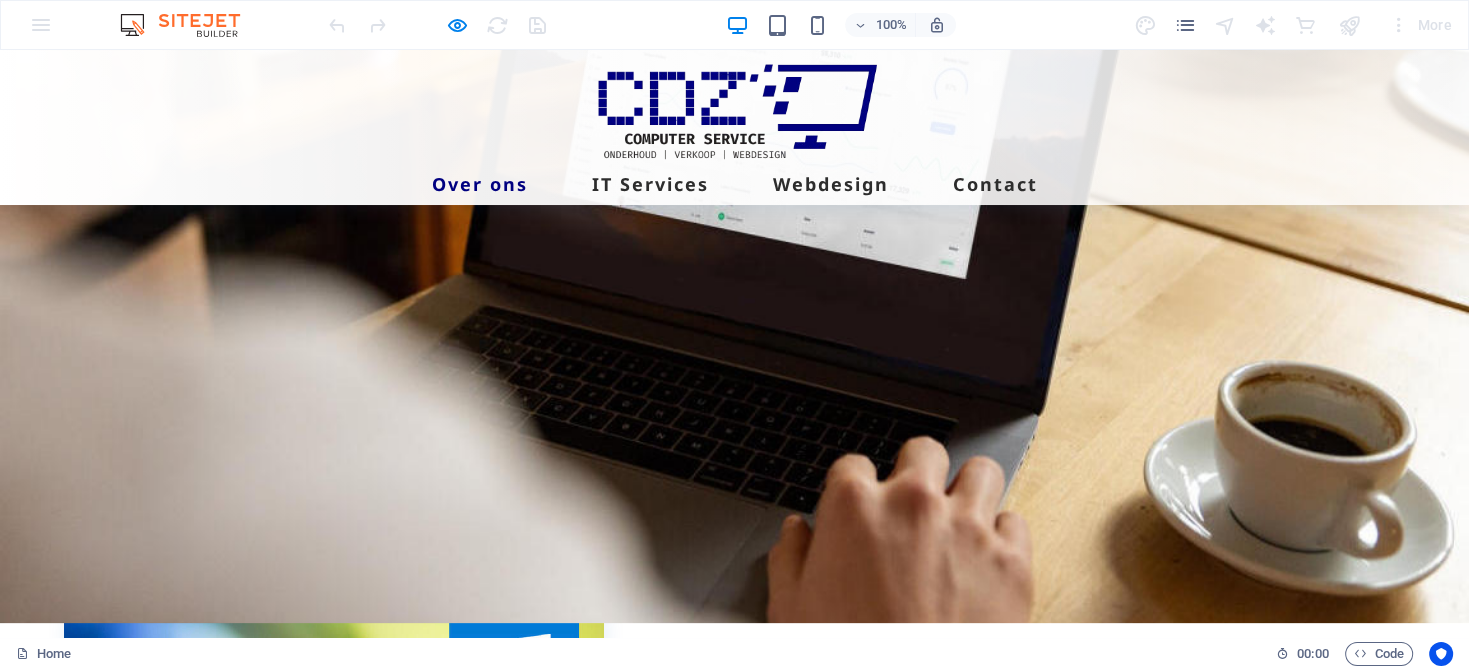 scroll, scrollTop: 0, scrollLeft: 0, axis: both 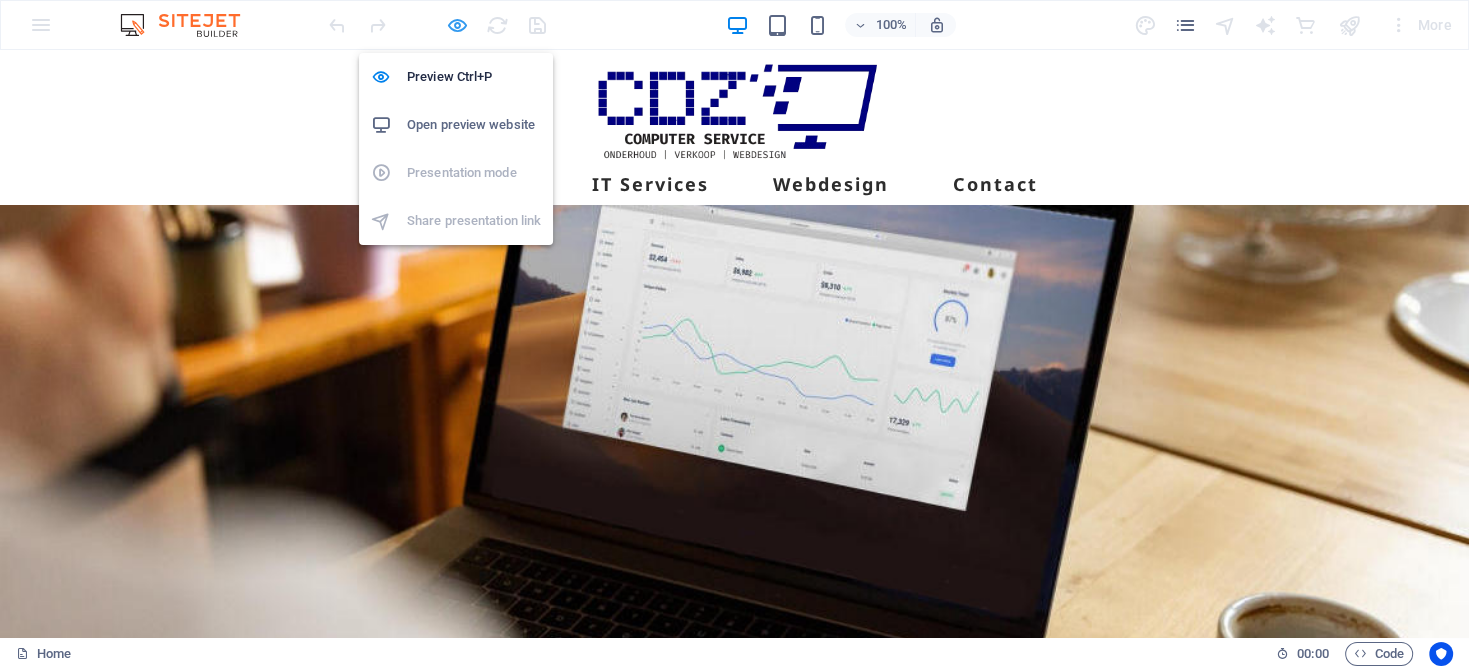 click at bounding box center (457, 25) 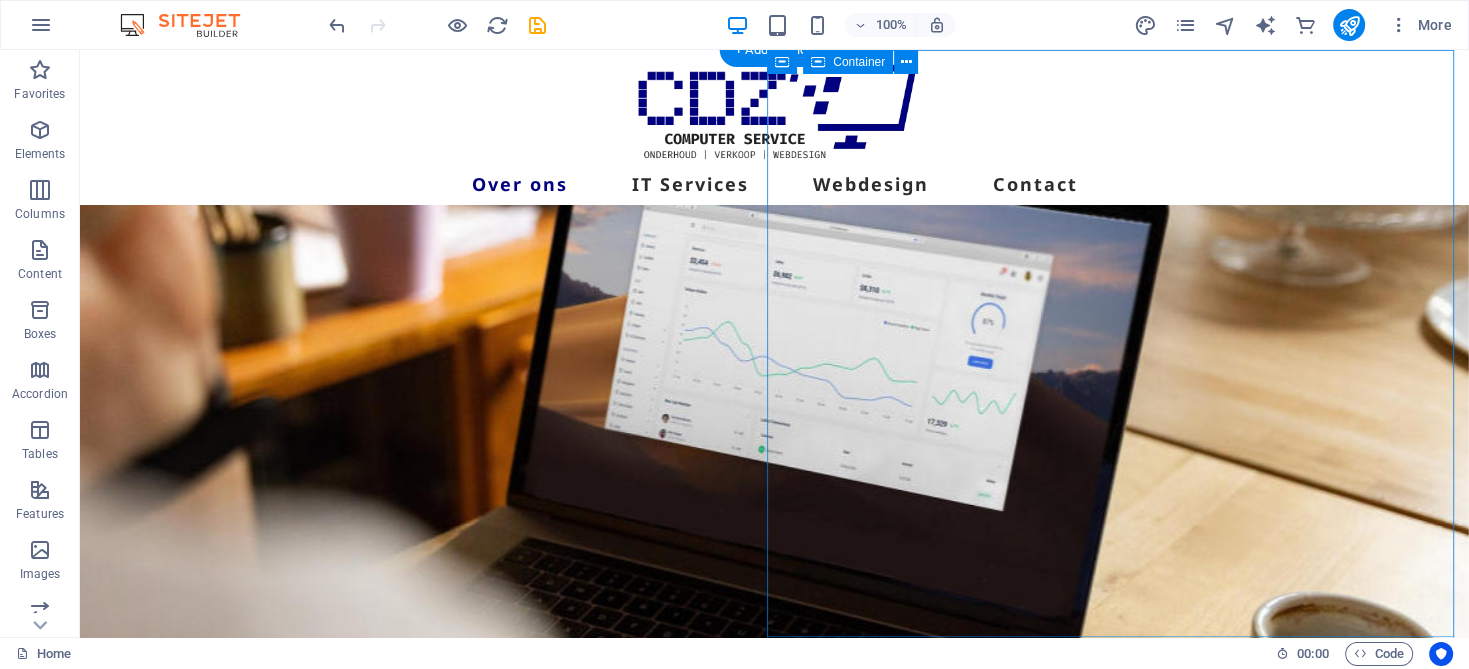click on "Drop content here or  Add elements  Paste clipboard" at bounding box center (1122, 1166) 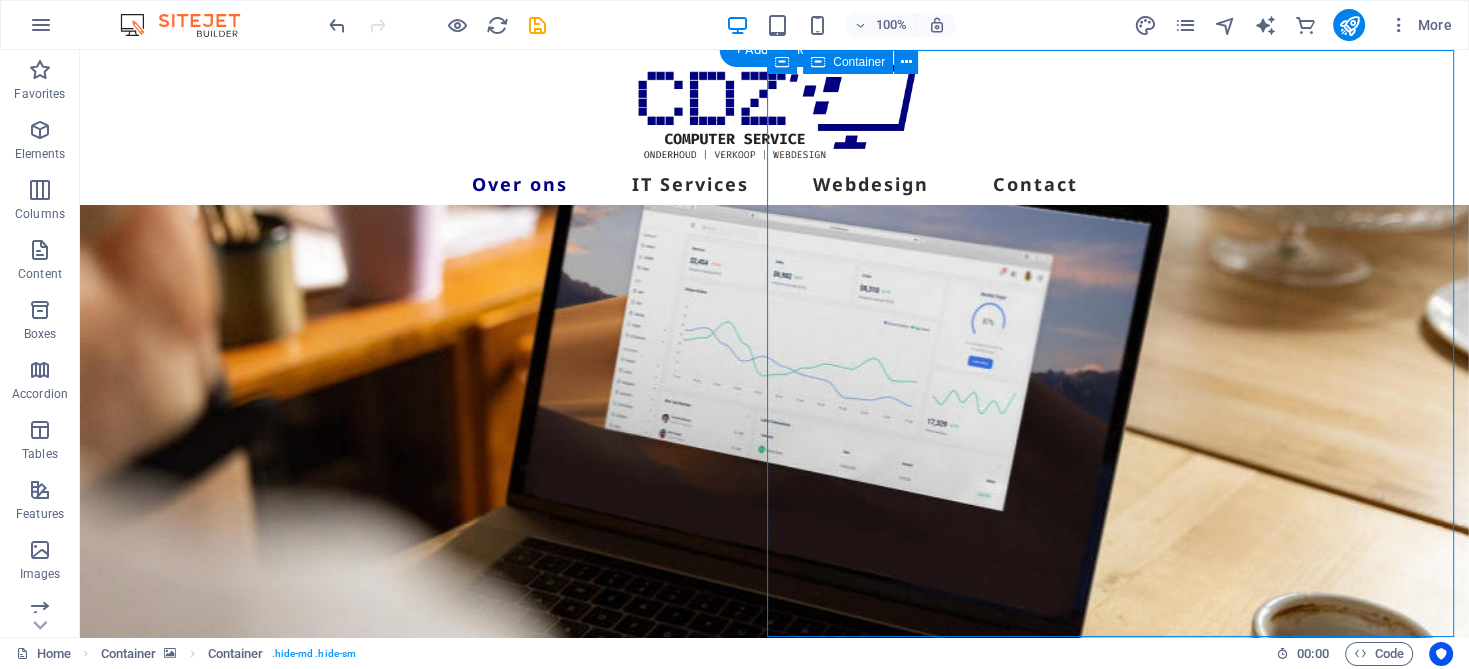 click on "Drop content here or  Add elements  Paste clipboard" at bounding box center (1122, 1166) 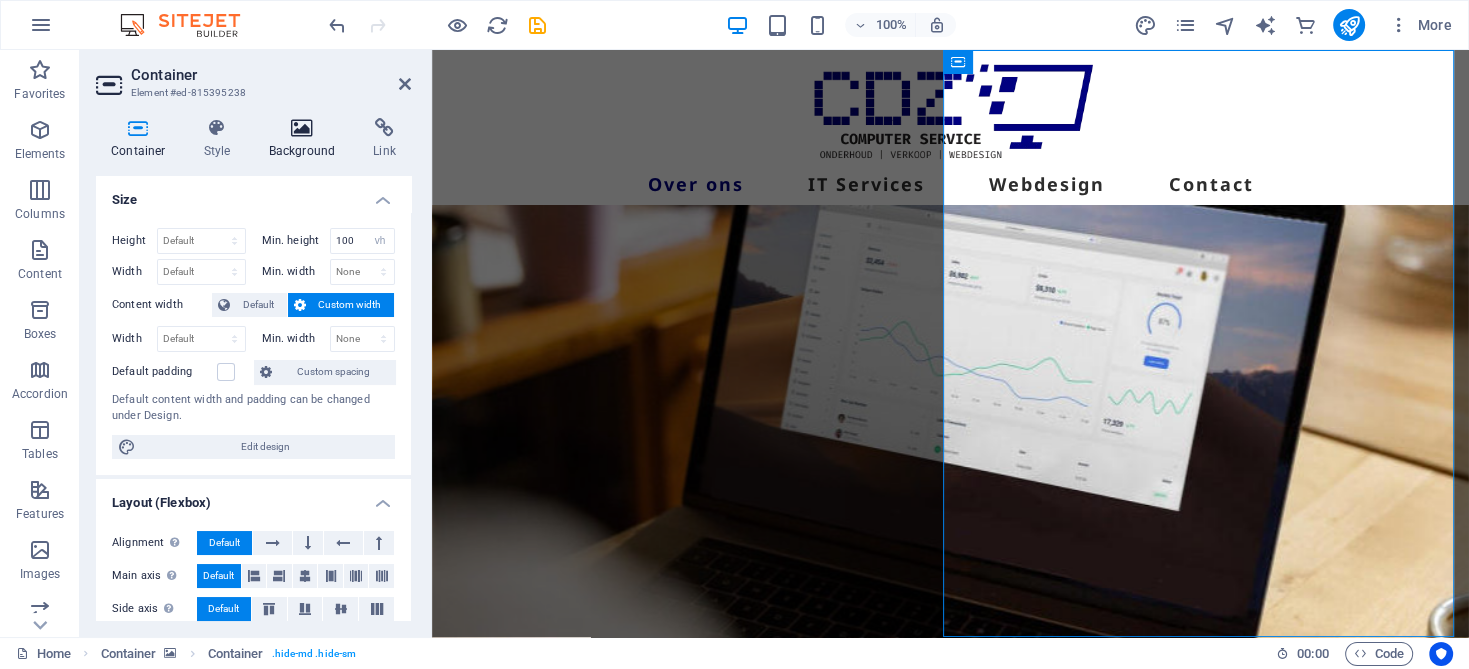 click on "Background" at bounding box center [306, 139] 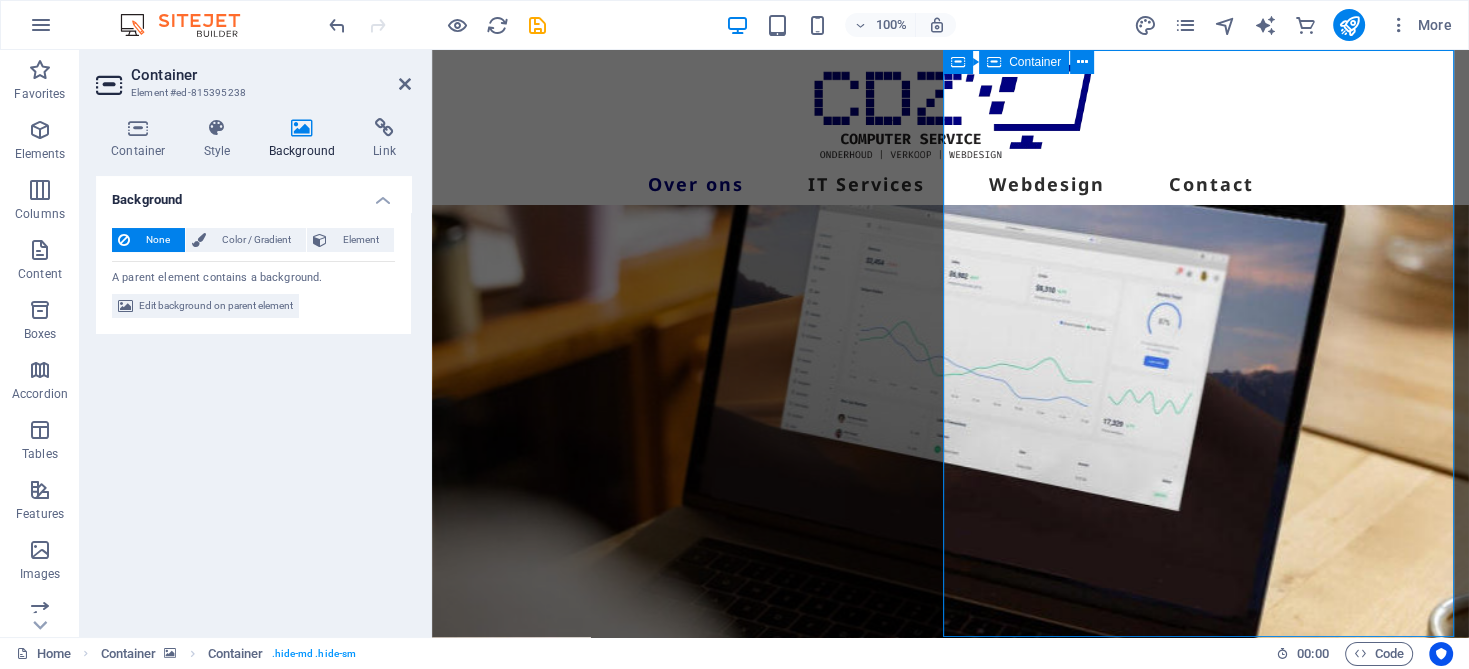 click on "Drop content here or  Add elements  Paste clipboard" at bounding box center [1210, 1166] 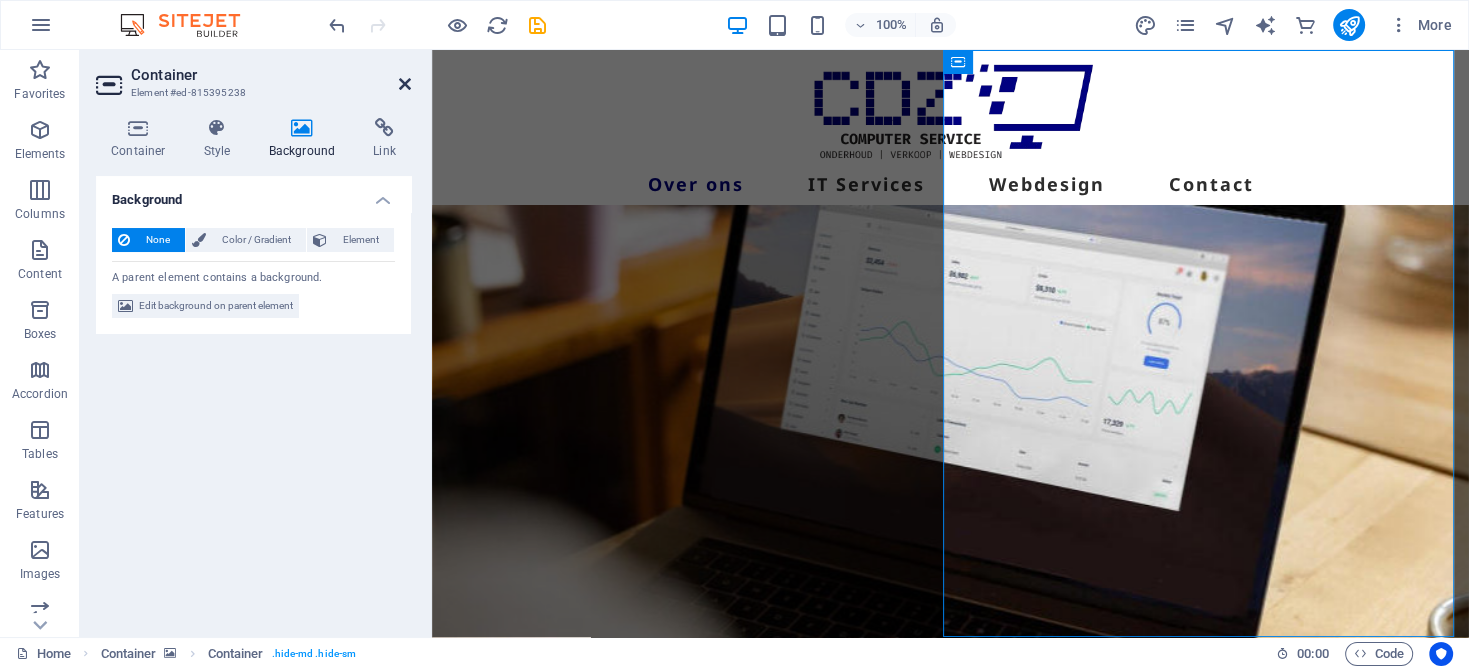drag, startPoint x: 405, startPoint y: 83, endPoint x: 325, endPoint y: 34, distance: 93.813644 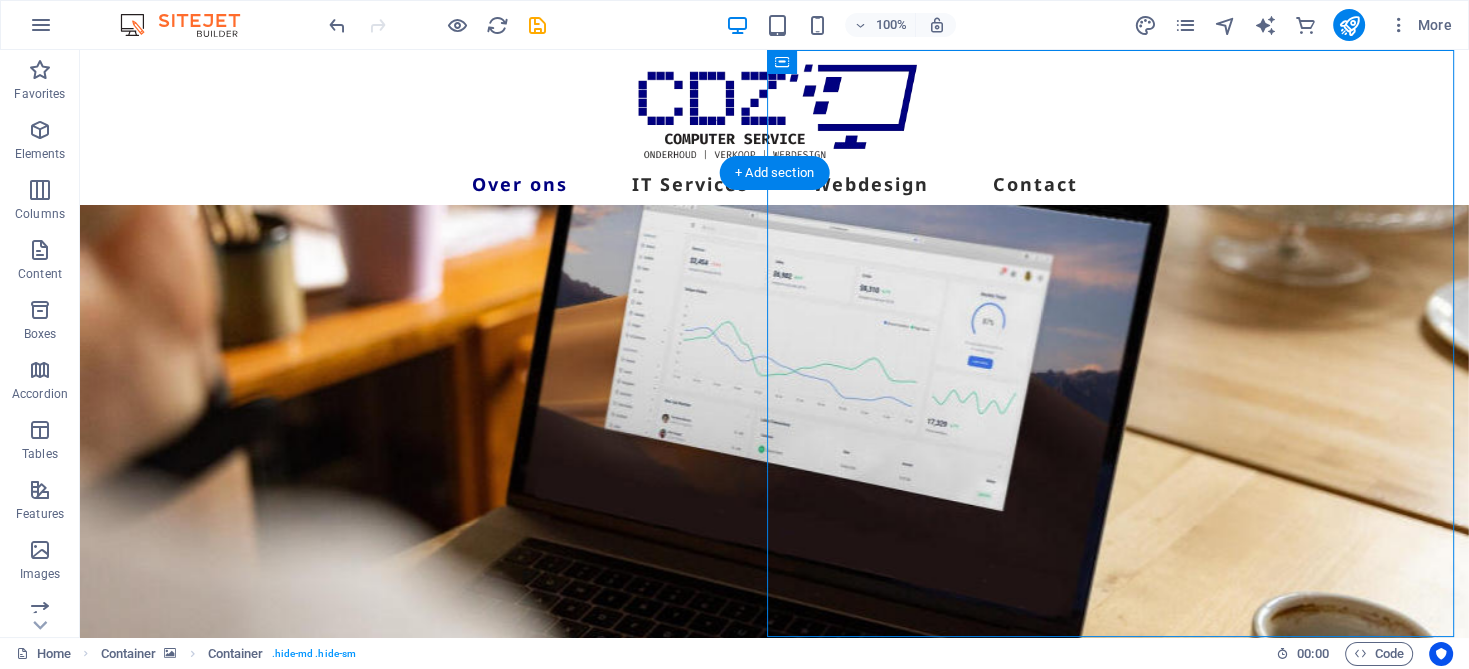 click at bounding box center (774, 530) 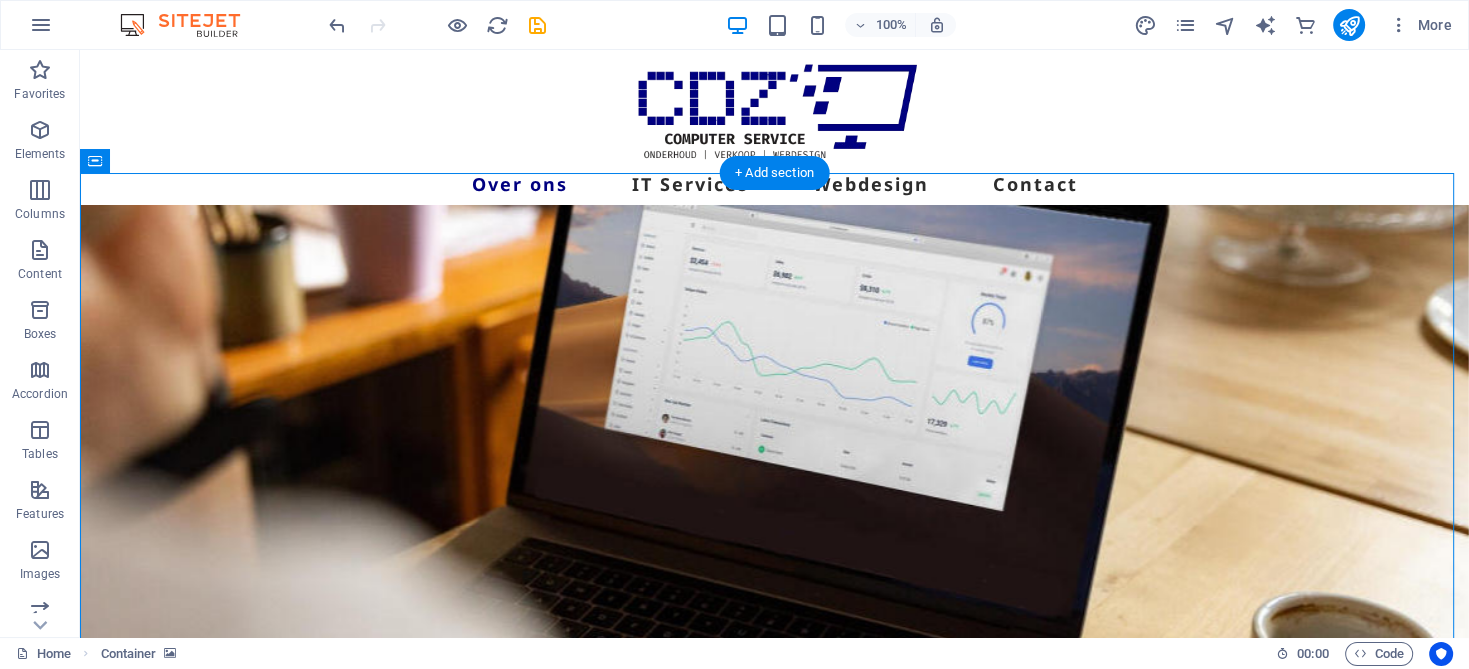 click at bounding box center [774, 530] 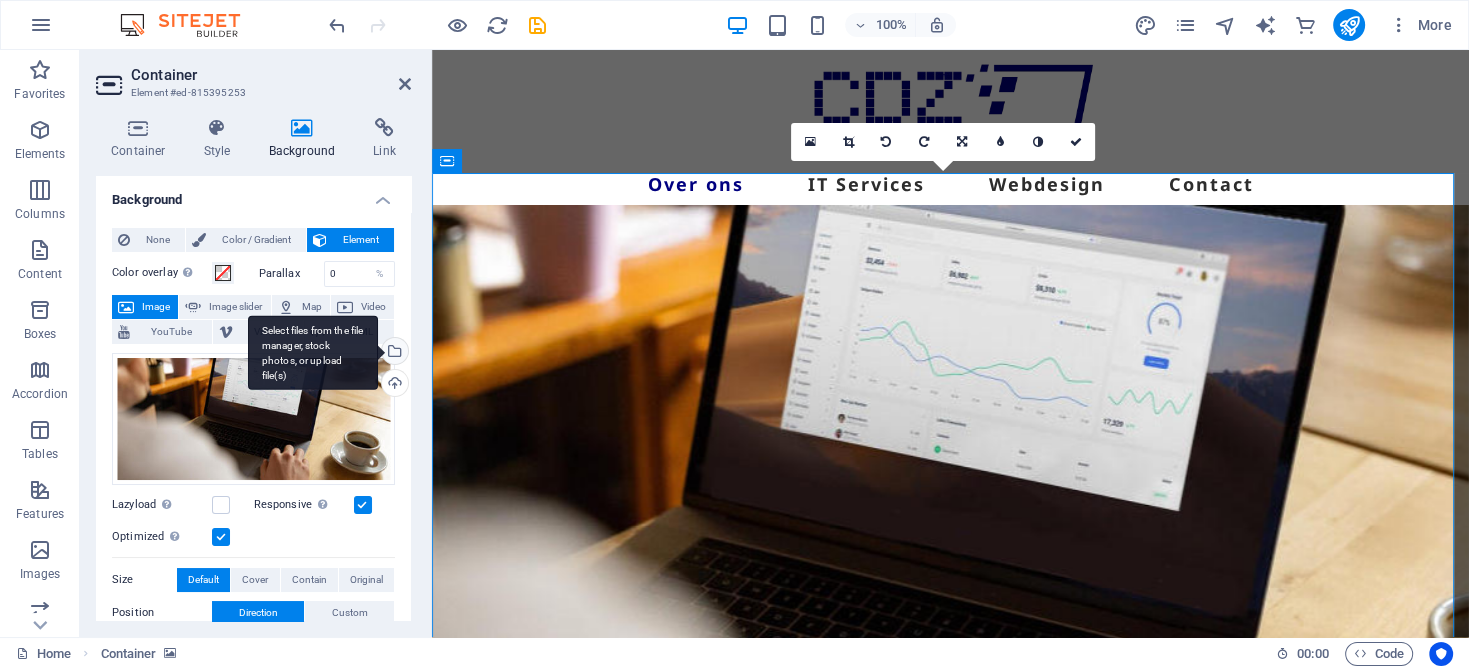 click on "Select files from the file manager, stock photos, or upload file(s)" at bounding box center (393, 353) 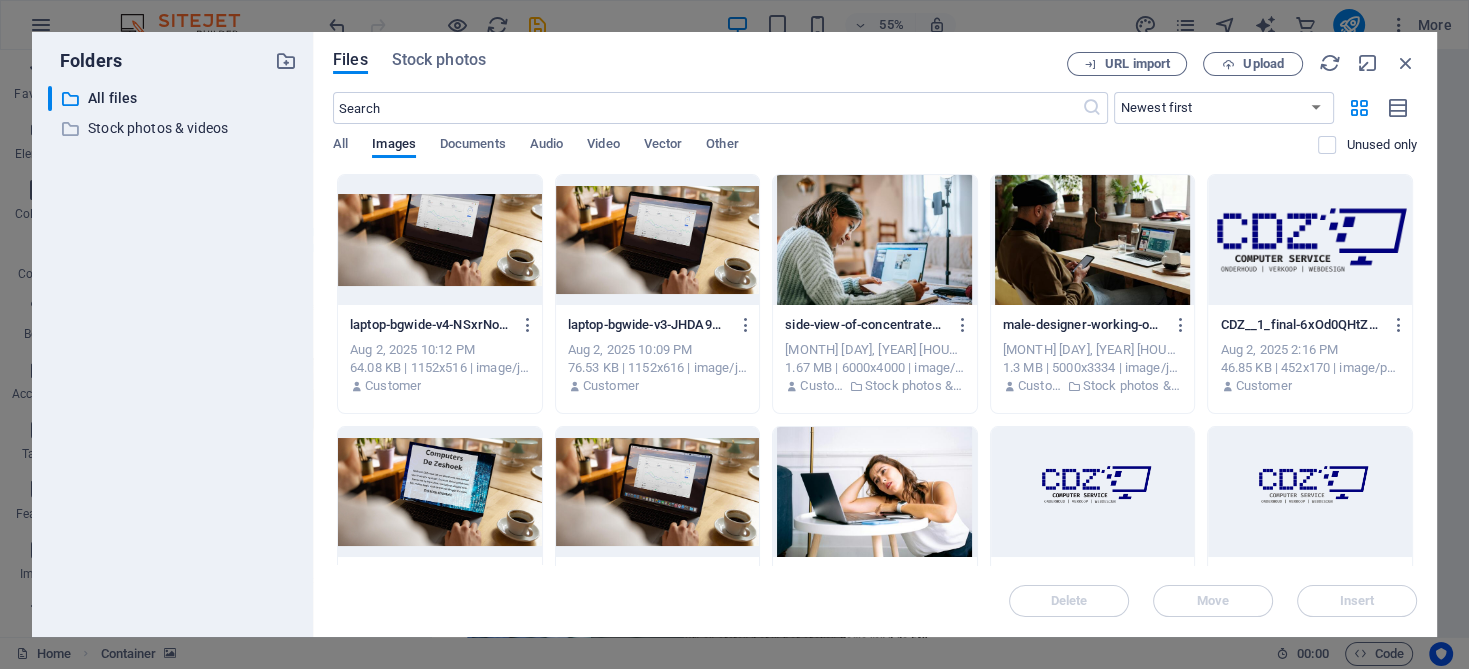 click at bounding box center (658, 240) 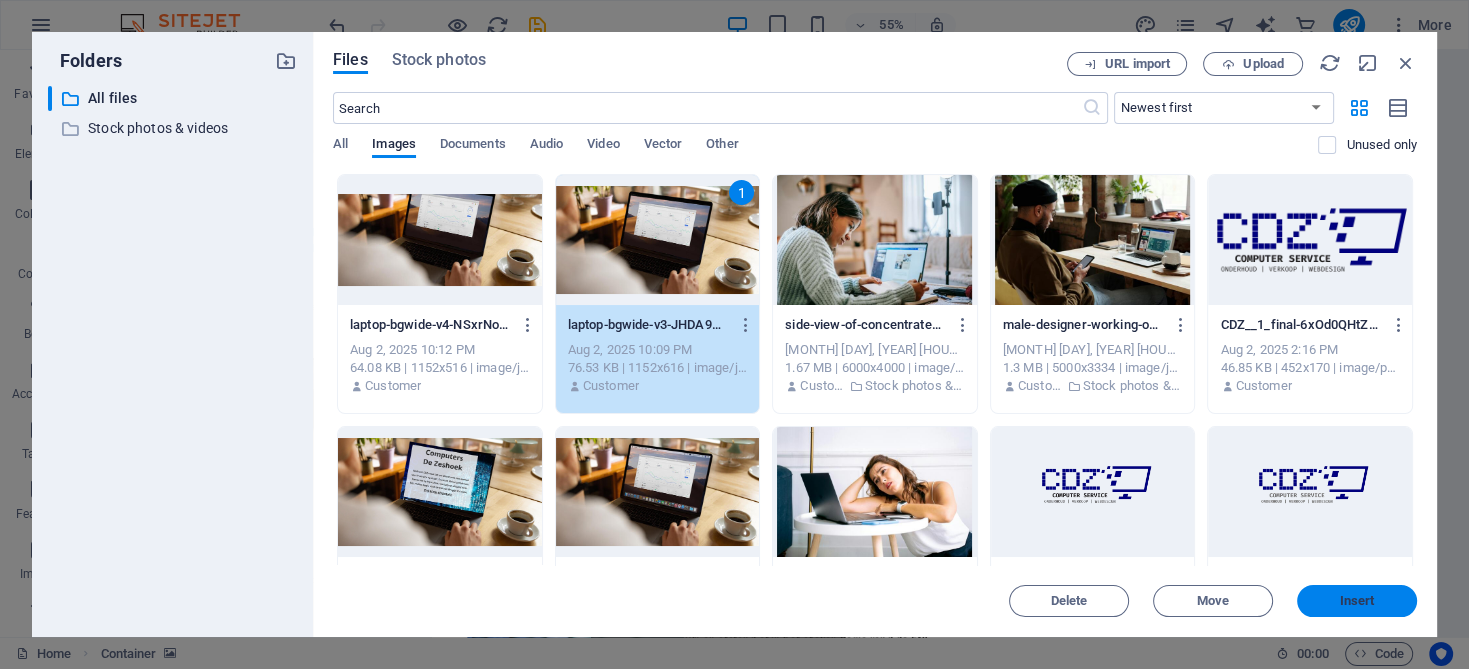 drag, startPoint x: 1361, startPoint y: 598, endPoint x: 923, endPoint y: 548, distance: 440.84464 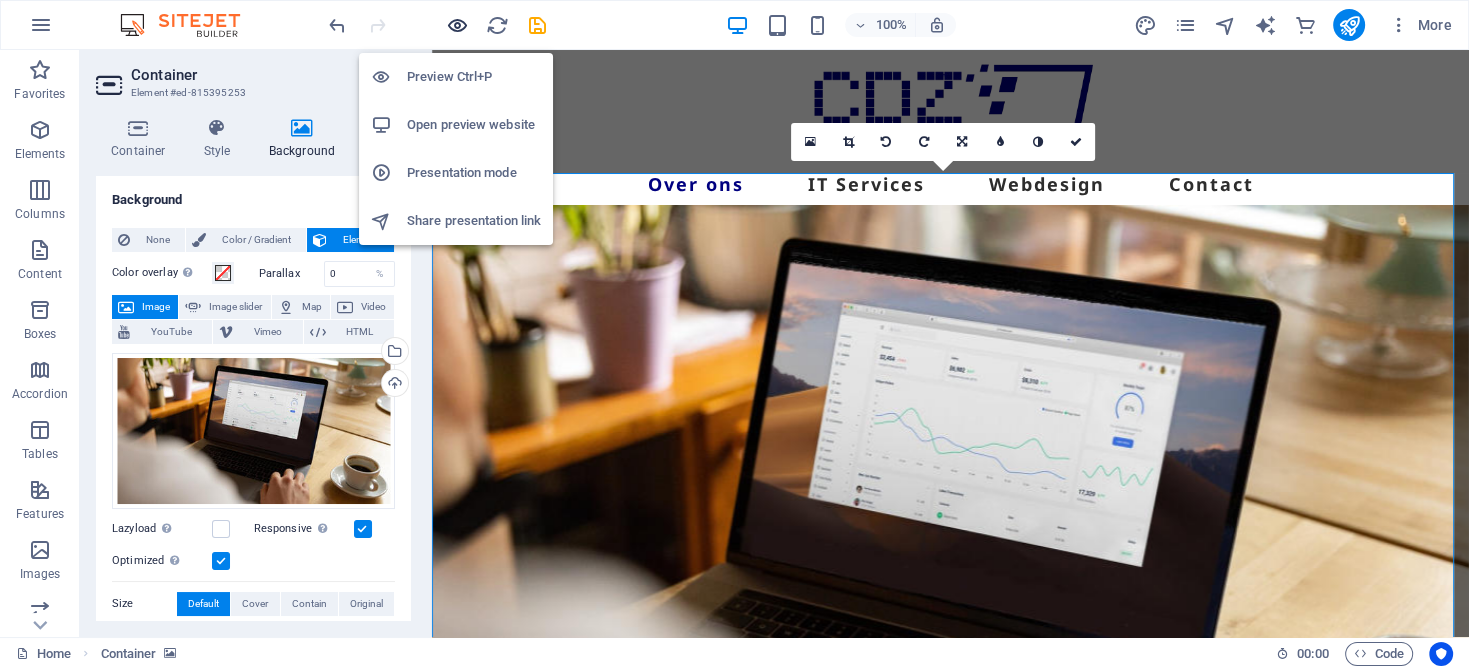 click at bounding box center [457, 25] 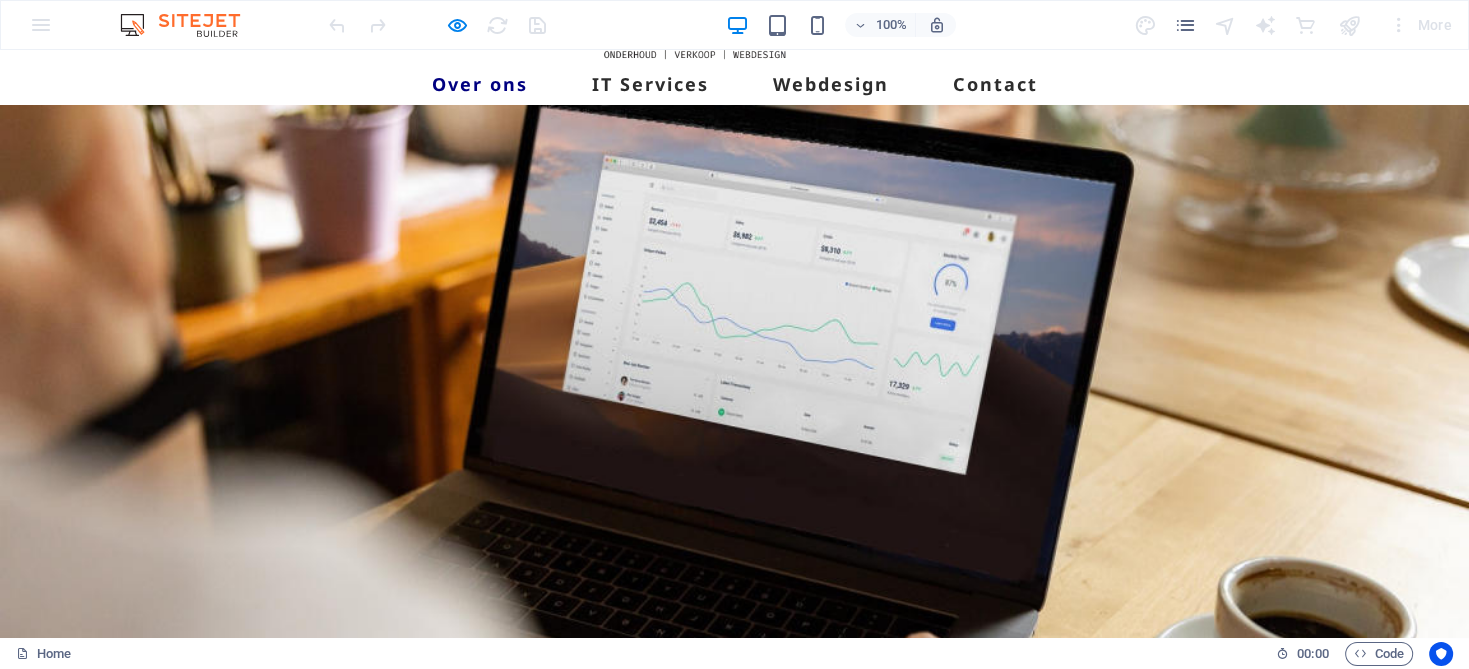 scroll, scrollTop: 0, scrollLeft: 0, axis: both 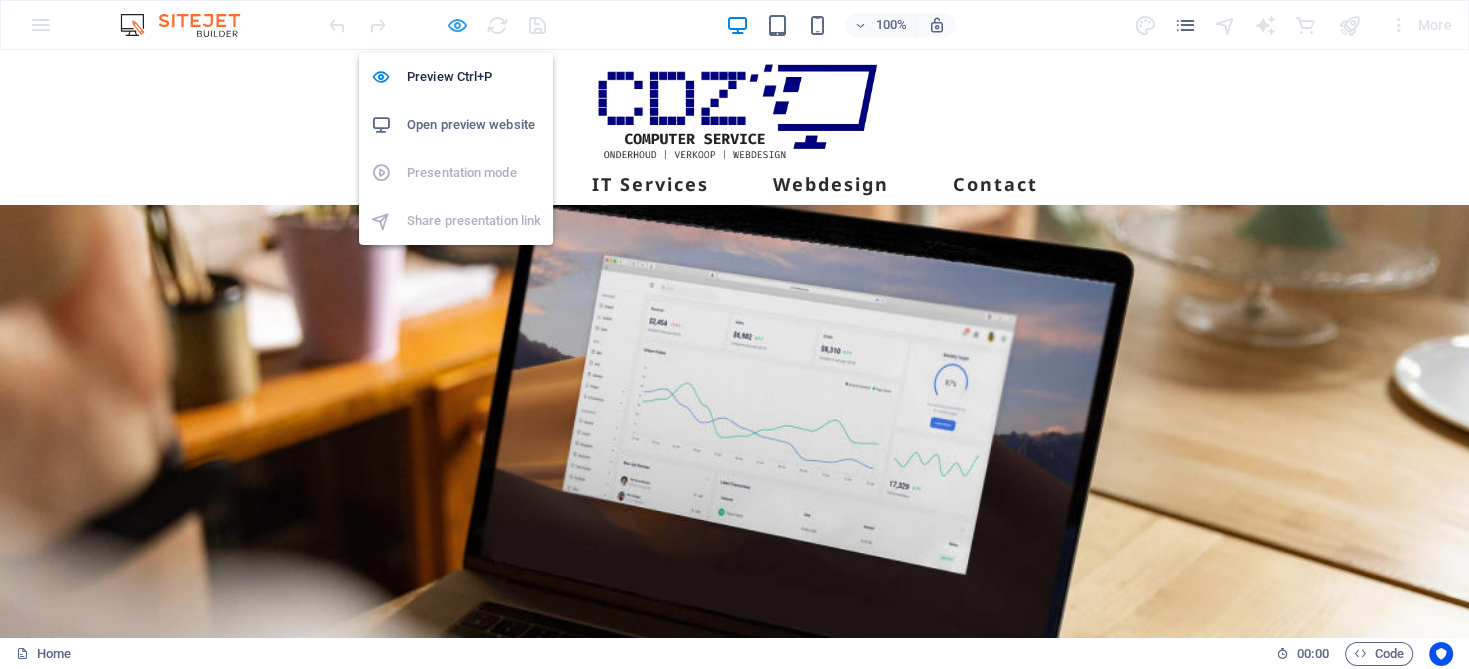 click at bounding box center [457, 25] 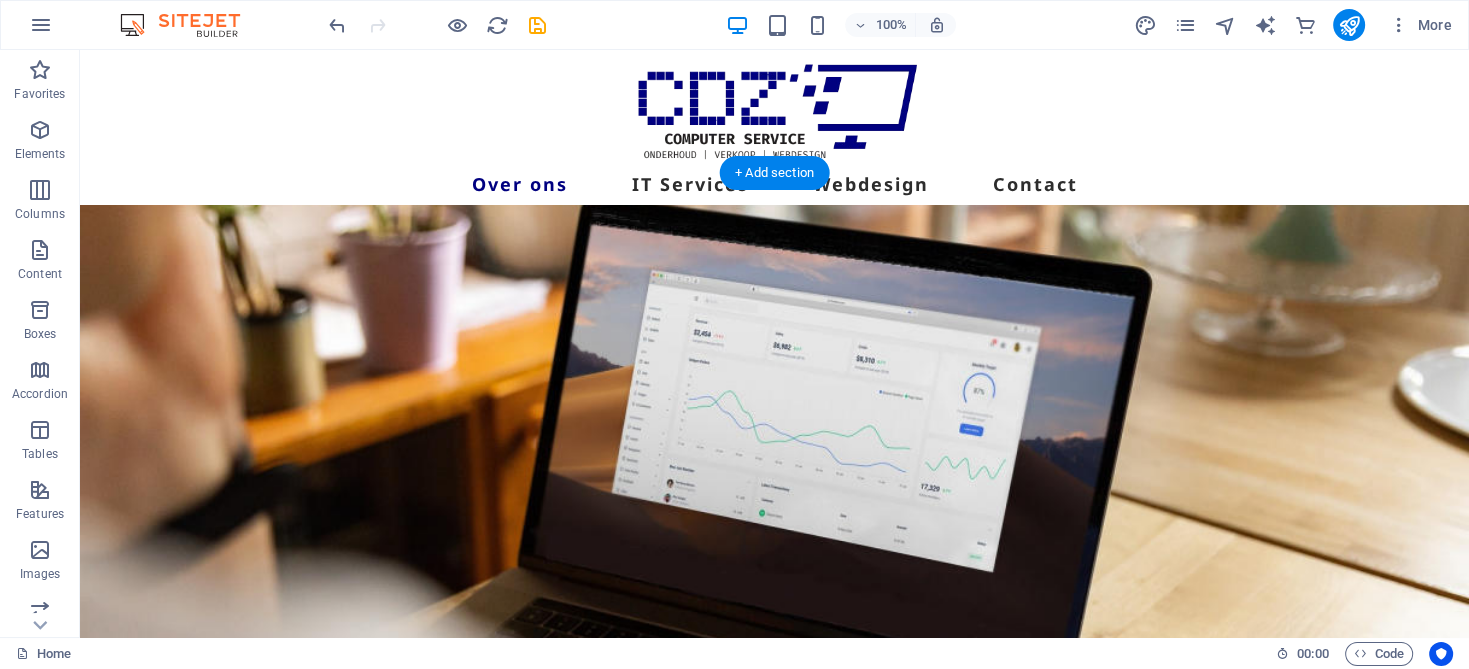 click at bounding box center [774, 530] 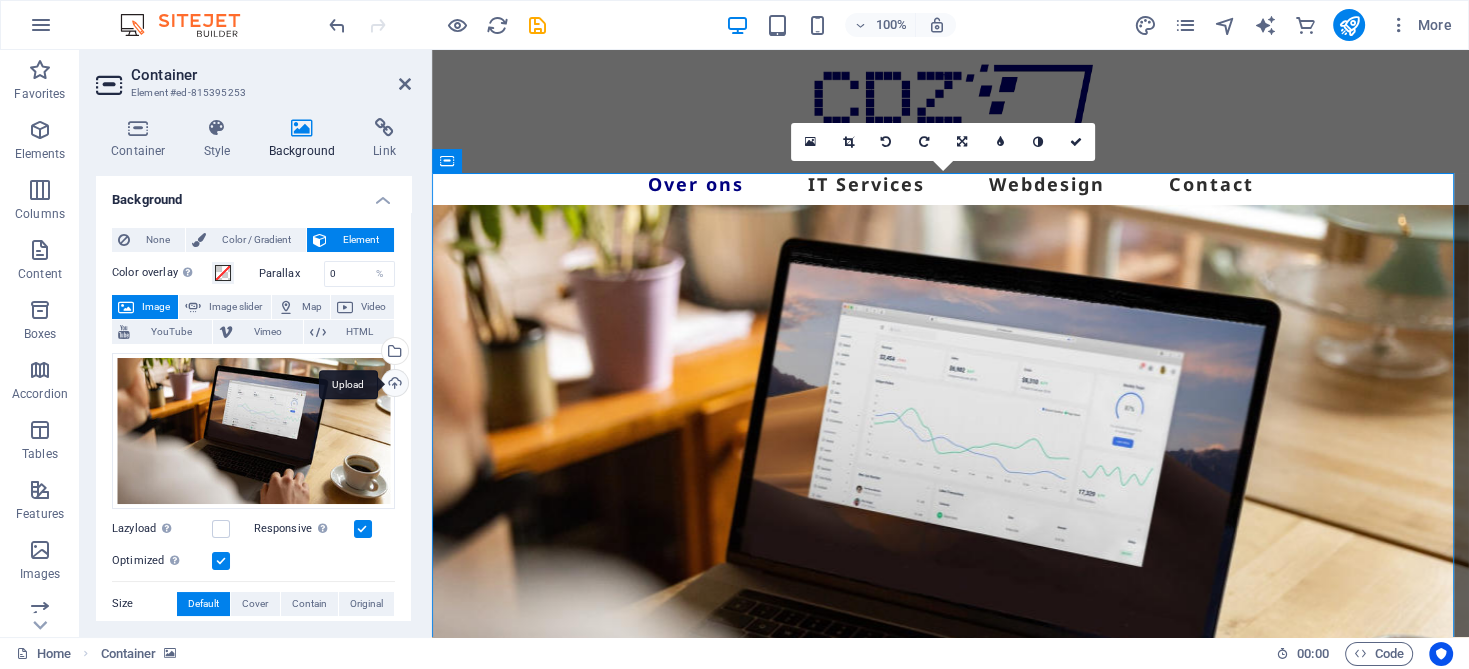 click on "Upload" at bounding box center [393, 385] 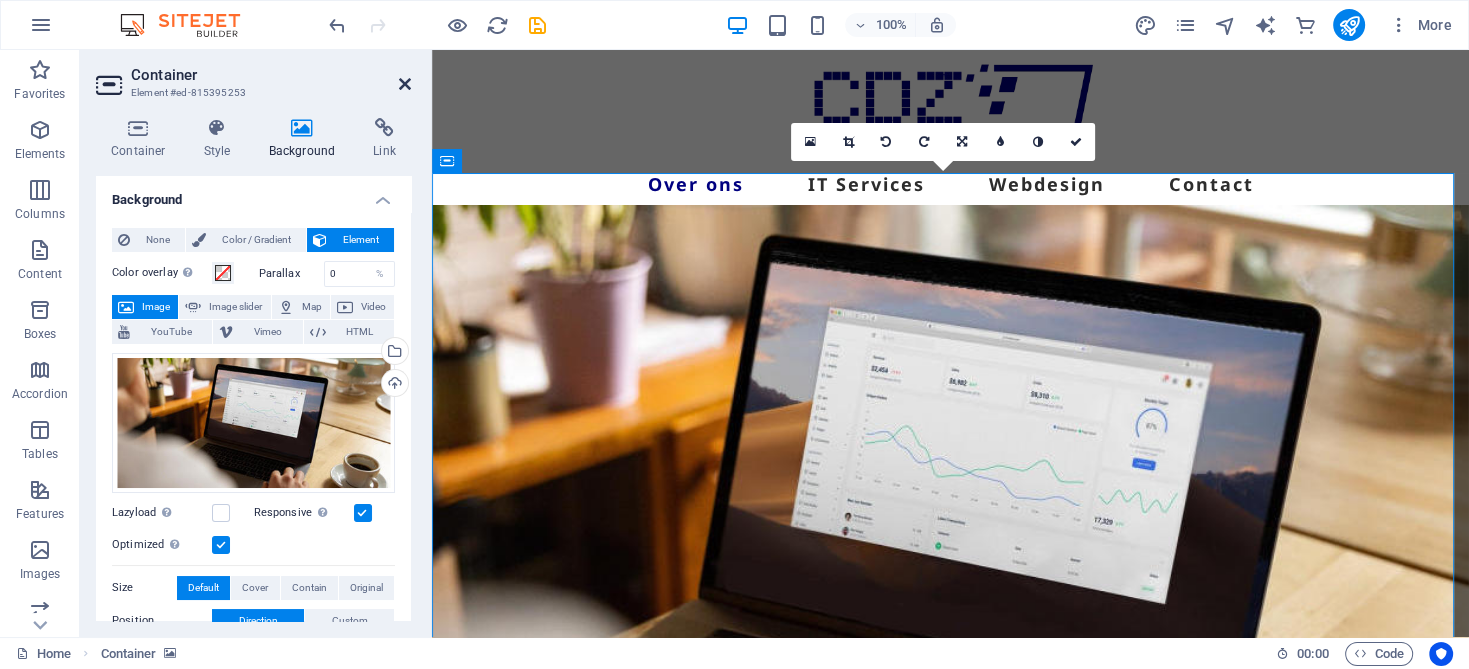 click at bounding box center [405, 84] 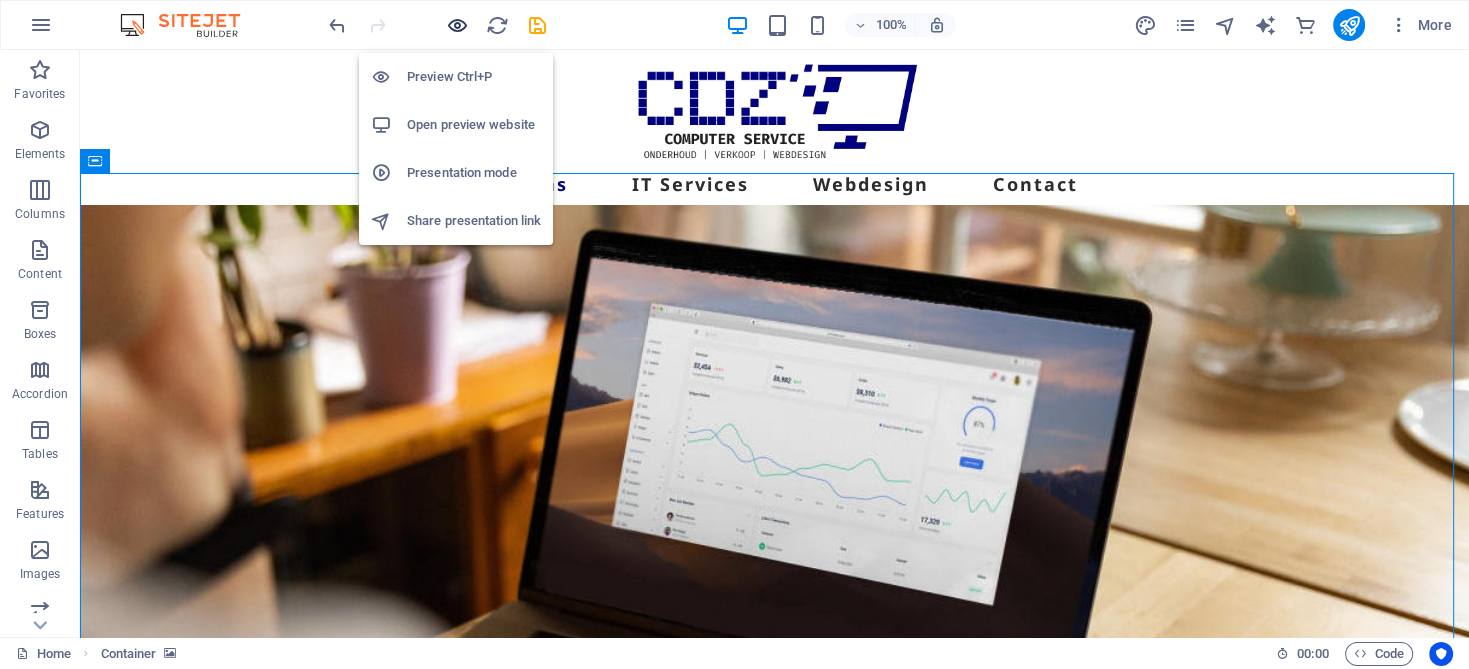 click at bounding box center (457, 25) 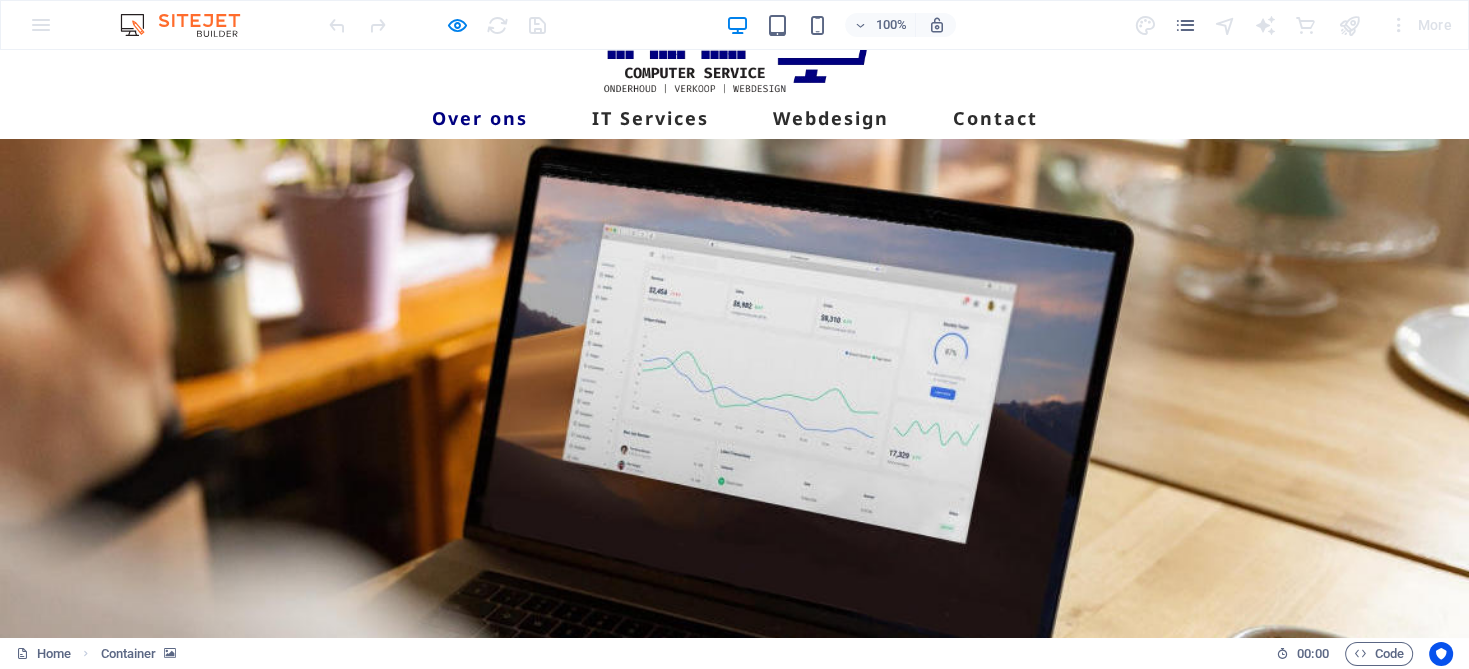 scroll, scrollTop: 100, scrollLeft: 0, axis: vertical 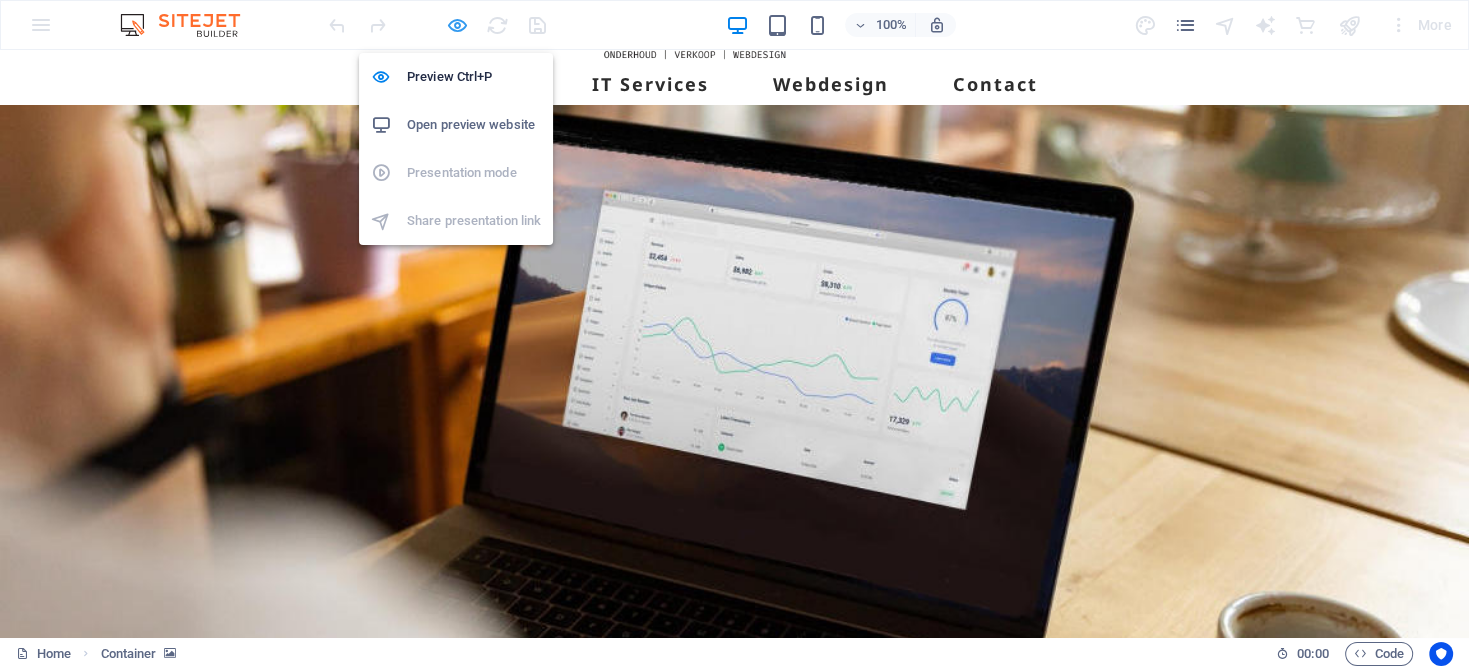 click at bounding box center (457, 25) 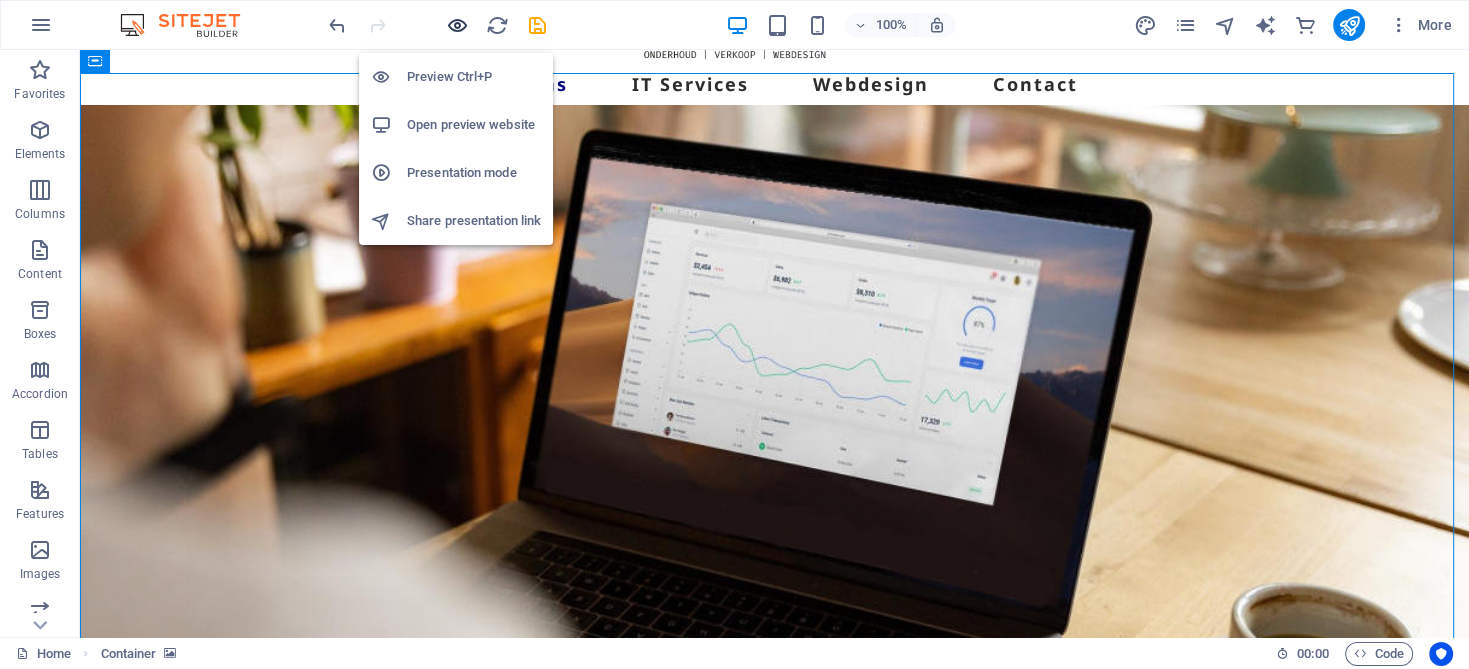 click at bounding box center (457, 25) 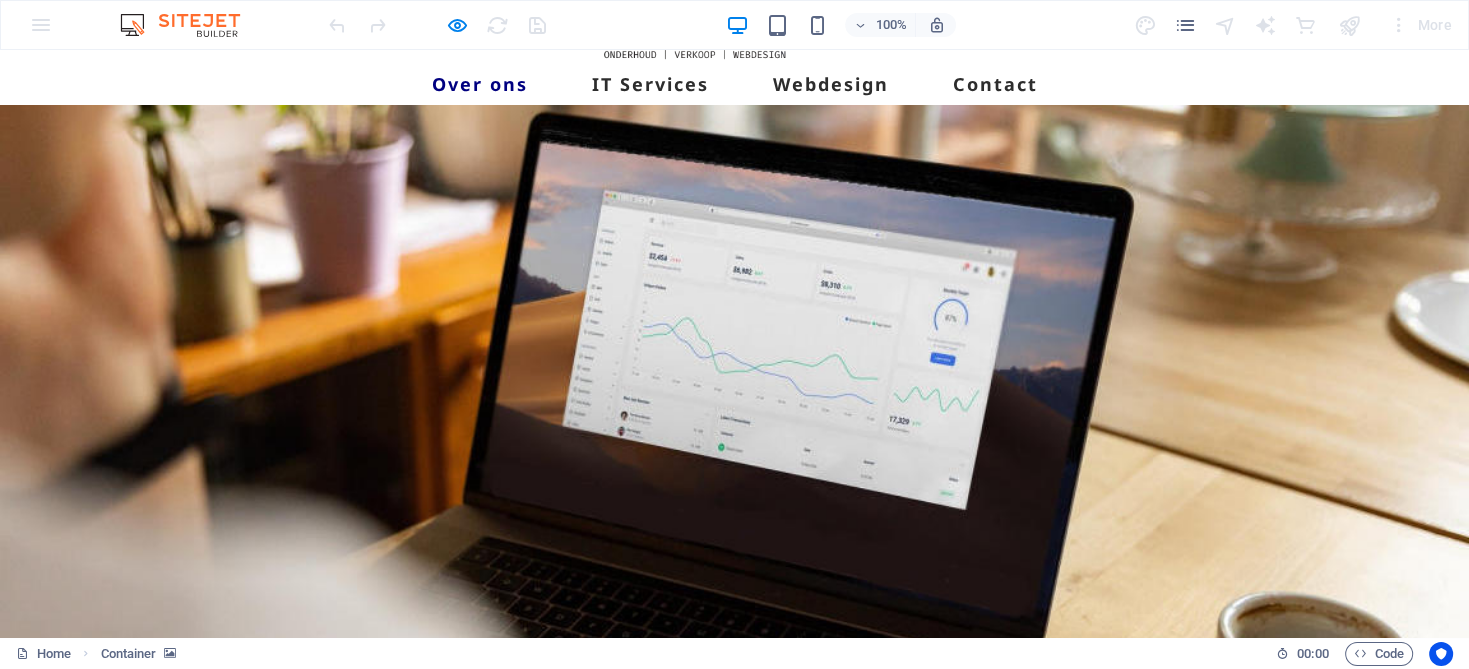 click at bounding box center (734, 430) 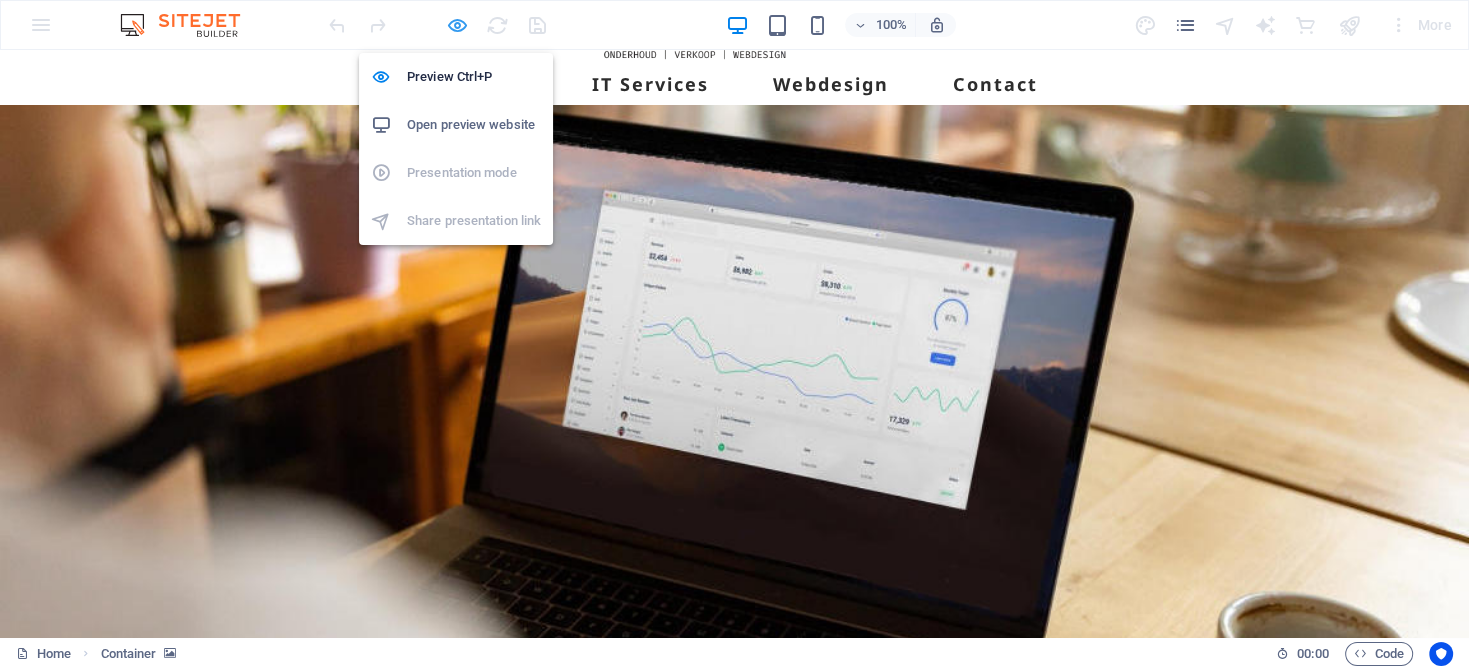 click at bounding box center [457, 25] 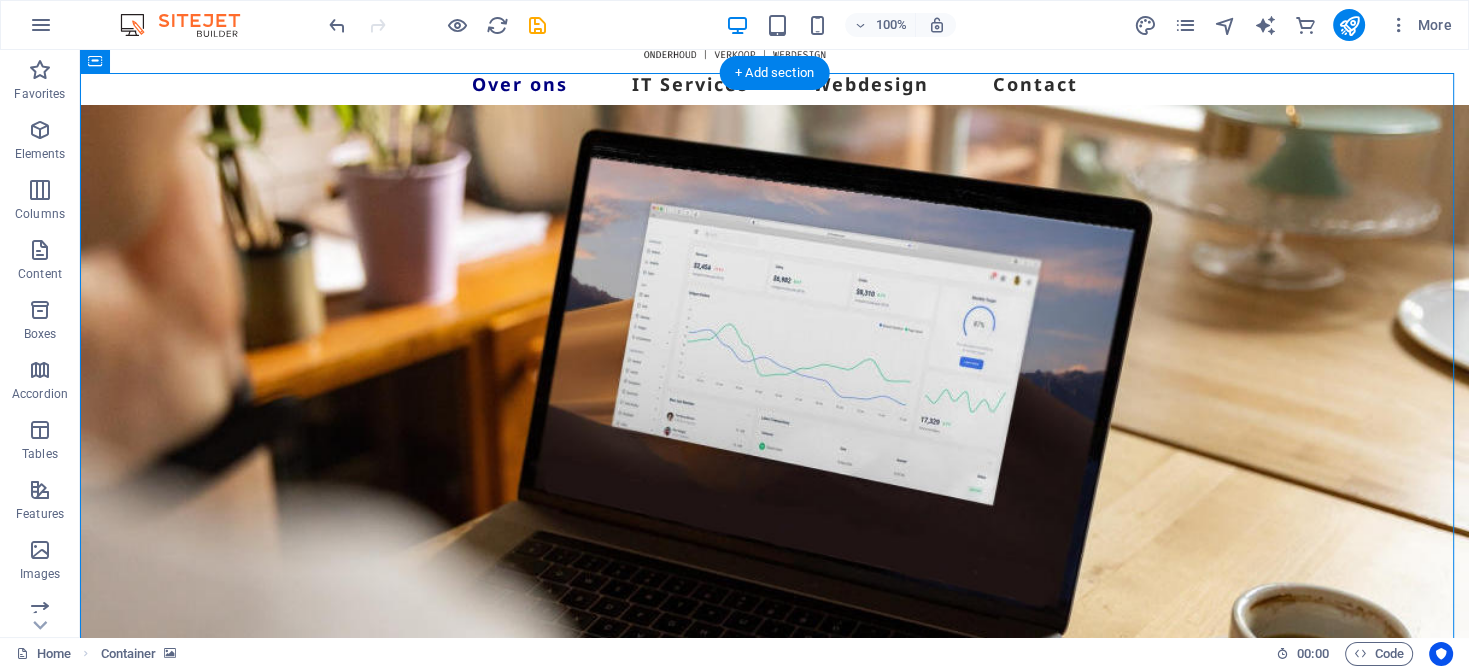 click at bounding box center (774, 430) 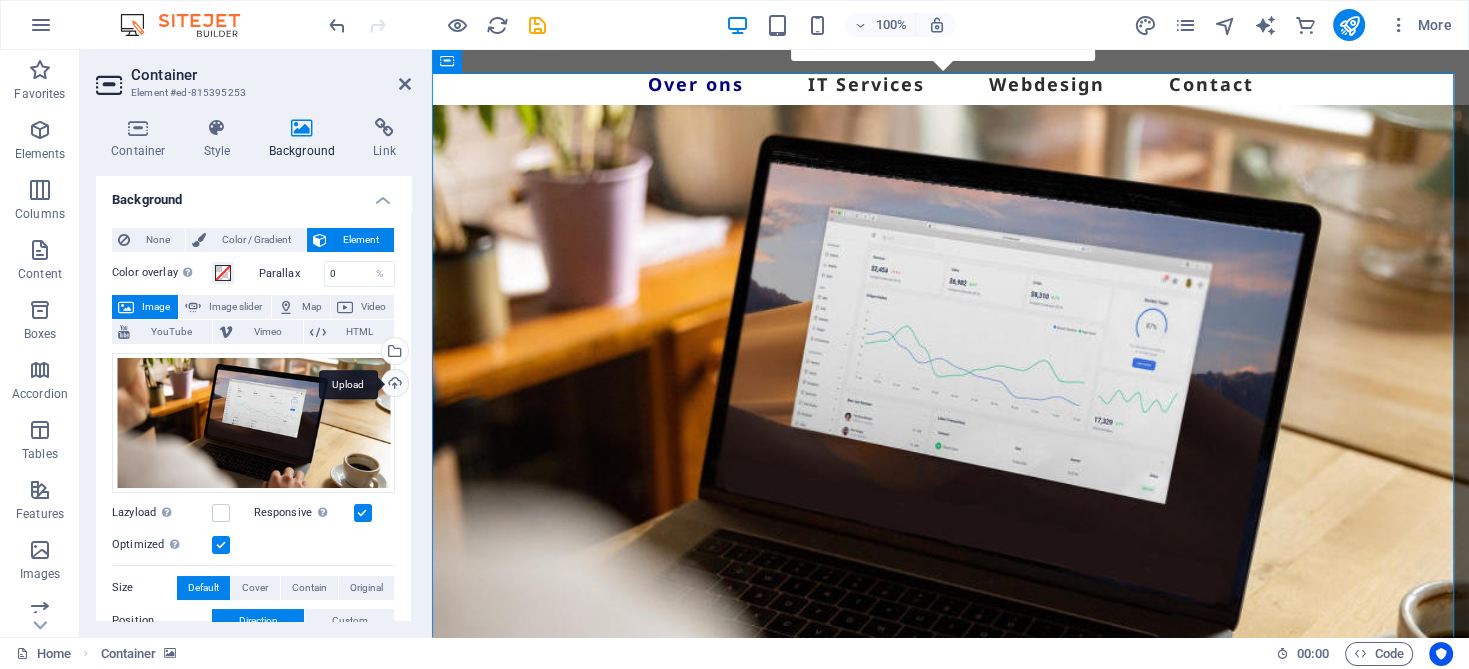 click on "Upload" at bounding box center [393, 385] 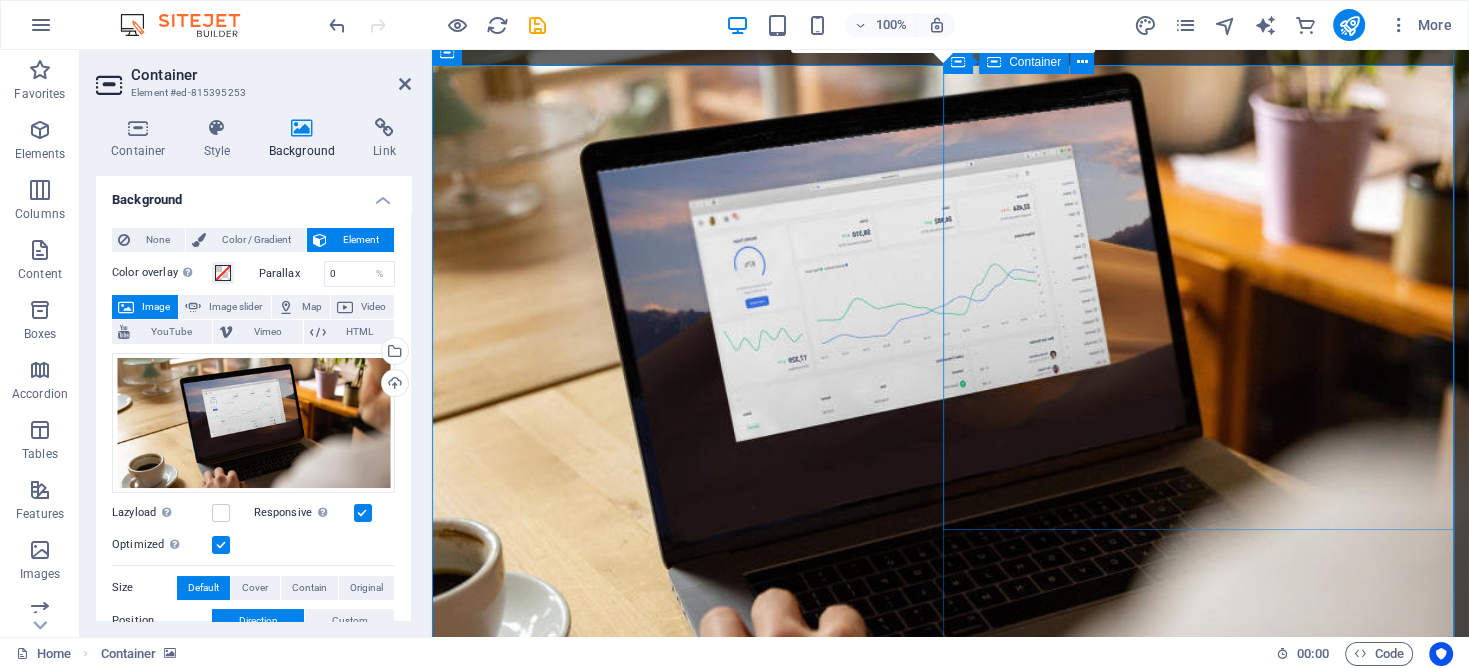 scroll, scrollTop: 200, scrollLeft: 0, axis: vertical 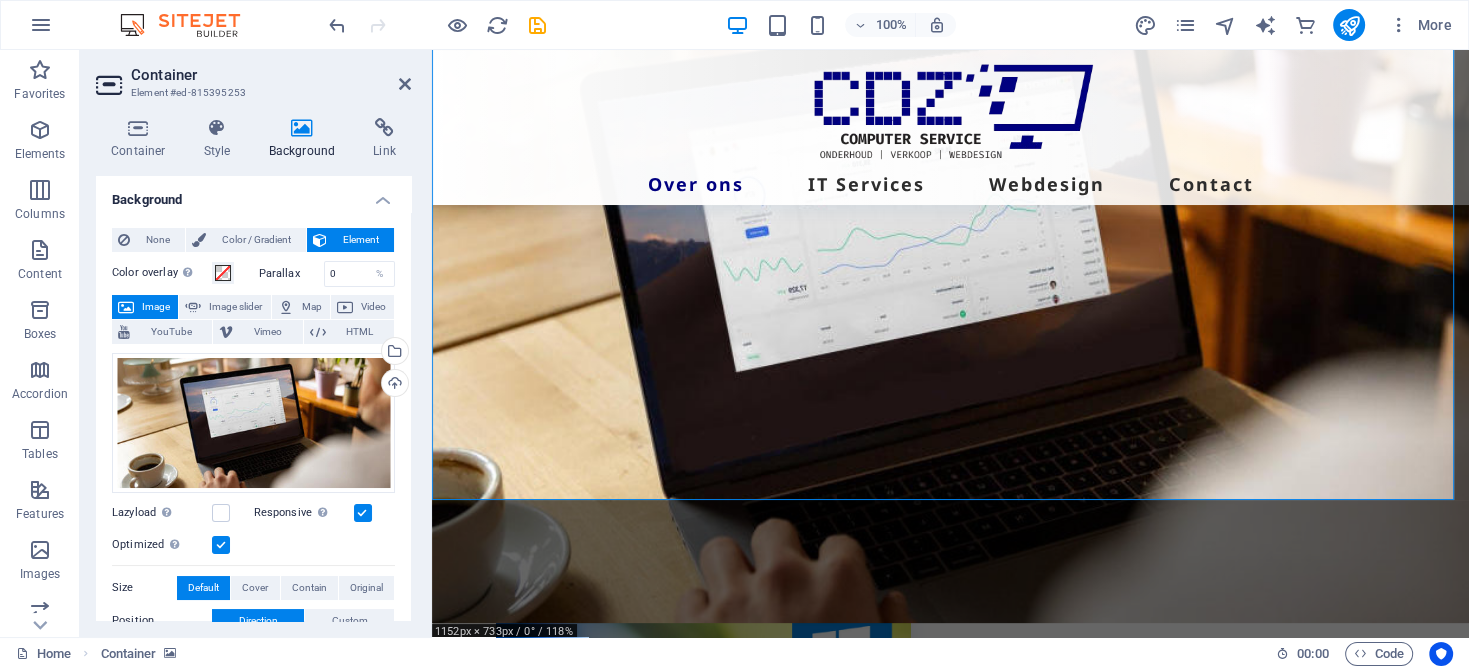 drag, startPoint x: 411, startPoint y: 82, endPoint x: 422, endPoint y: 90, distance: 13.601471 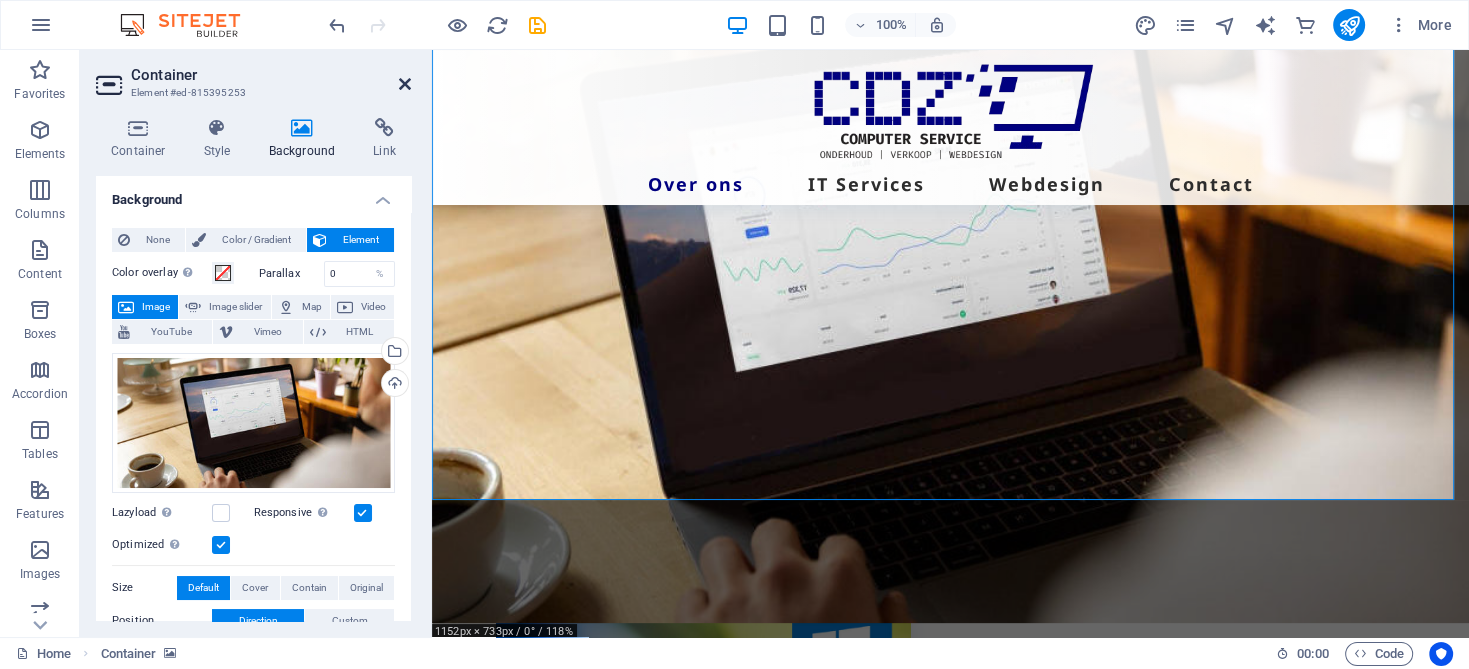 drag, startPoint x: 408, startPoint y: 80, endPoint x: 328, endPoint y: 28, distance: 95.41489 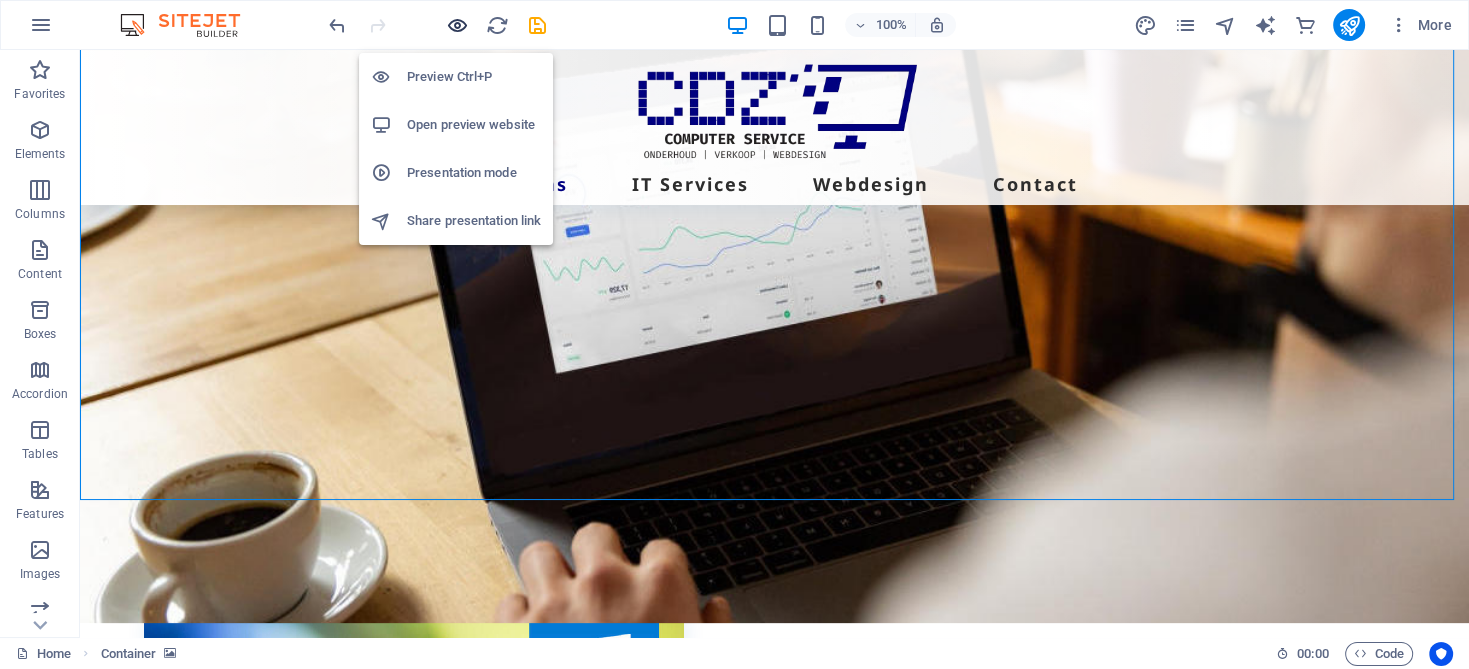 click at bounding box center [457, 25] 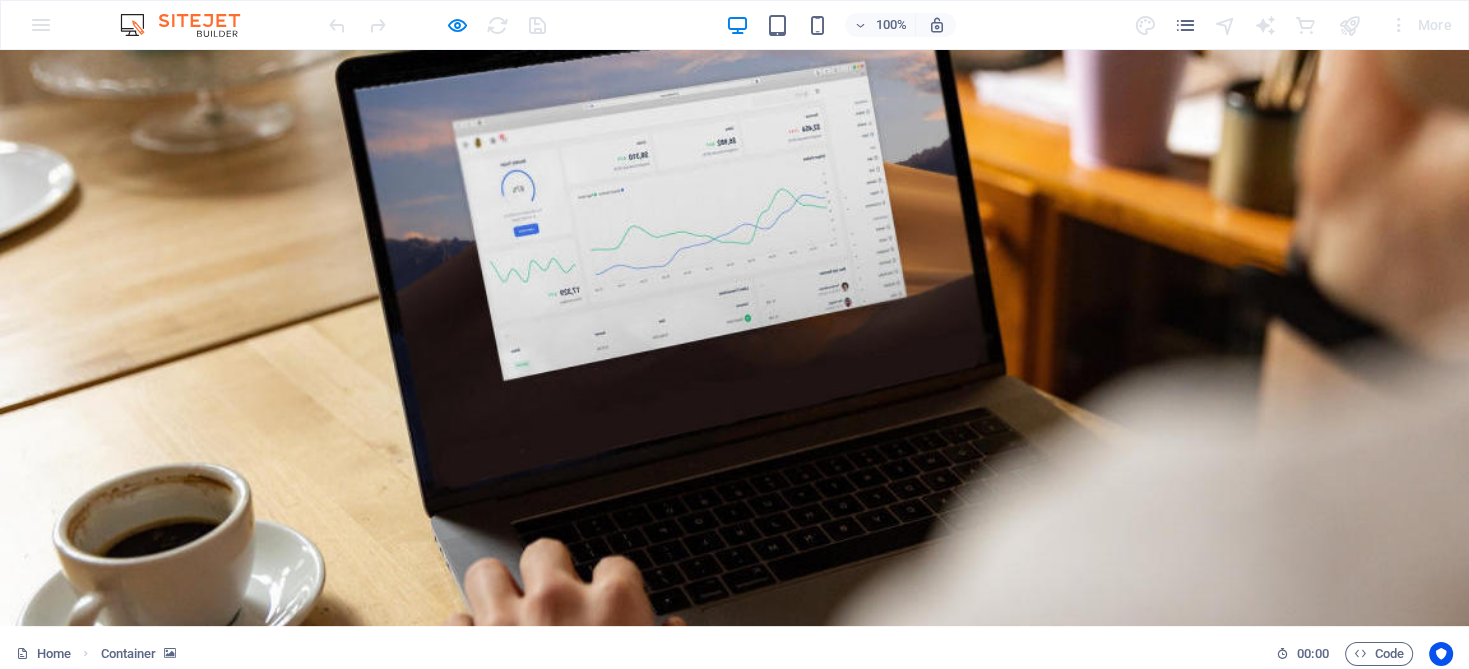 scroll, scrollTop: 0, scrollLeft: 0, axis: both 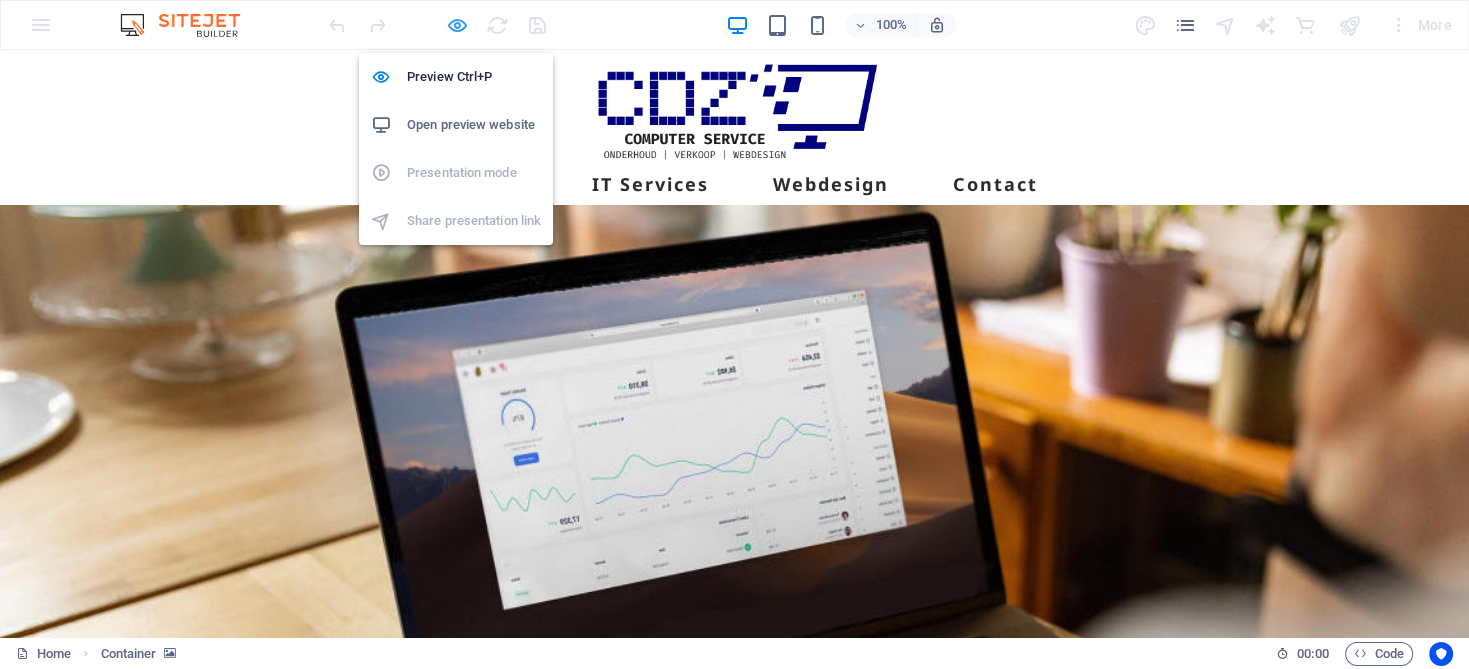 click at bounding box center [457, 25] 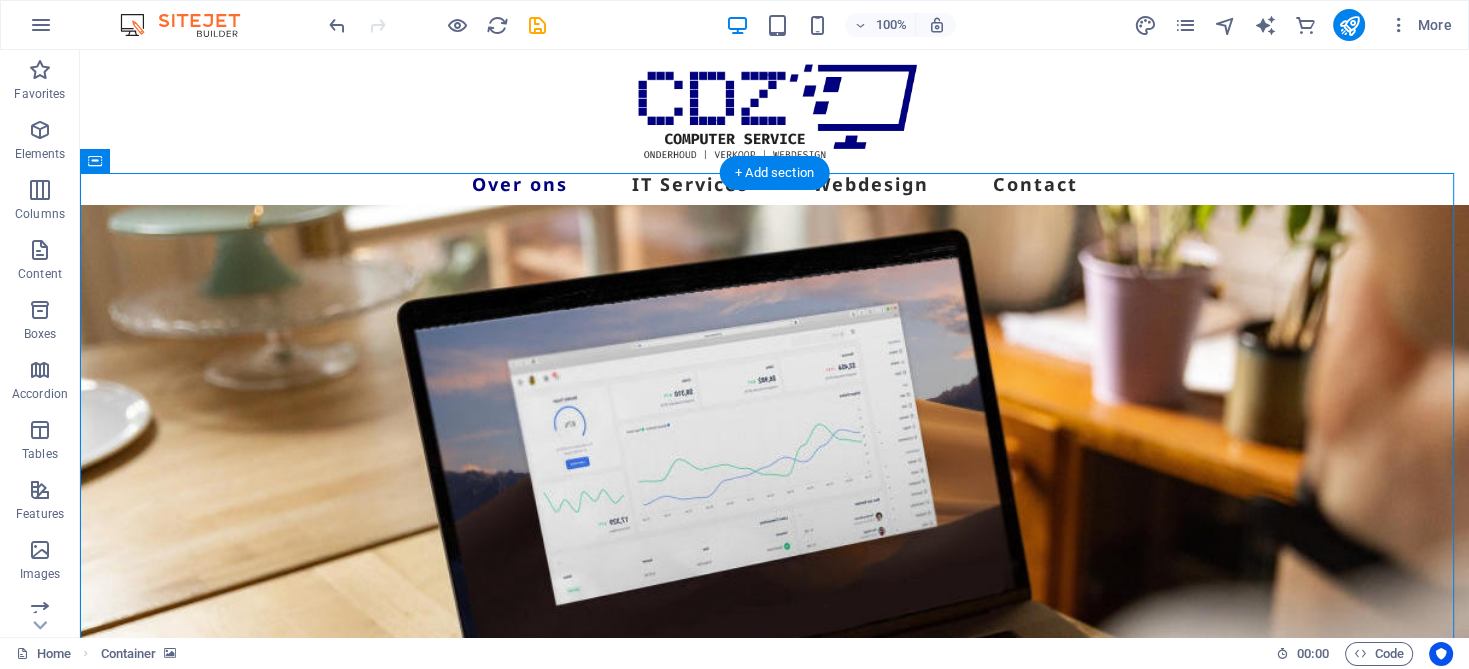 click at bounding box center [774, 530] 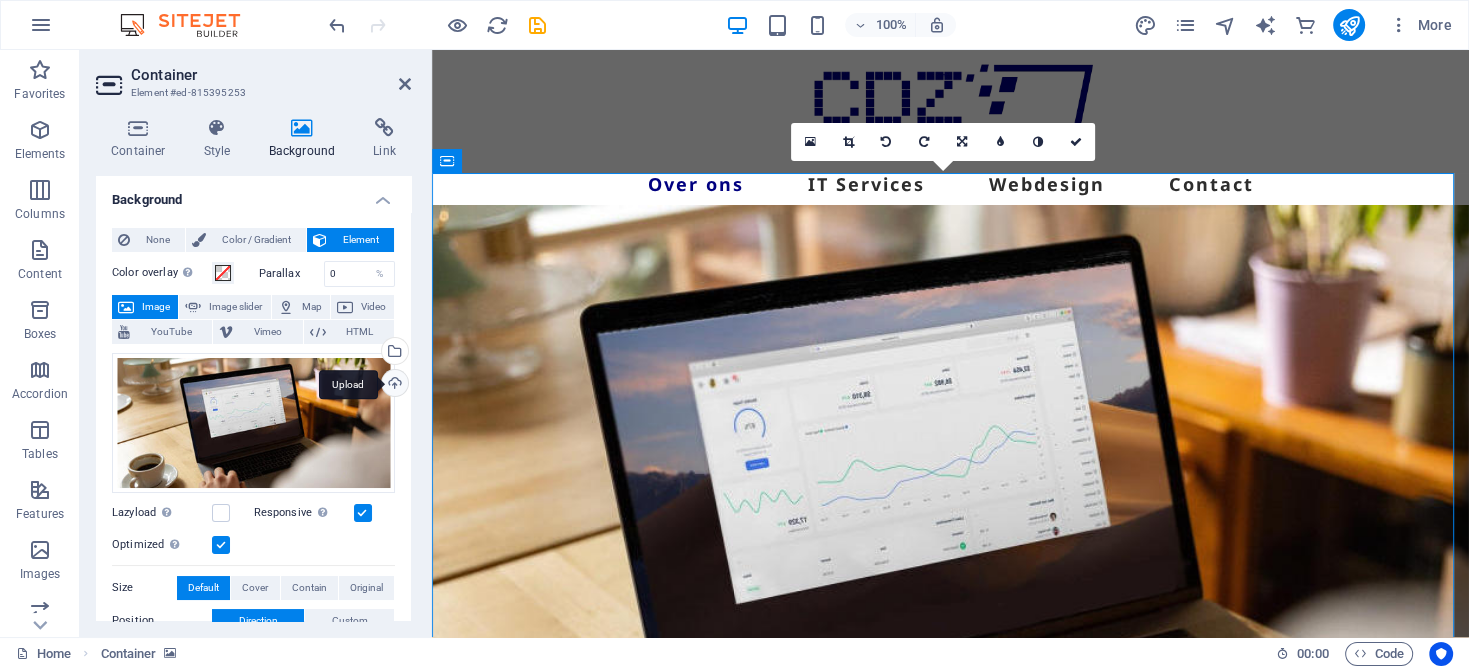 click on "Upload" at bounding box center [393, 385] 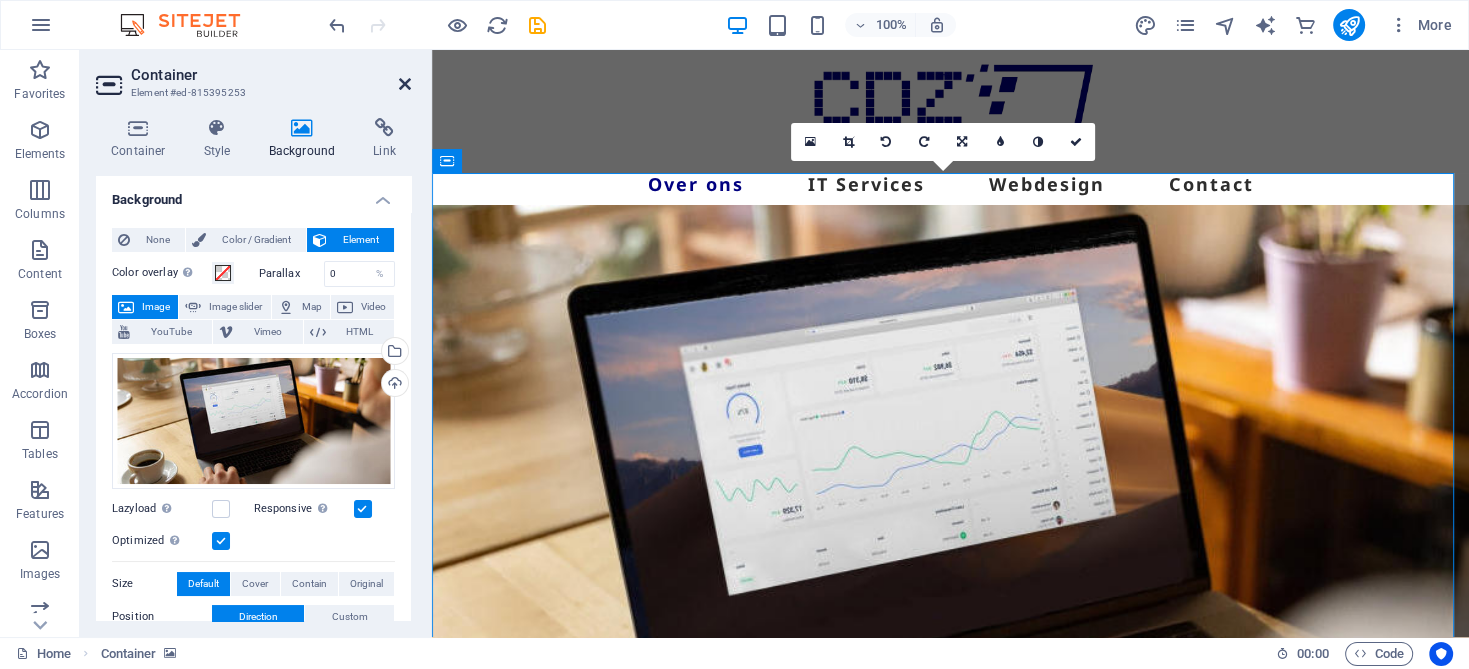click at bounding box center (405, 84) 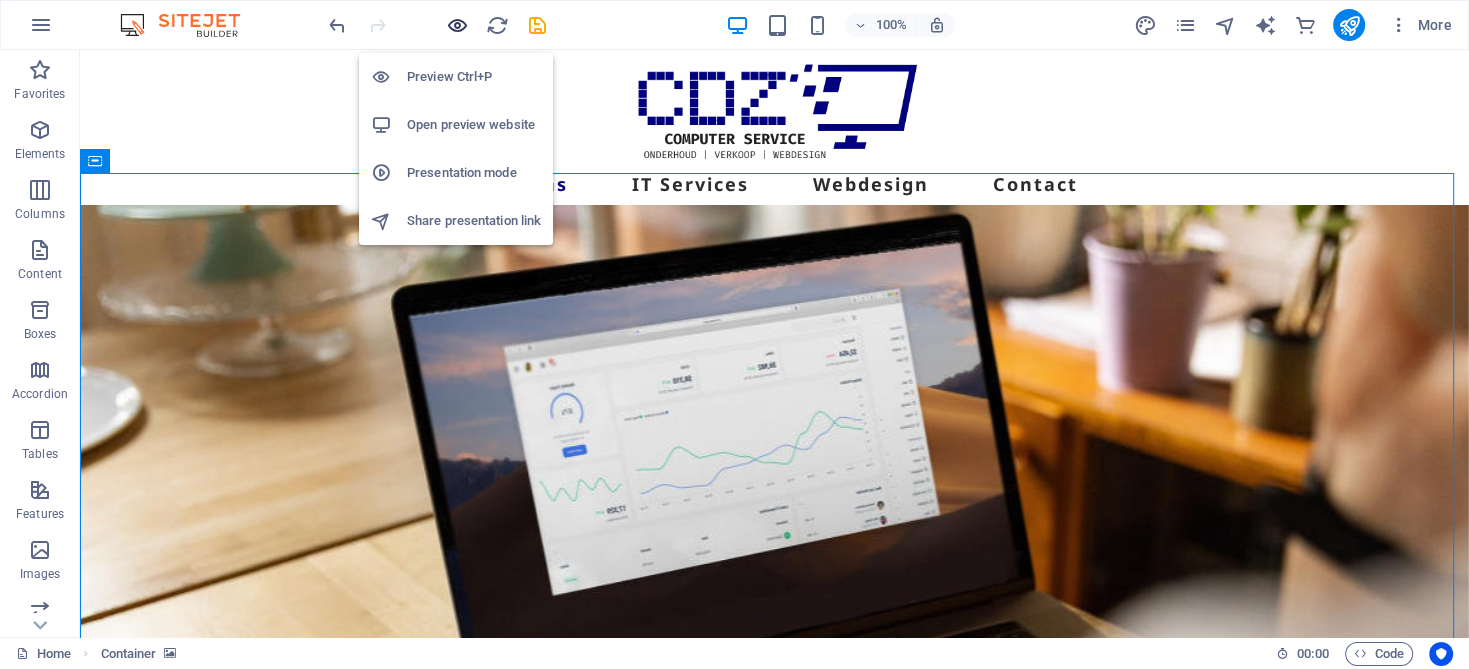 click at bounding box center (457, 25) 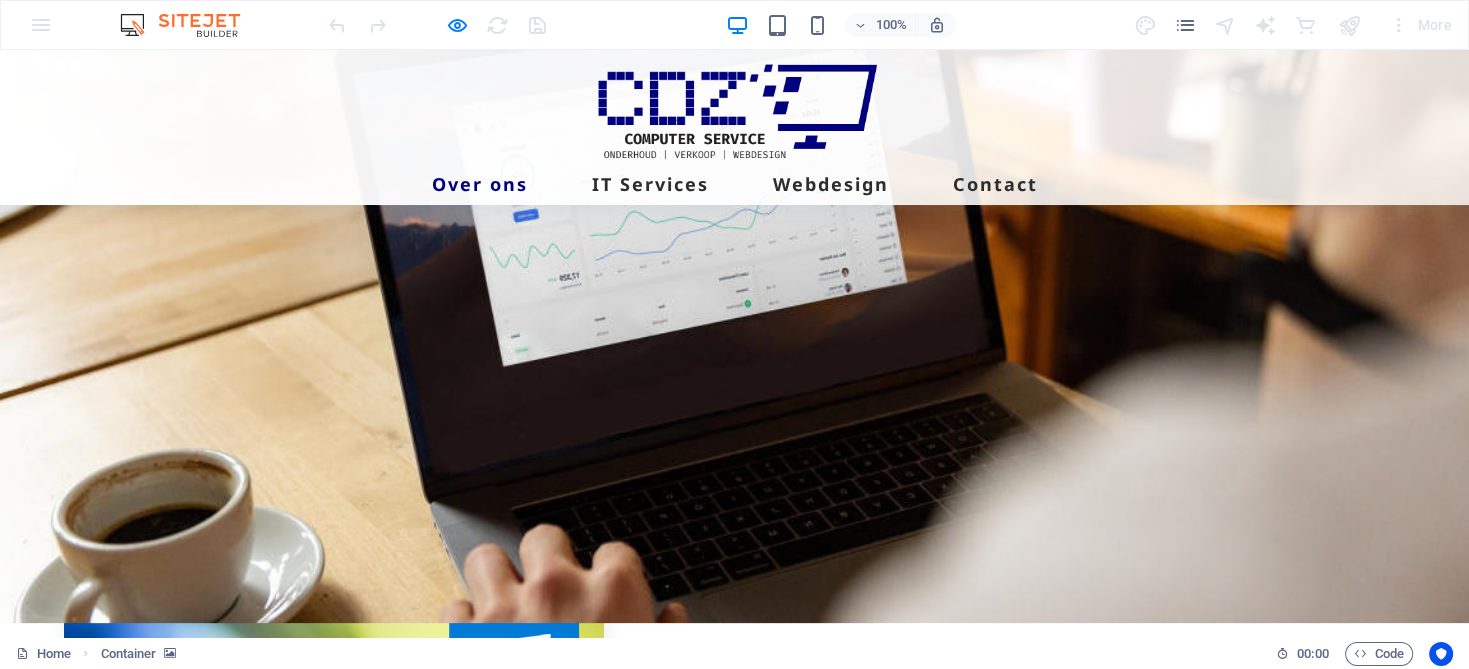 scroll, scrollTop: 0, scrollLeft: 0, axis: both 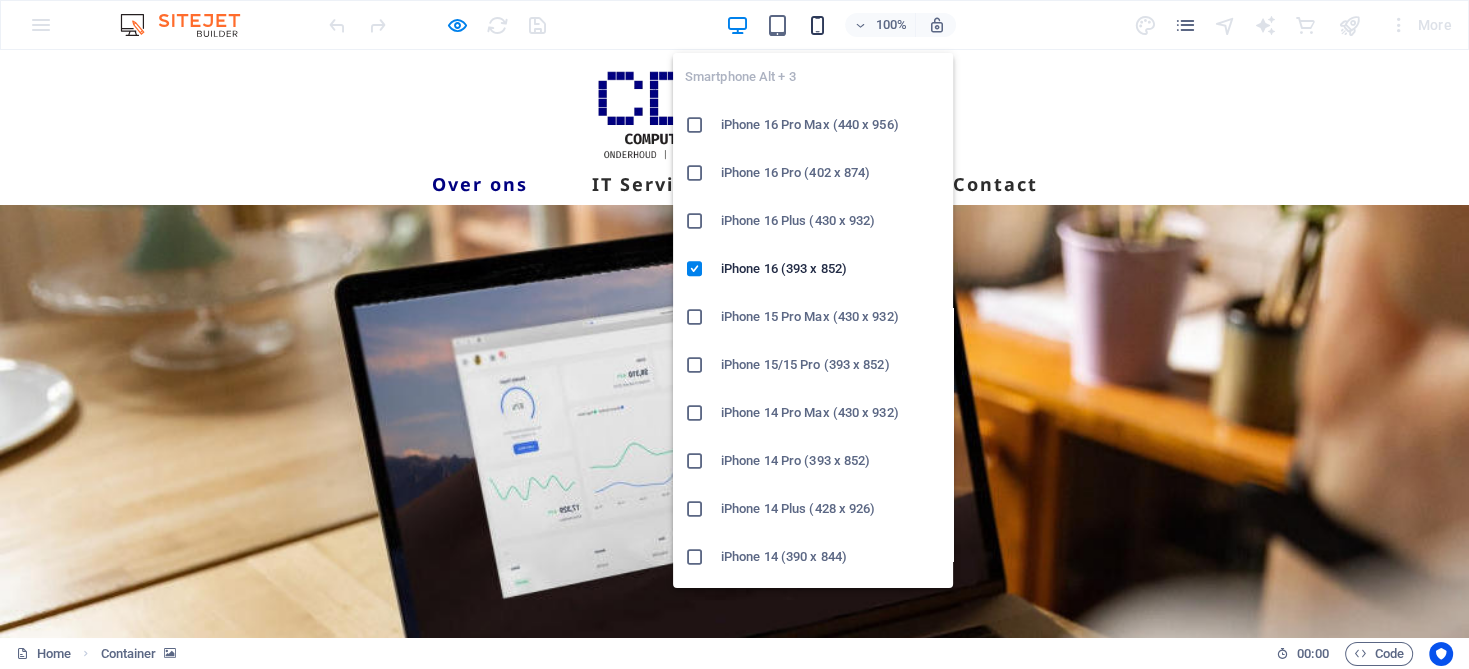 click at bounding box center (817, 25) 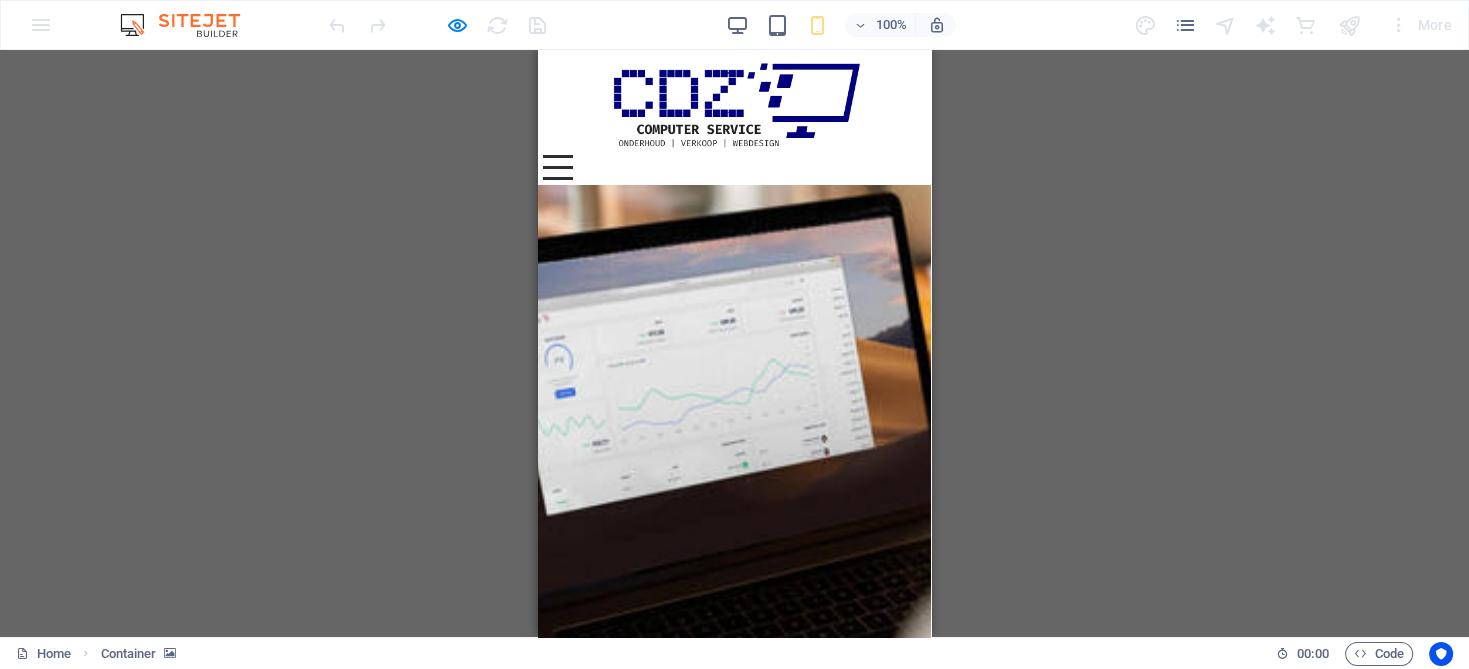 scroll, scrollTop: 0, scrollLeft: 0, axis: both 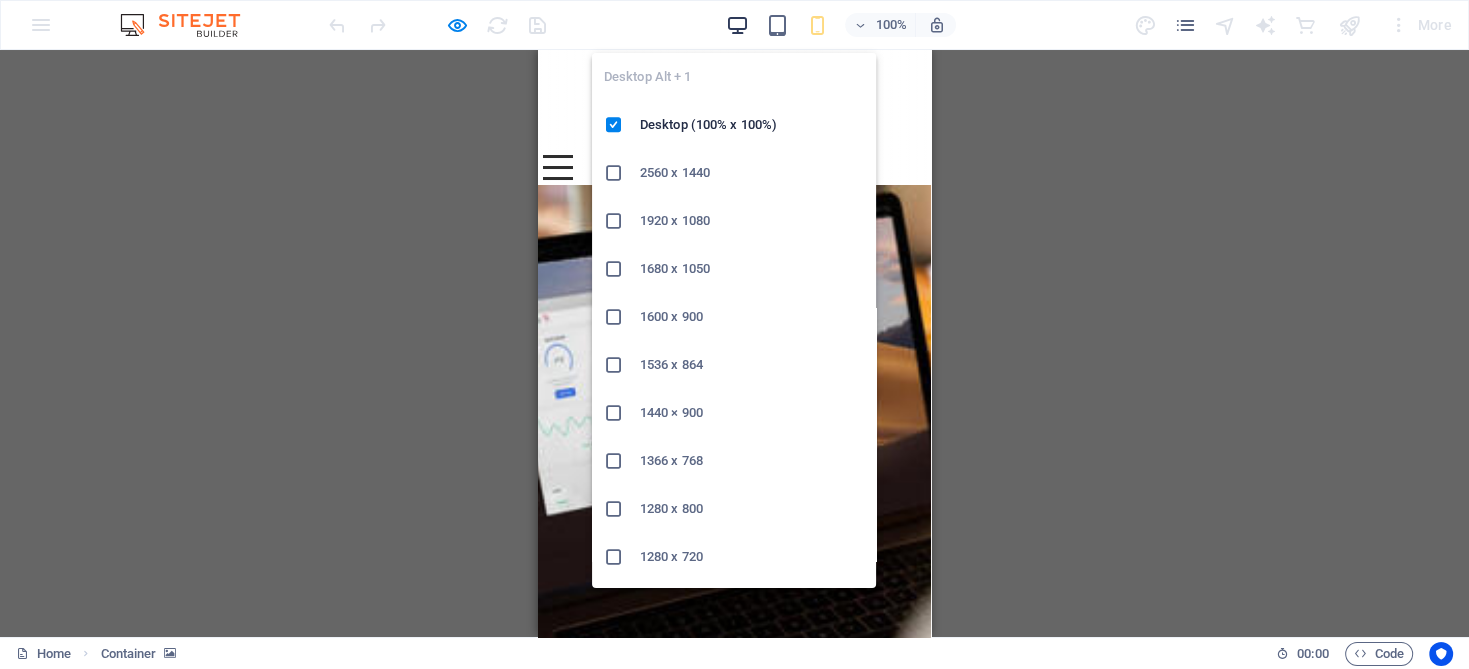 click at bounding box center (737, 25) 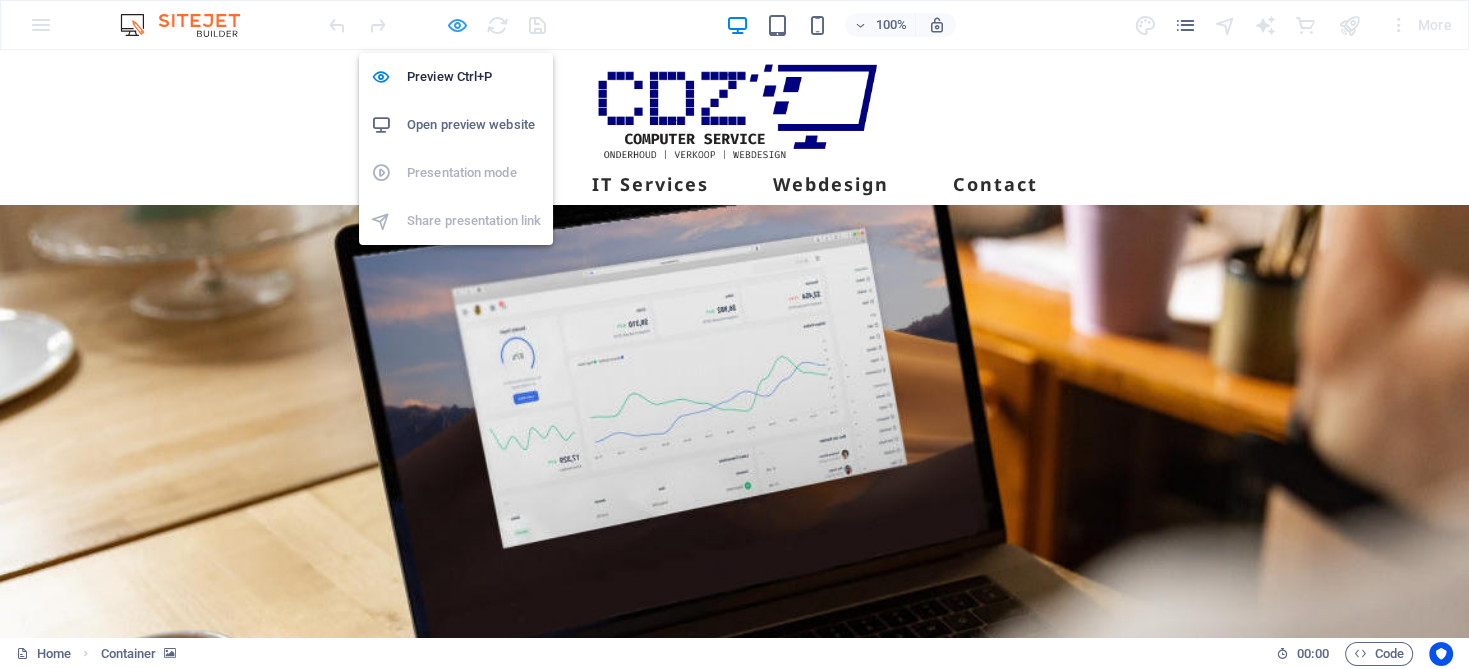 click at bounding box center [457, 25] 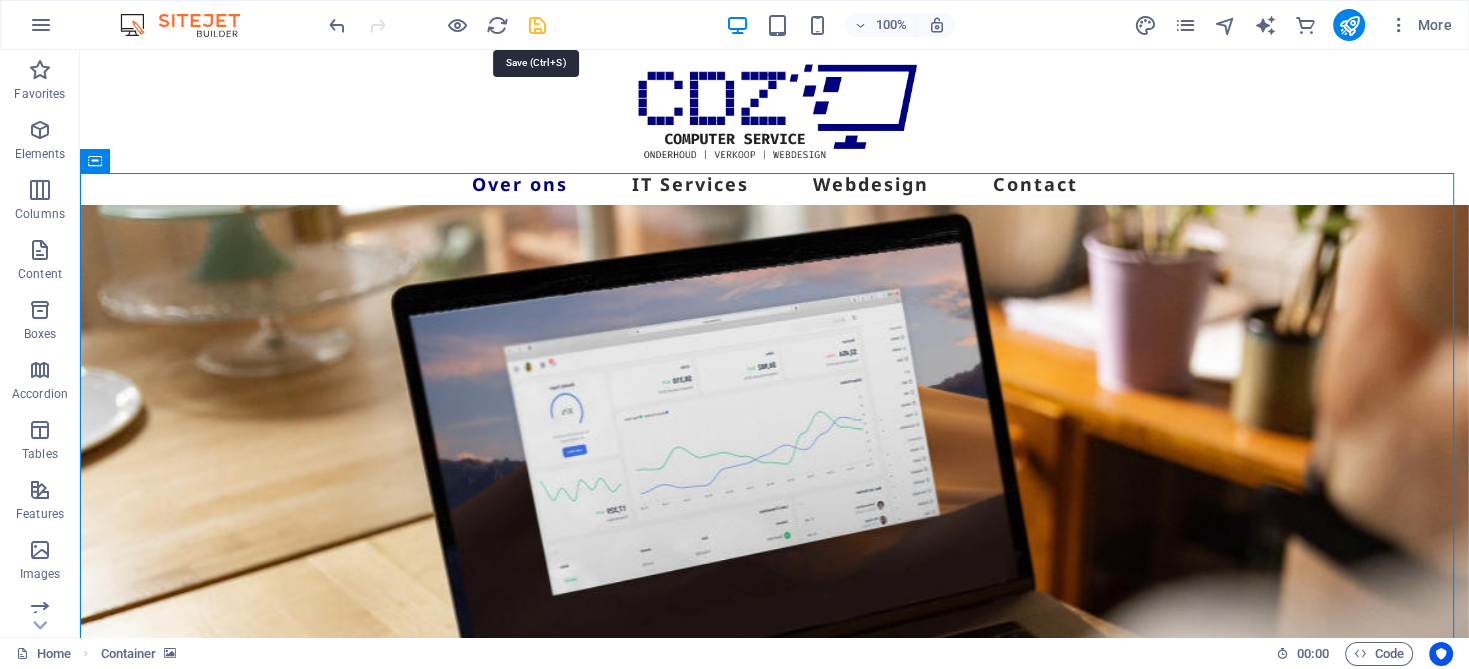 click at bounding box center (537, 25) 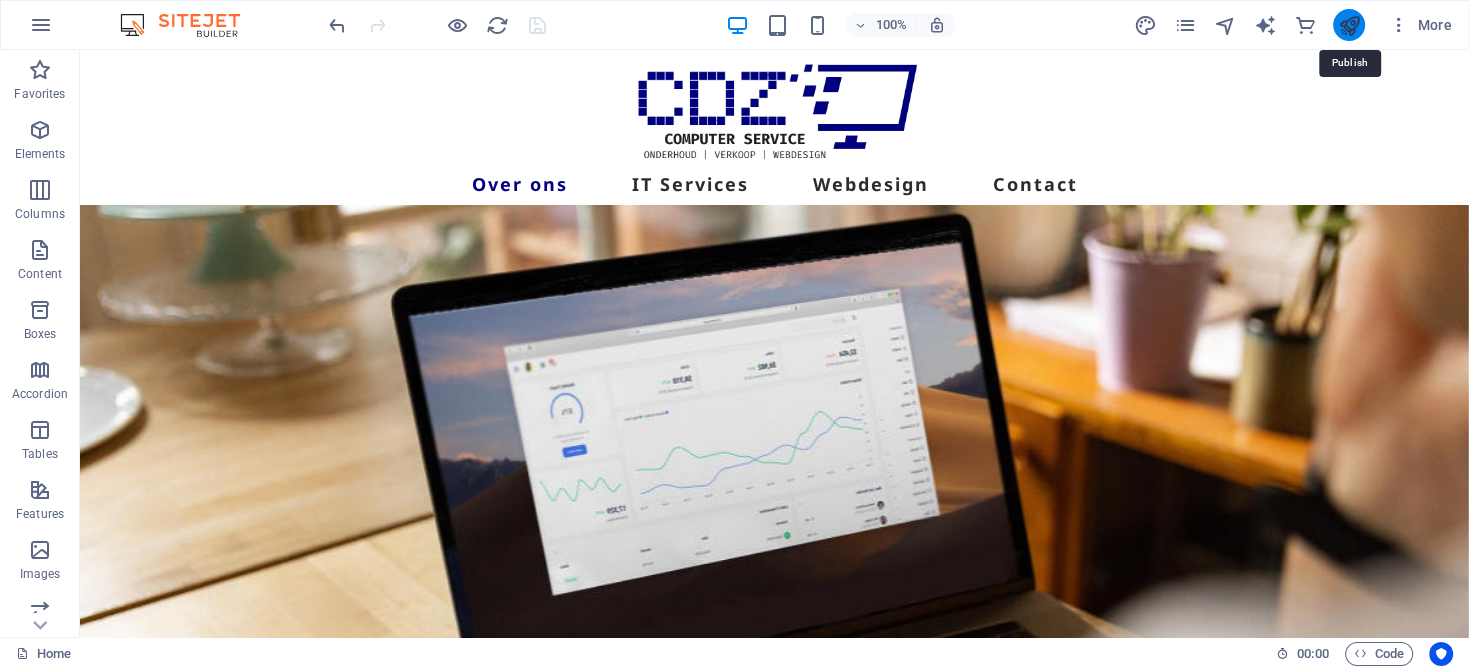 click at bounding box center (1348, 25) 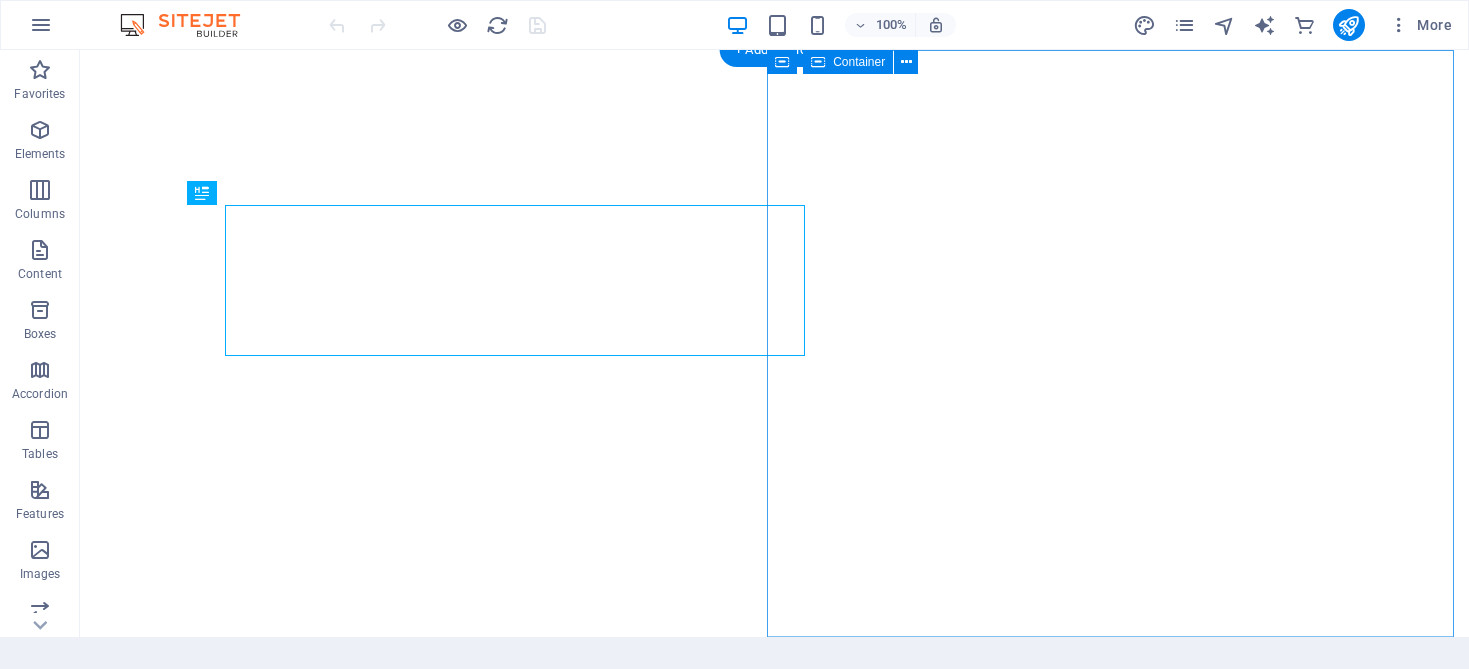 scroll, scrollTop: 0, scrollLeft: 0, axis: both 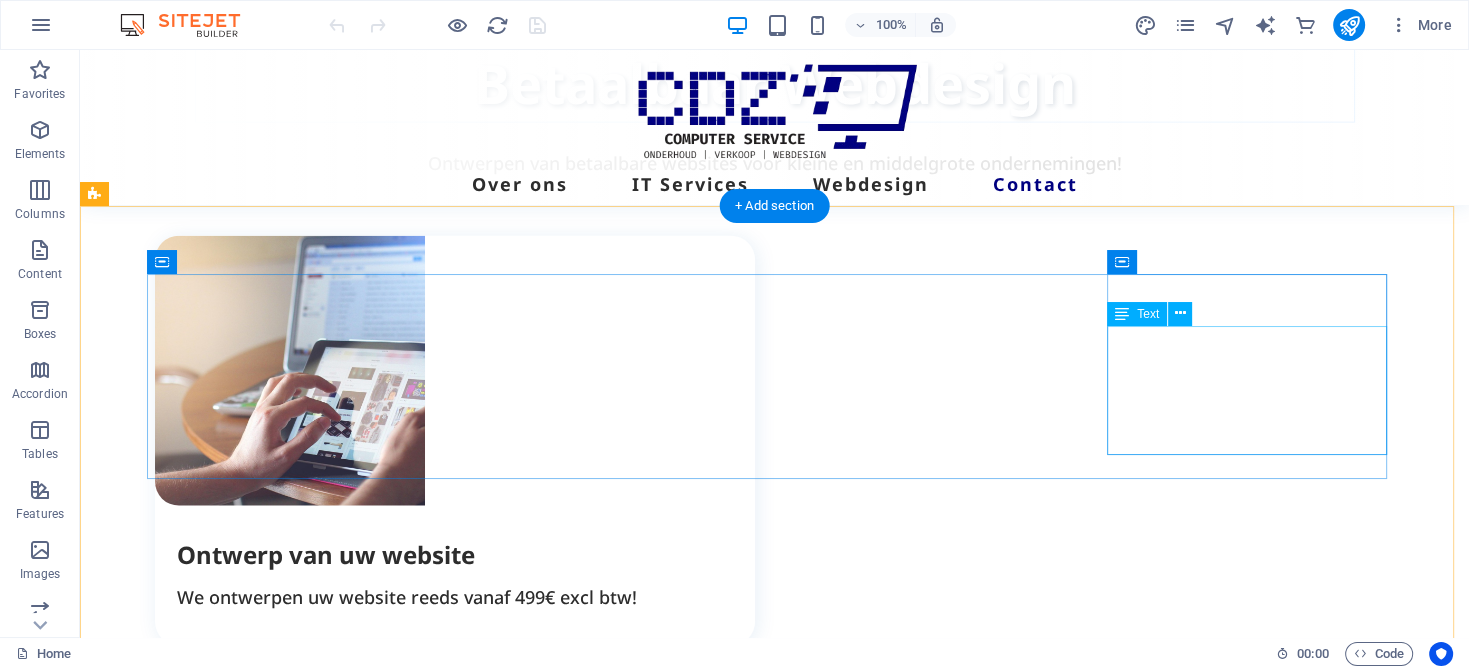 click on "0032 498 100 507       website@cdz.be       Sint-Gerolflaan 3 bus 1B   9880 9880  Aalter" at bounding box center [295, 4859] 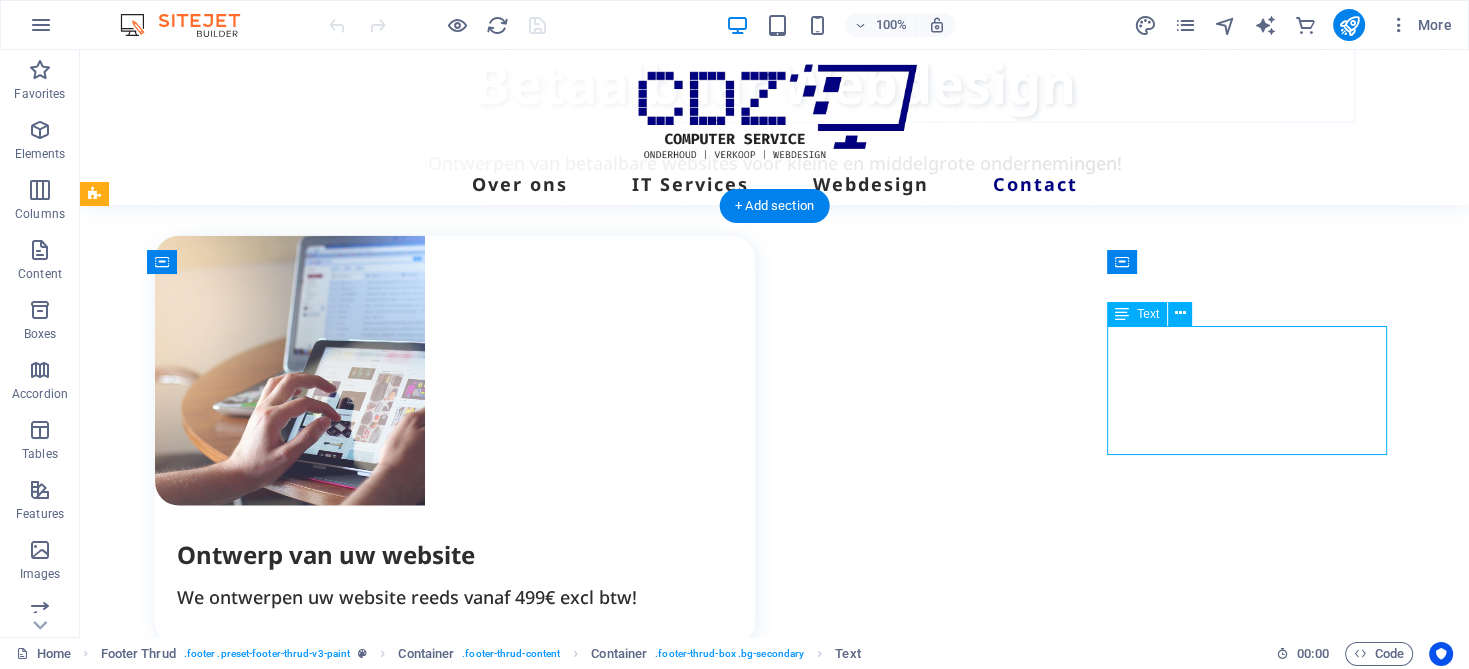 click on "0032 498 100 507       website@cdz.be       Sint-Gerolflaan 3 bus 1B   9880 9880  Aalter" at bounding box center [295, 4859] 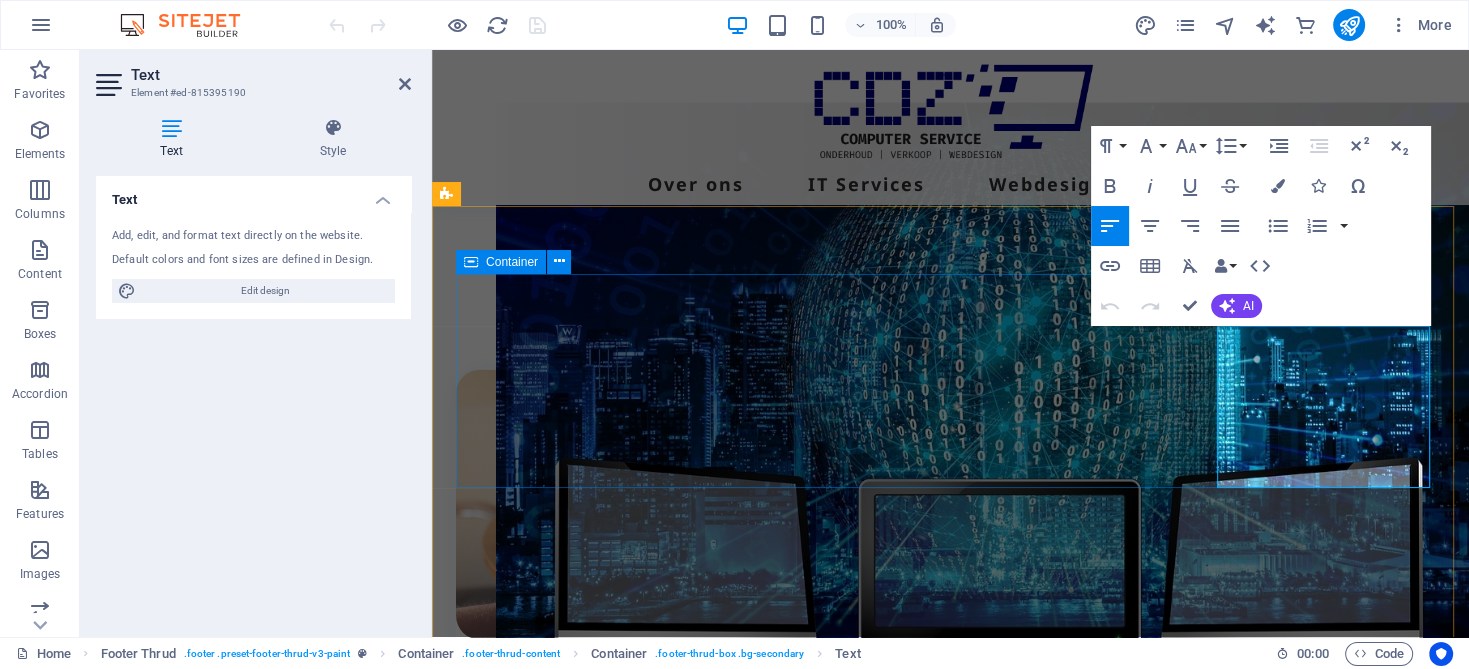 scroll, scrollTop: 5013, scrollLeft: 0, axis: vertical 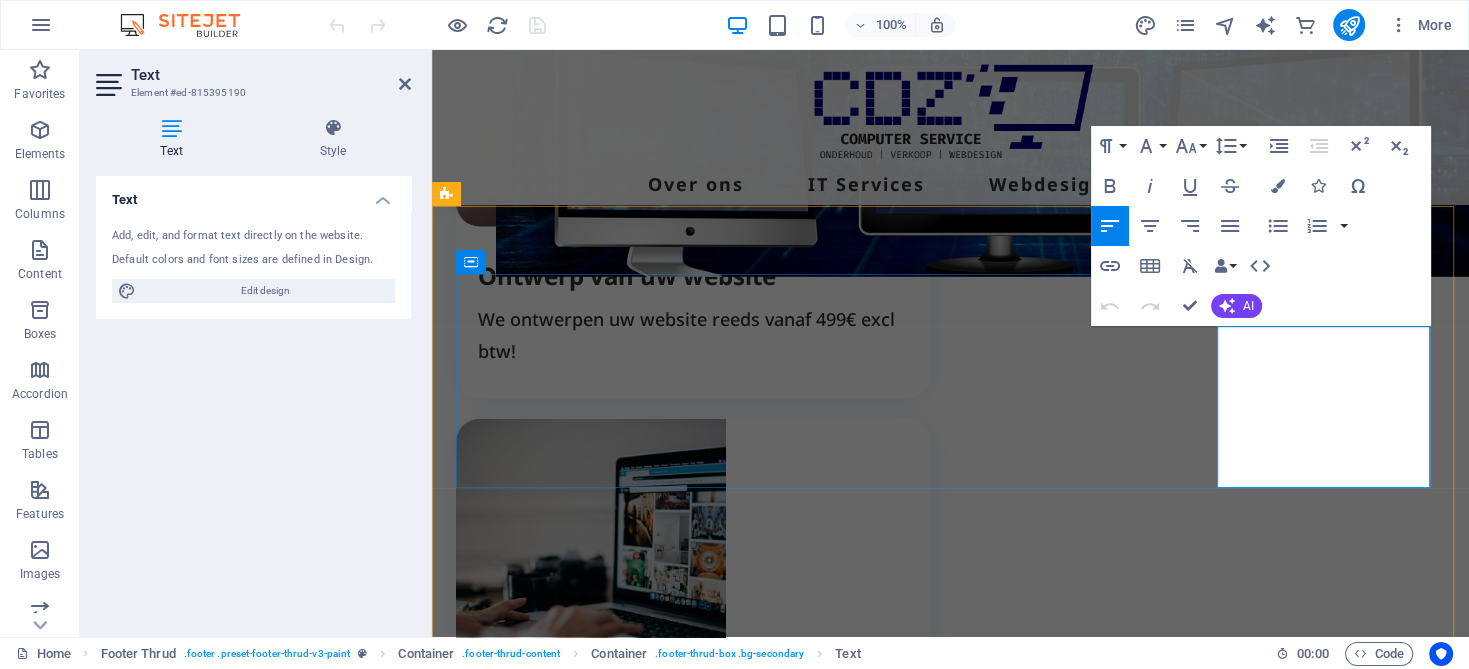 click on "9880 9880  Aalter" at bounding box center (564, 4995) 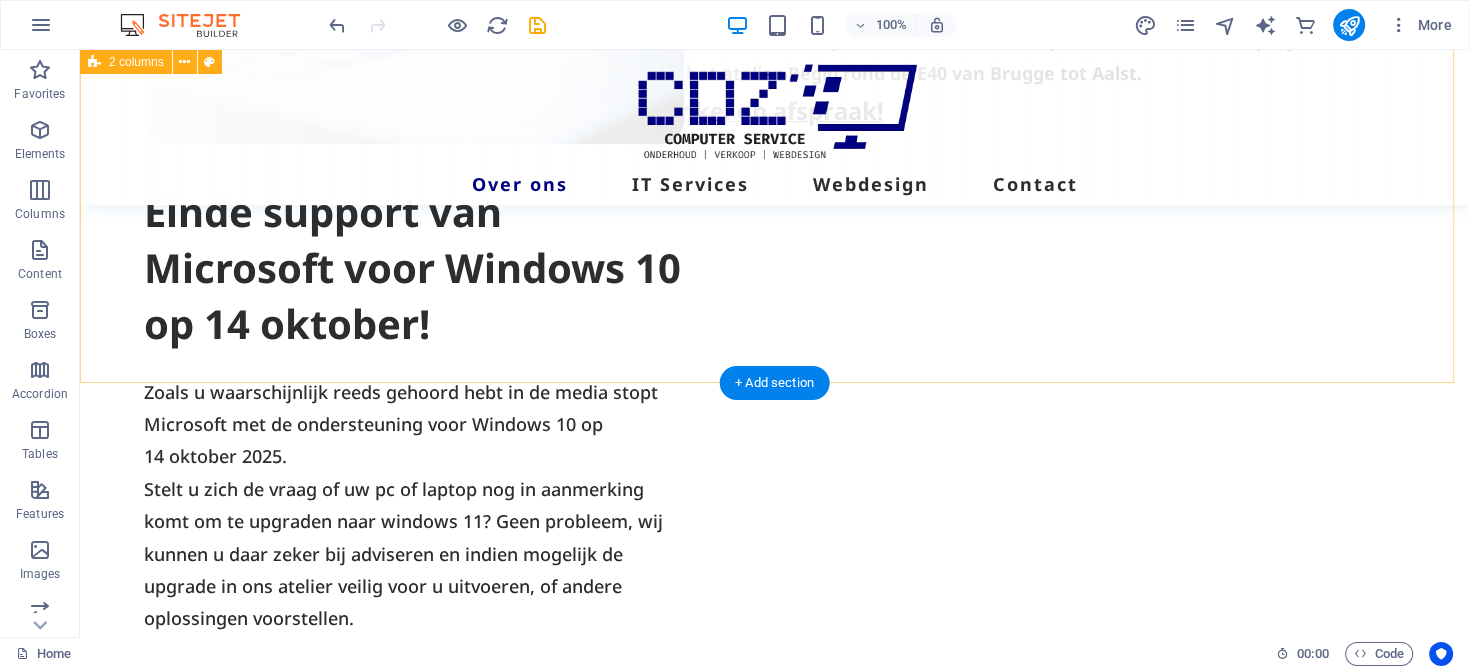 scroll, scrollTop: 1000, scrollLeft: 0, axis: vertical 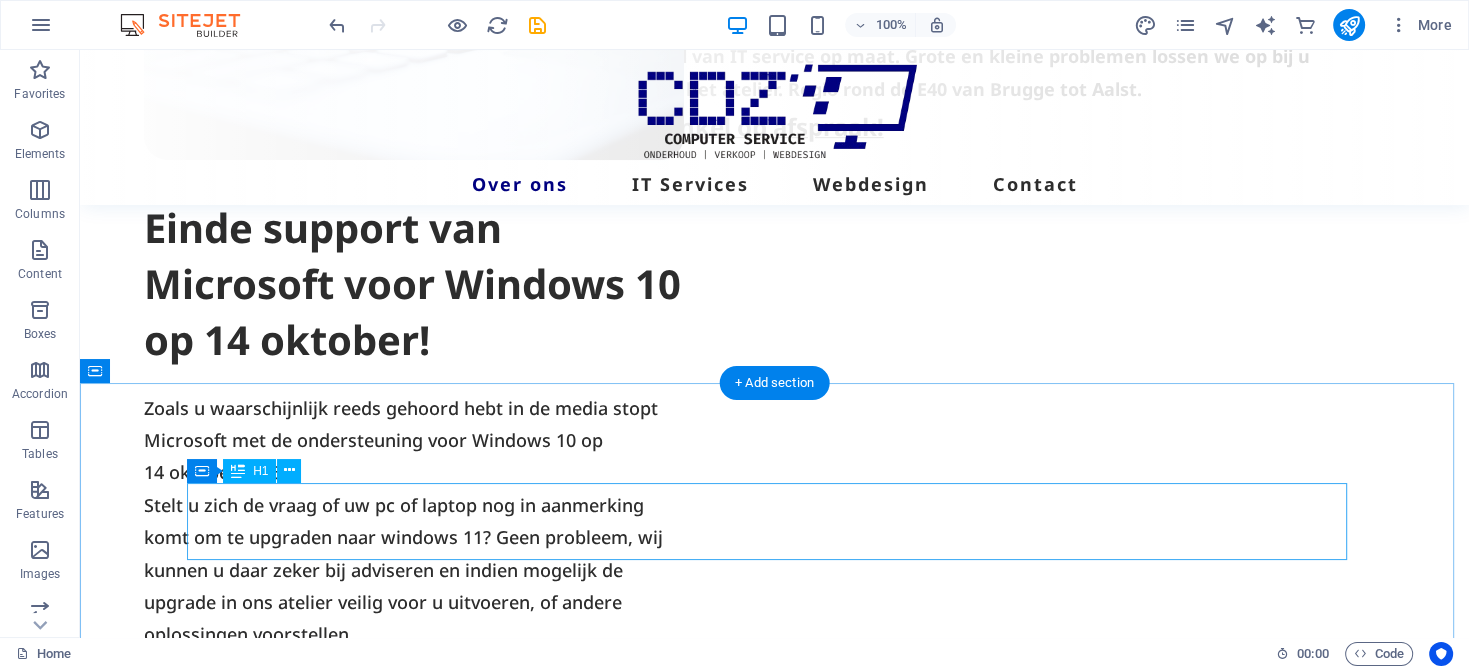 click on "IT Service & Verkoop" at bounding box center (775, 999) 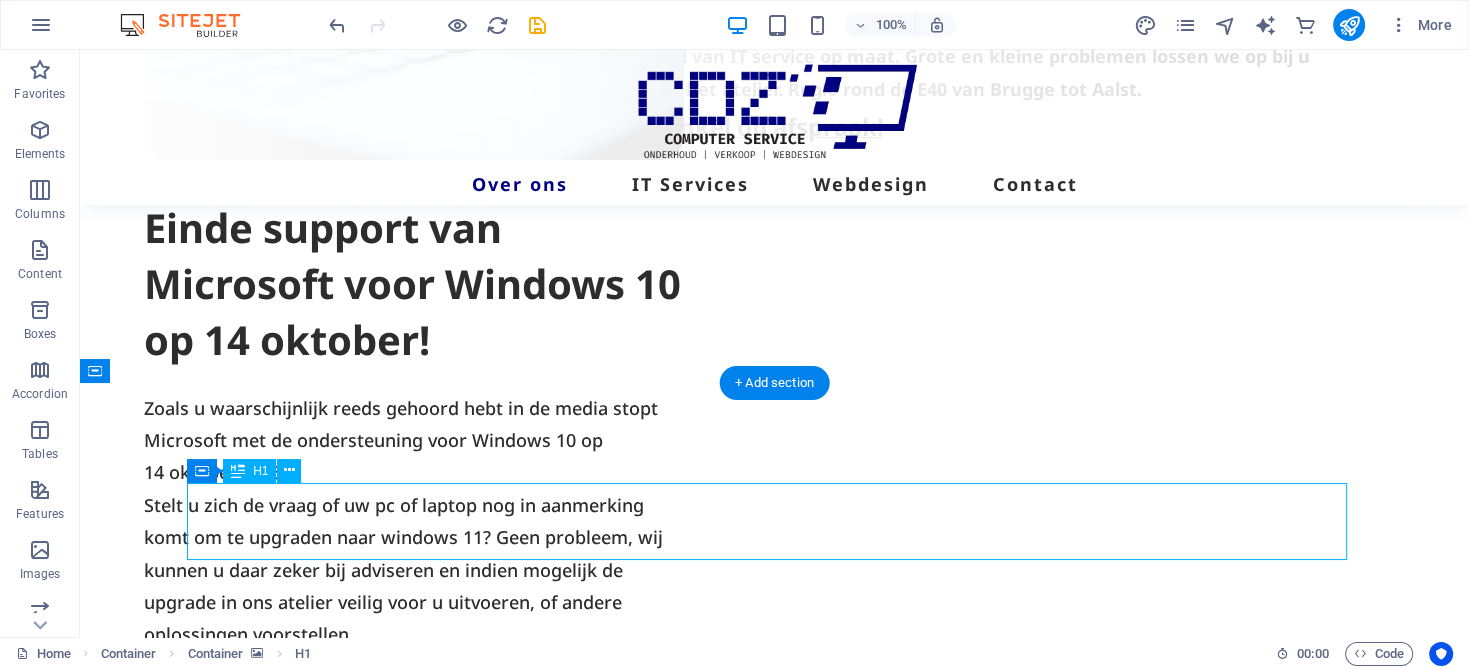 click on "IT Service & Verkoop" at bounding box center [775, 999] 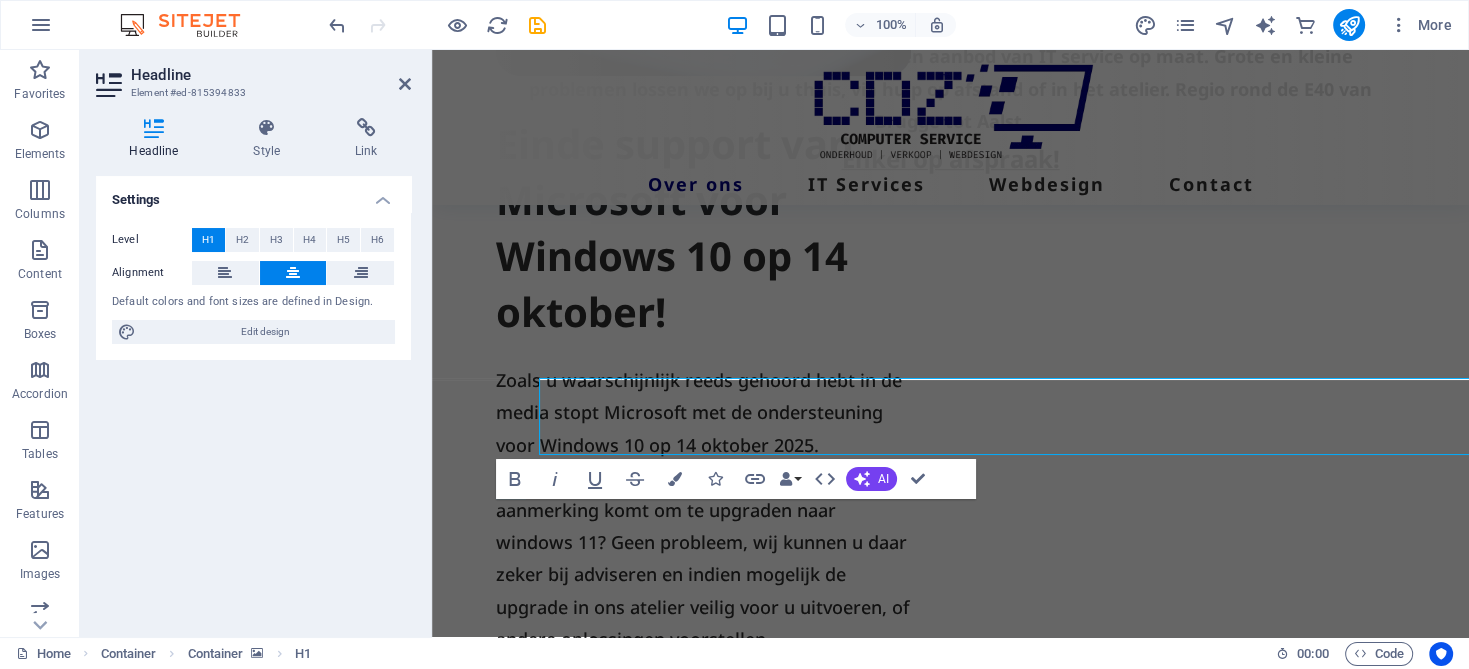 scroll, scrollTop: 1105, scrollLeft: 0, axis: vertical 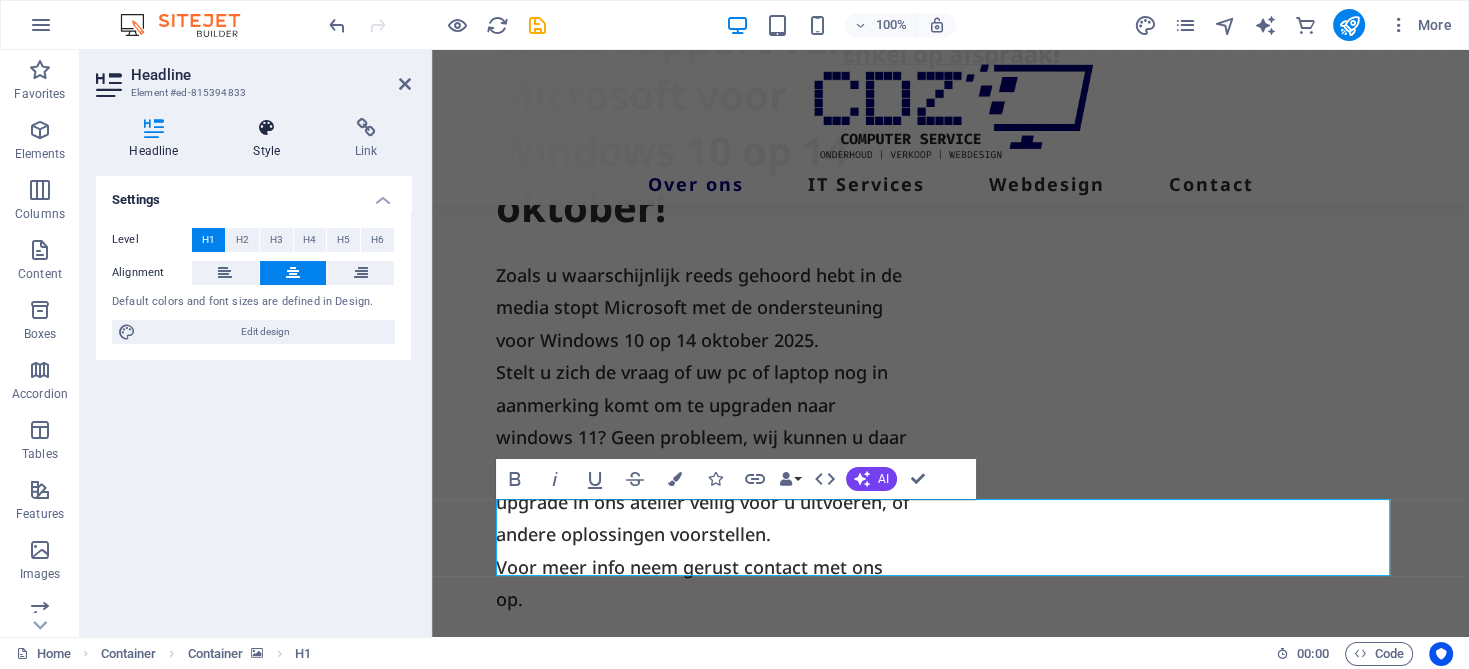 click on "Style" at bounding box center (271, 139) 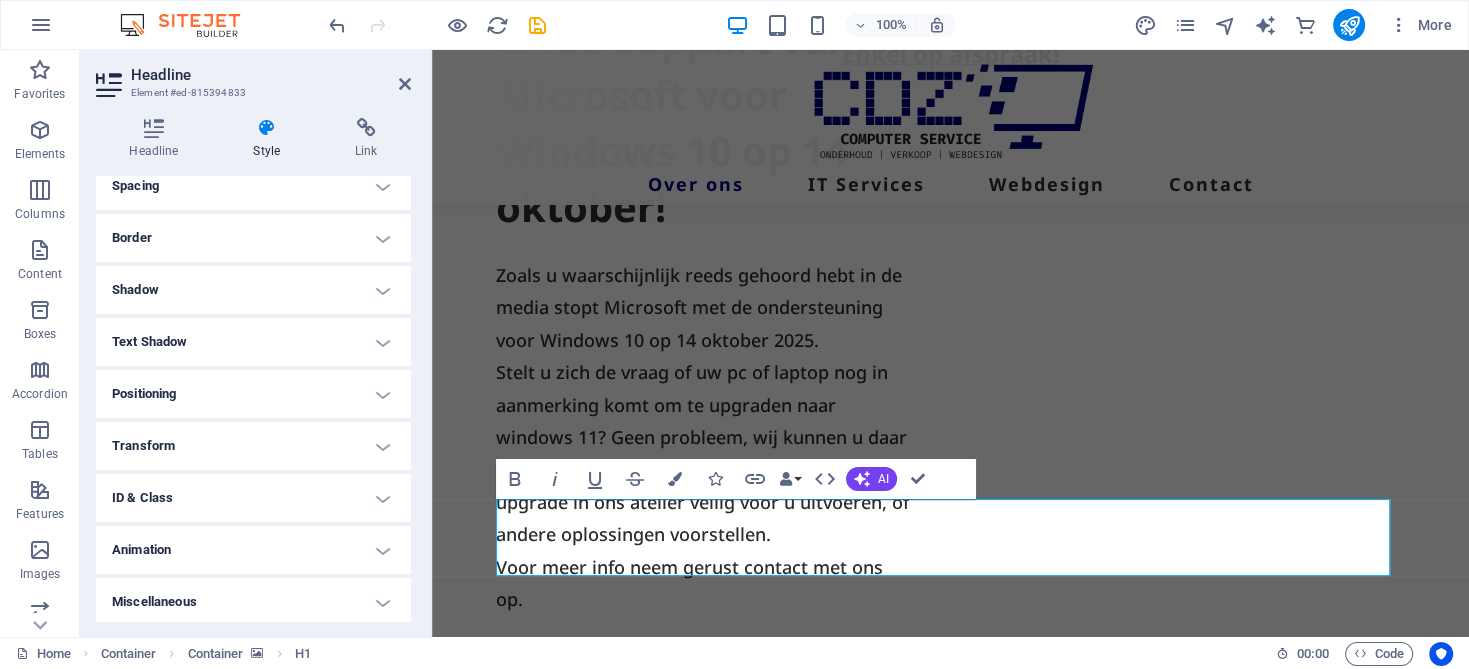 scroll, scrollTop: 400, scrollLeft: 0, axis: vertical 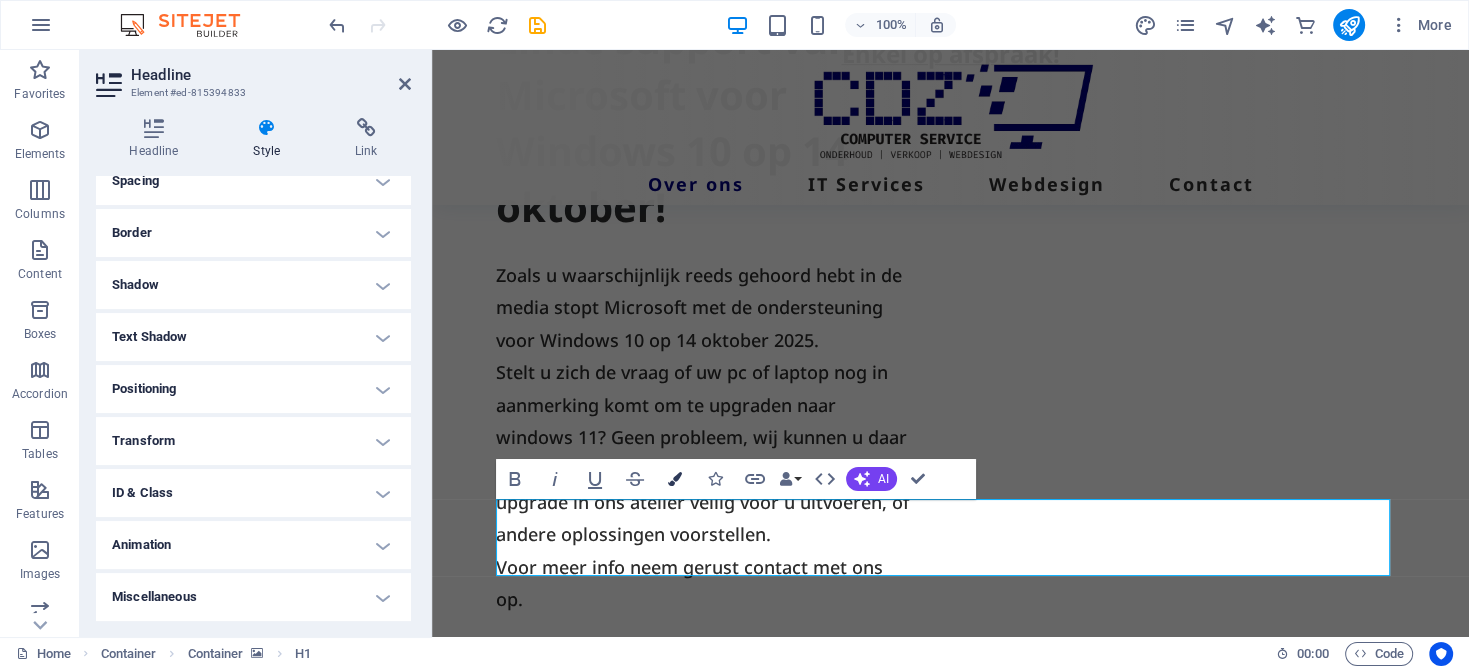 click at bounding box center [675, 479] 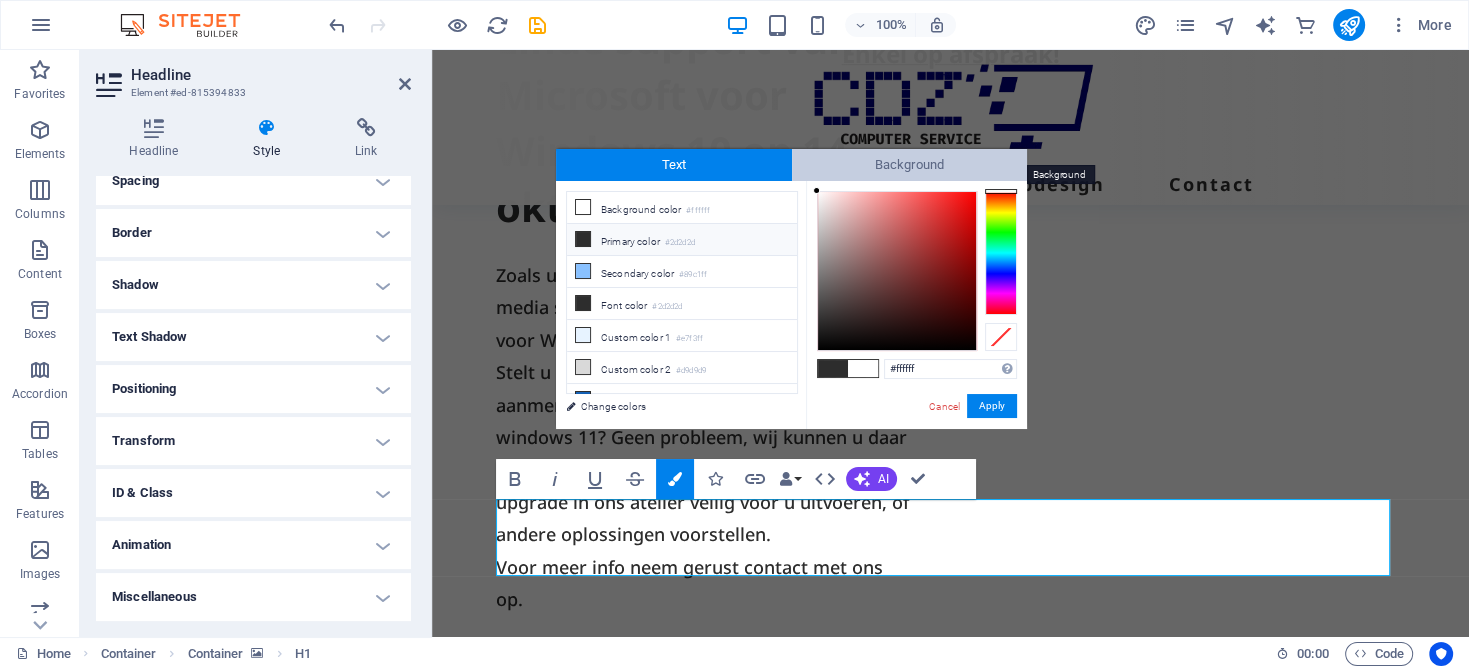 click on "Background" at bounding box center [910, 165] 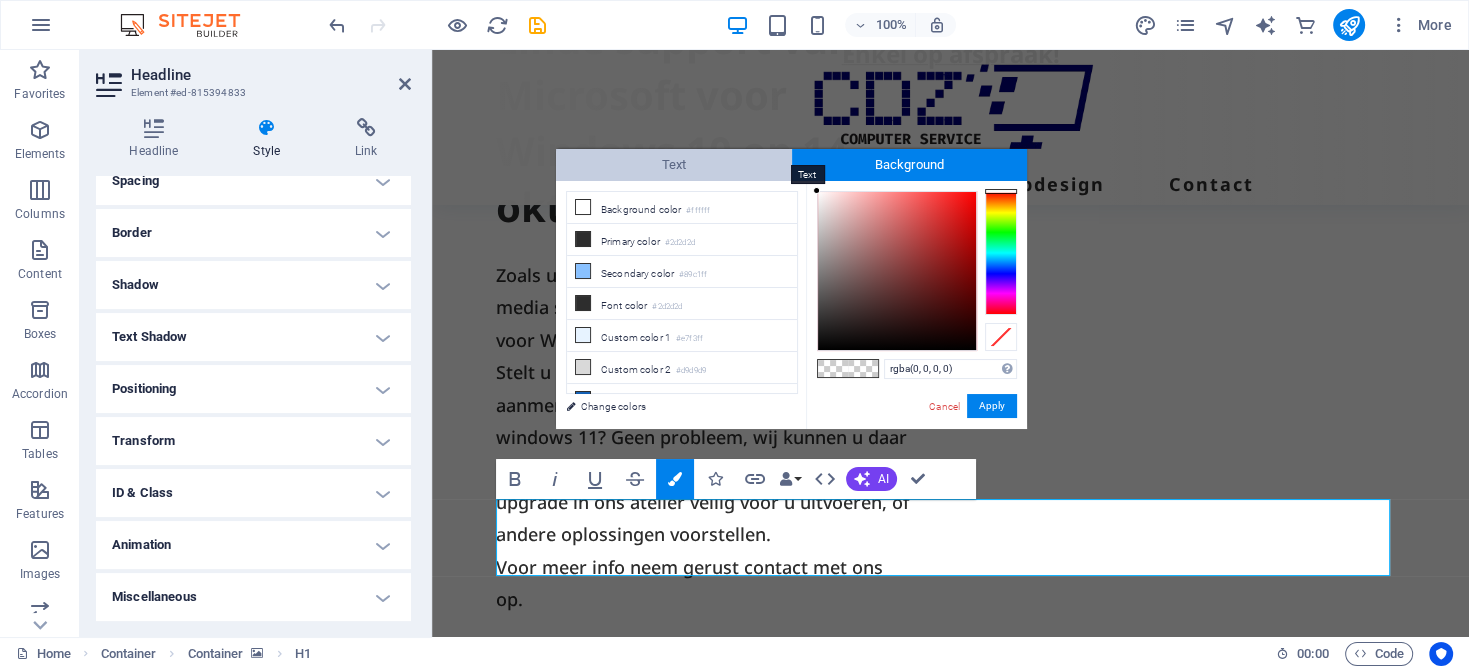 click on "Text" at bounding box center (674, 165) 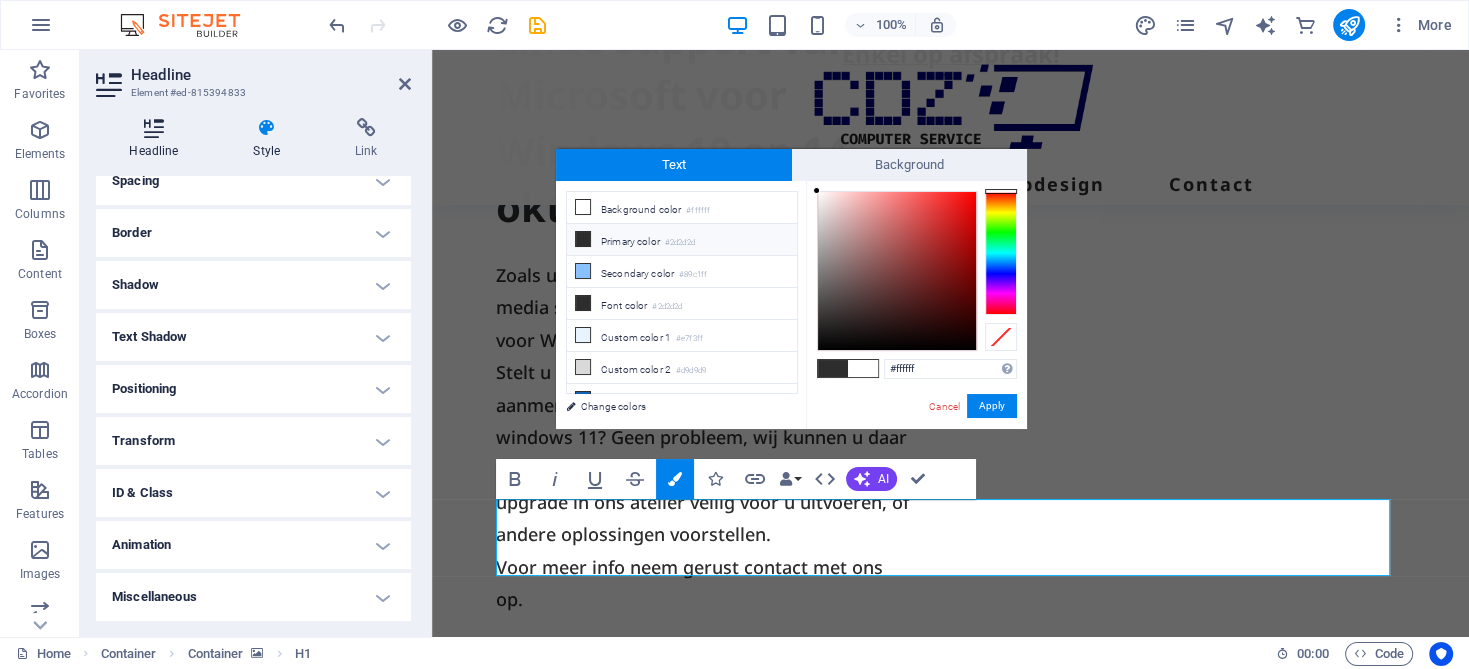 click on "Headline" at bounding box center [158, 139] 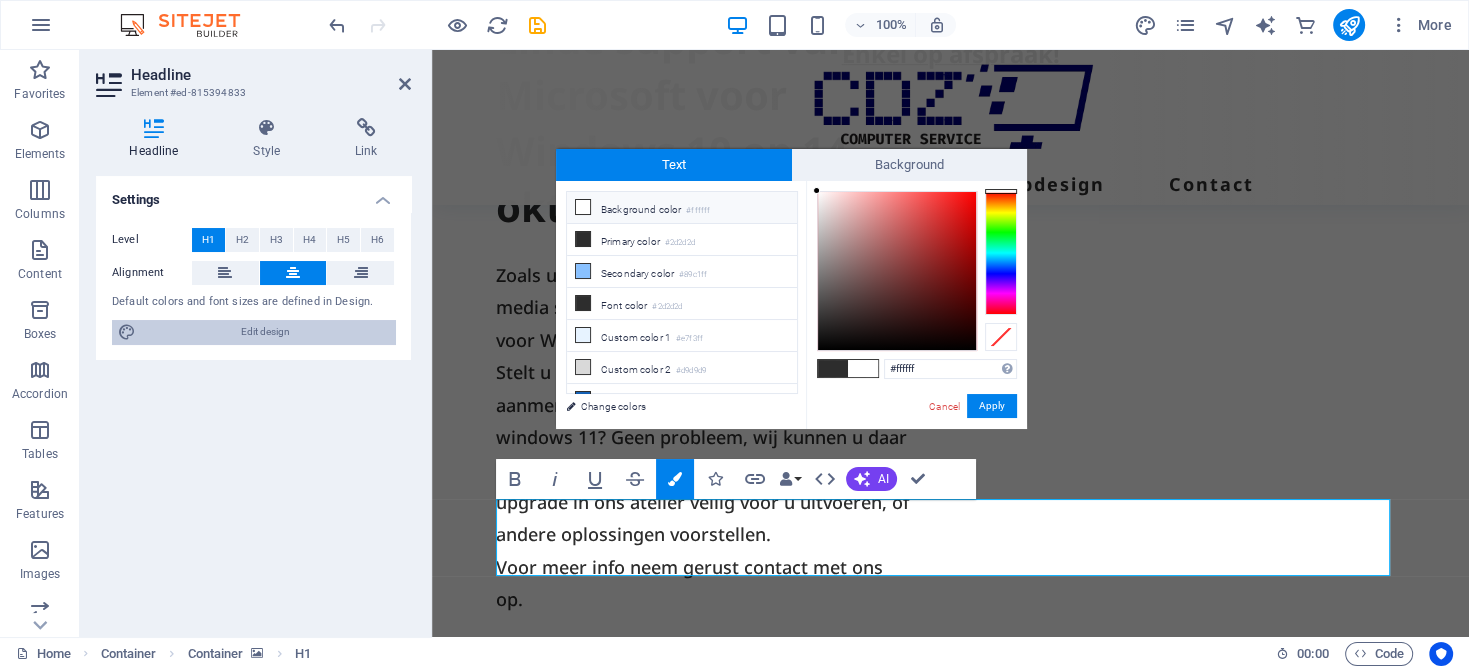 click on "Edit design" at bounding box center [265, 332] 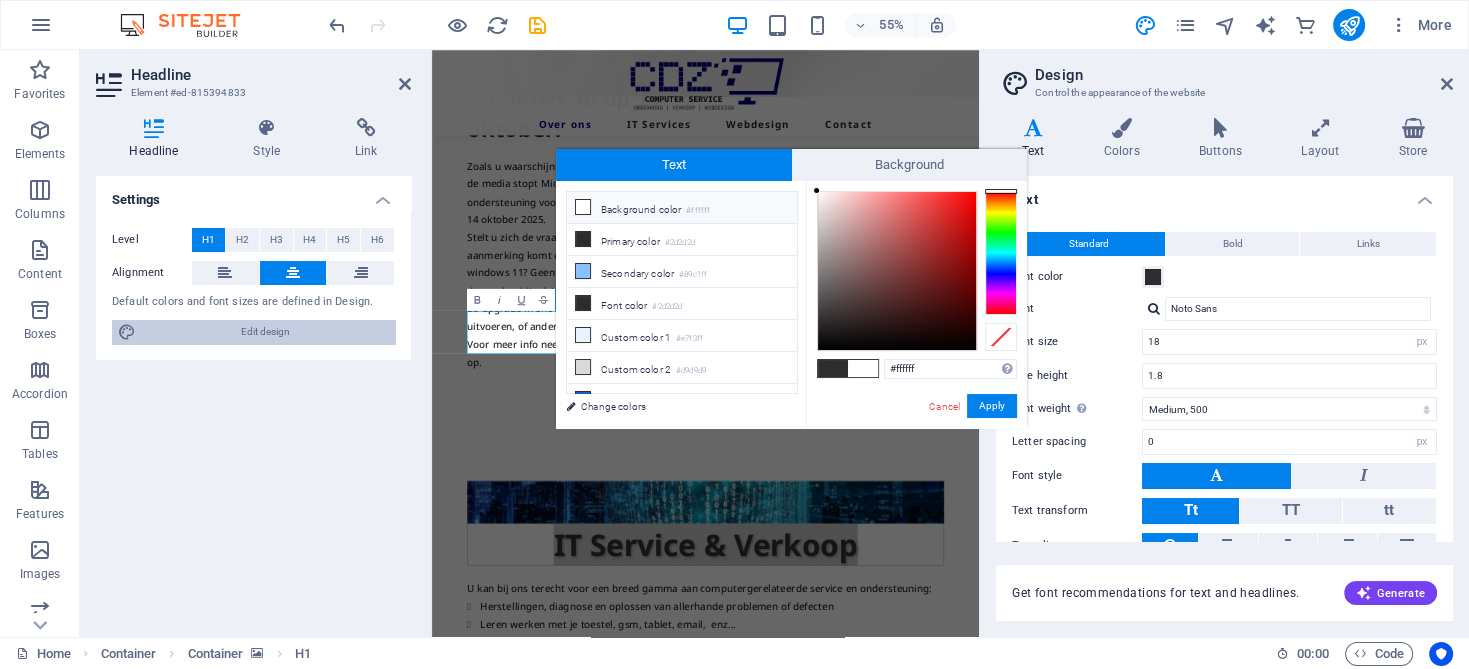 scroll, scrollTop: 1144, scrollLeft: 0, axis: vertical 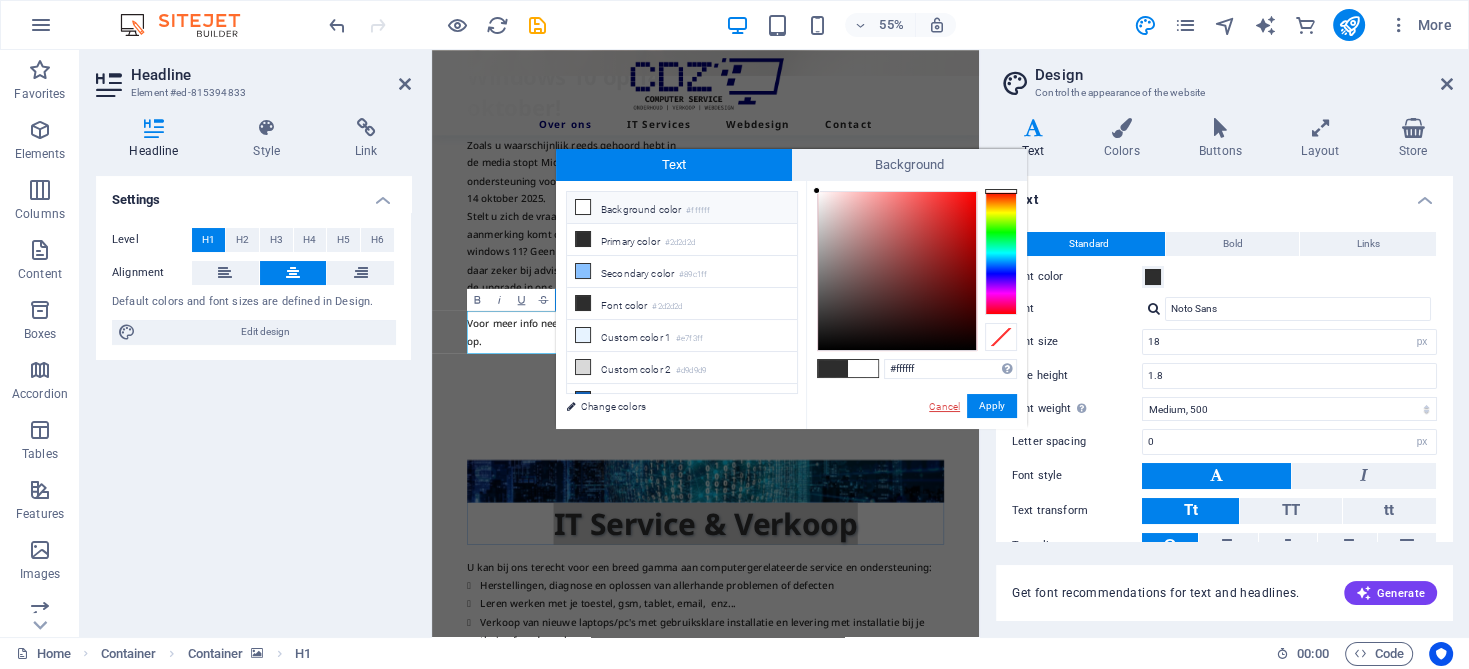 click on "Cancel" at bounding box center [944, 406] 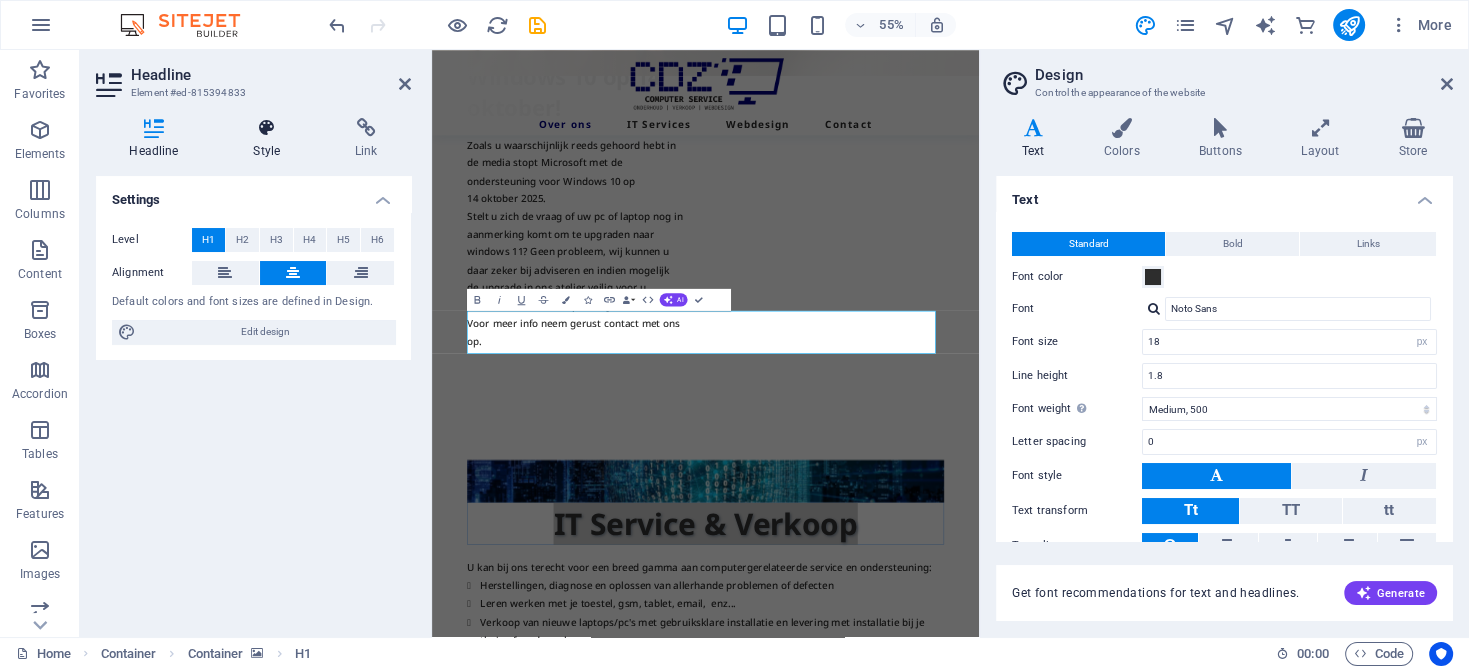 click at bounding box center [267, 128] 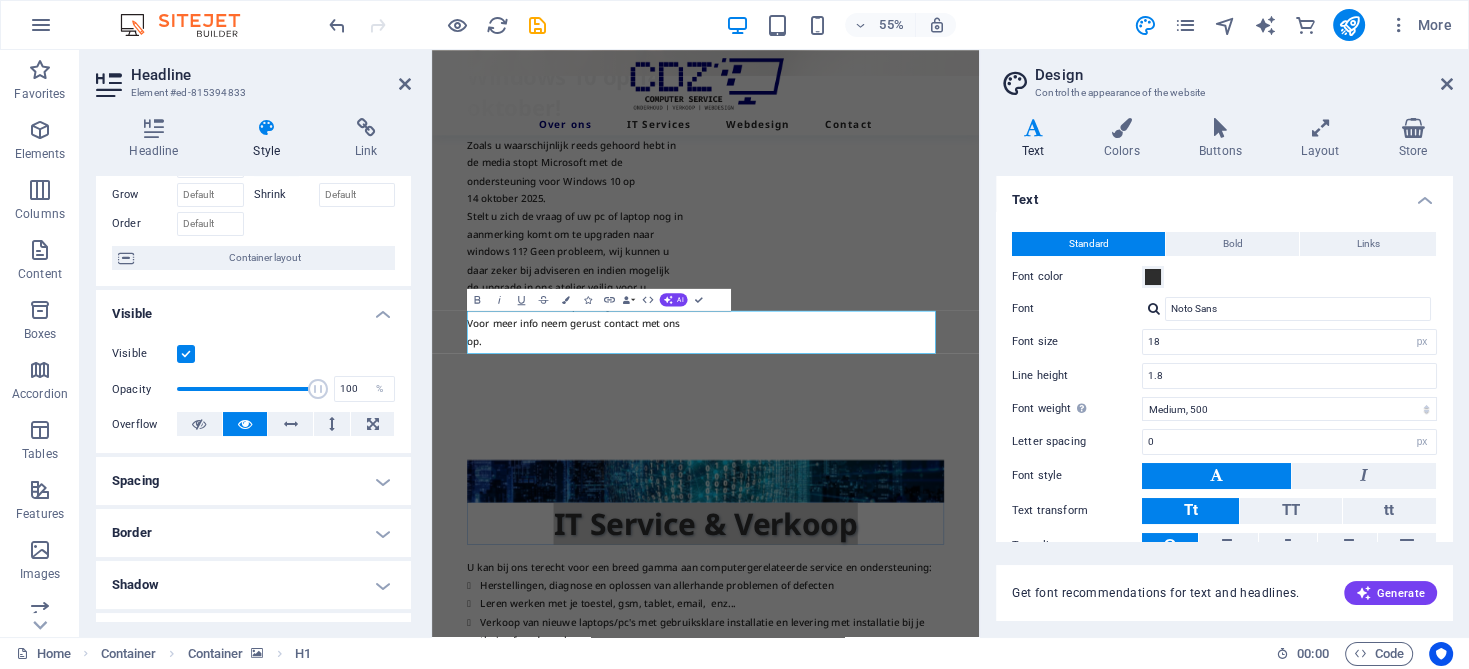 scroll, scrollTop: 0, scrollLeft: 0, axis: both 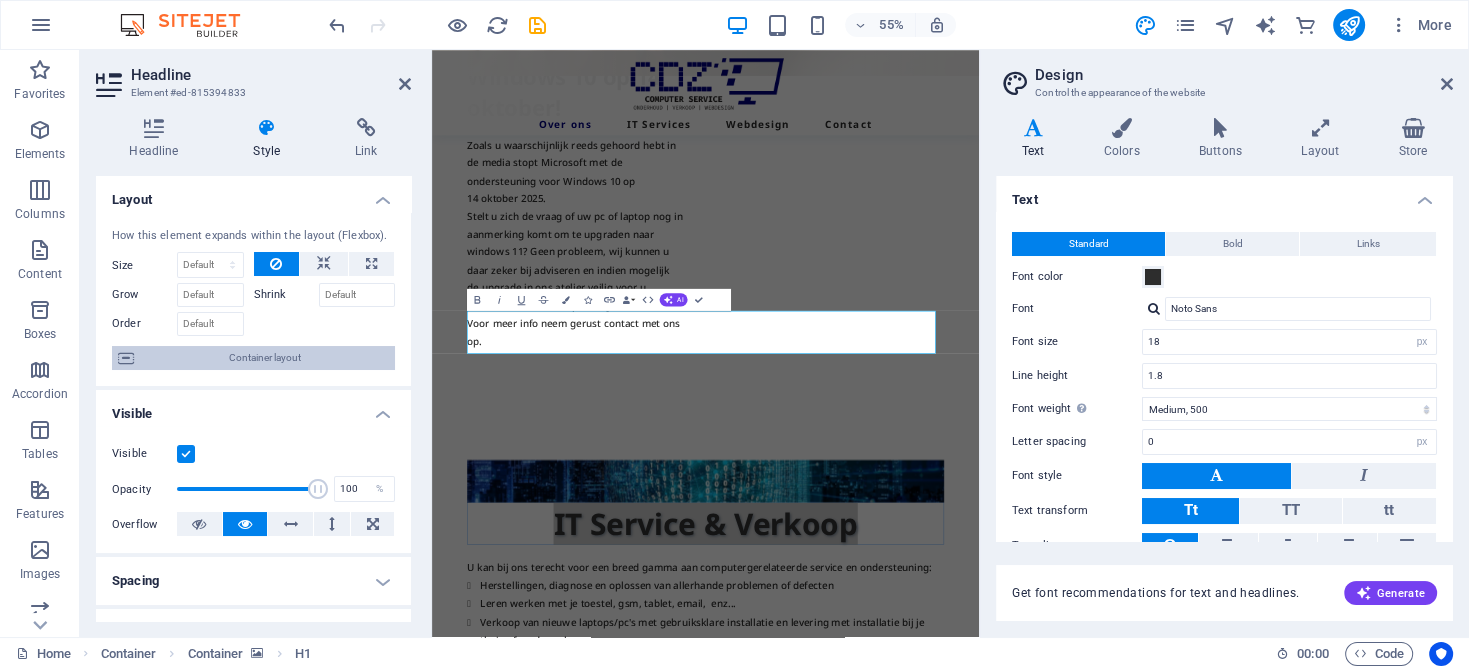click on "Container layout" at bounding box center (264, 358) 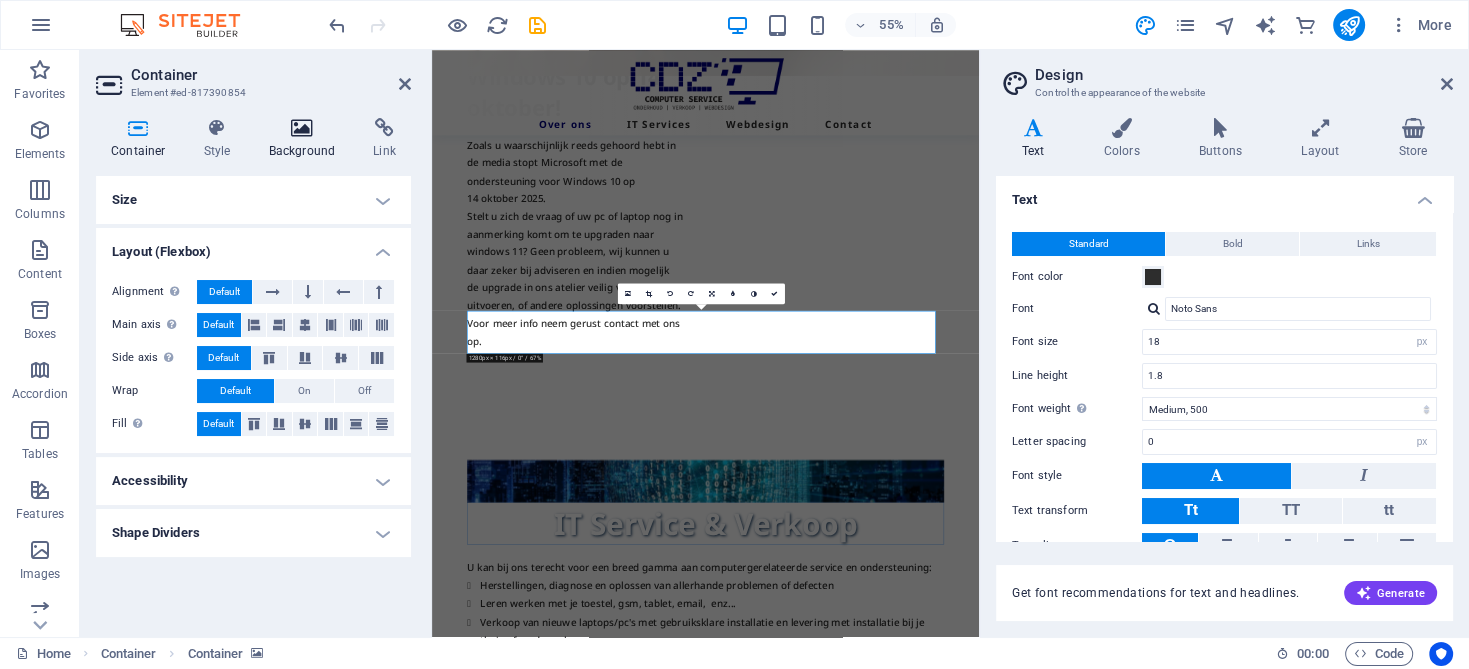 click on "Background" at bounding box center (306, 139) 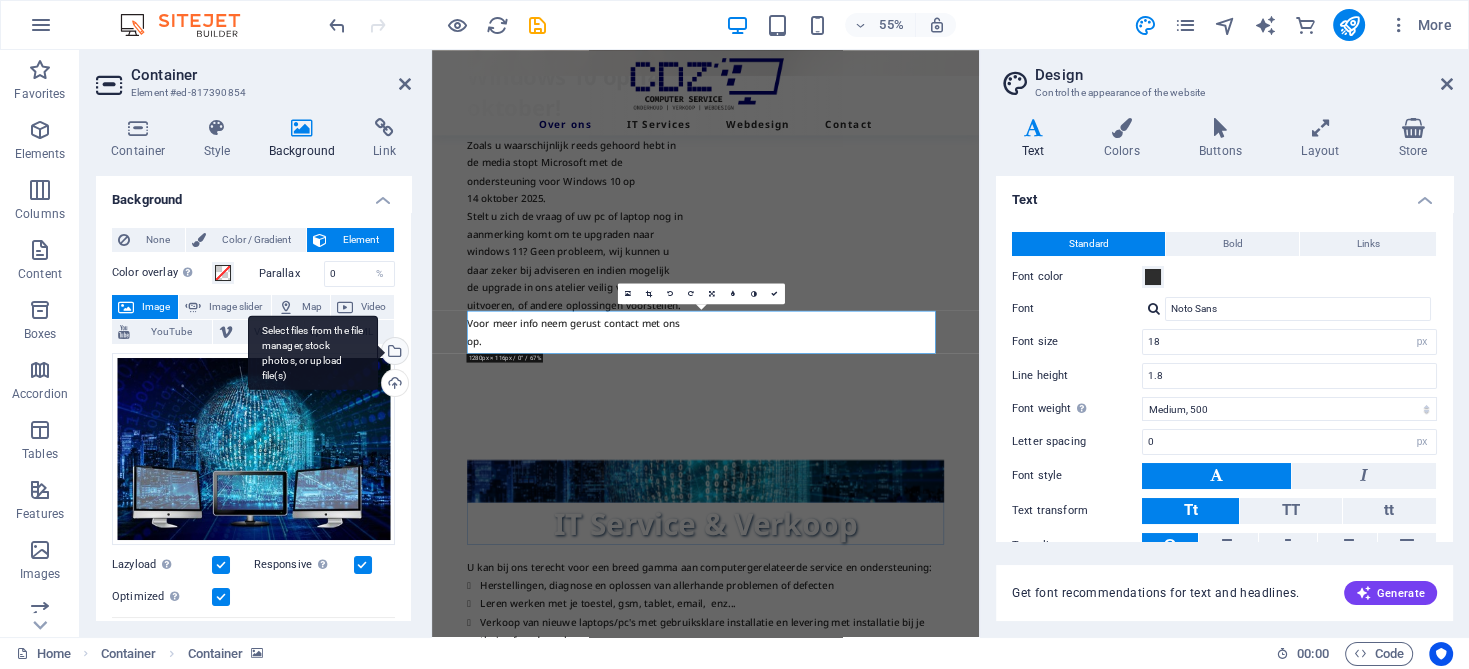 click on "Select files from the file manager, stock photos, or upload file(s)" at bounding box center [393, 353] 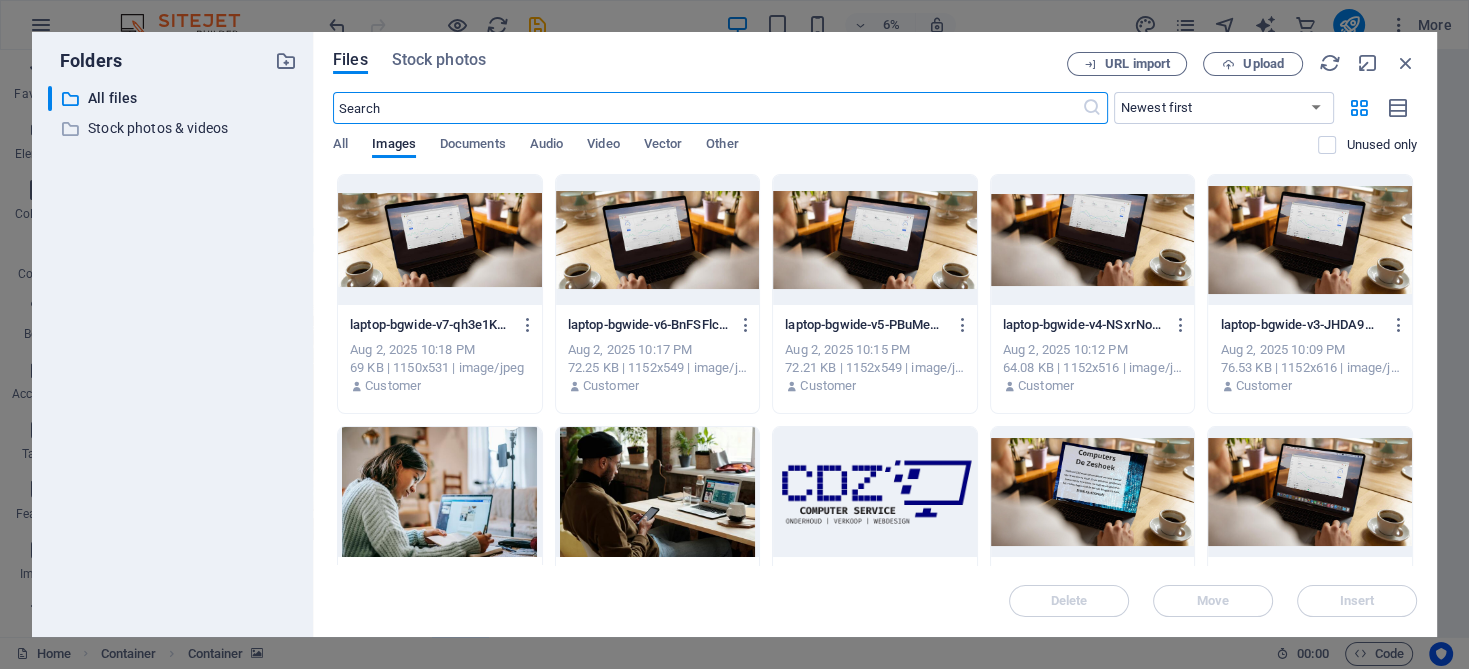 scroll, scrollTop: 0, scrollLeft: 0, axis: both 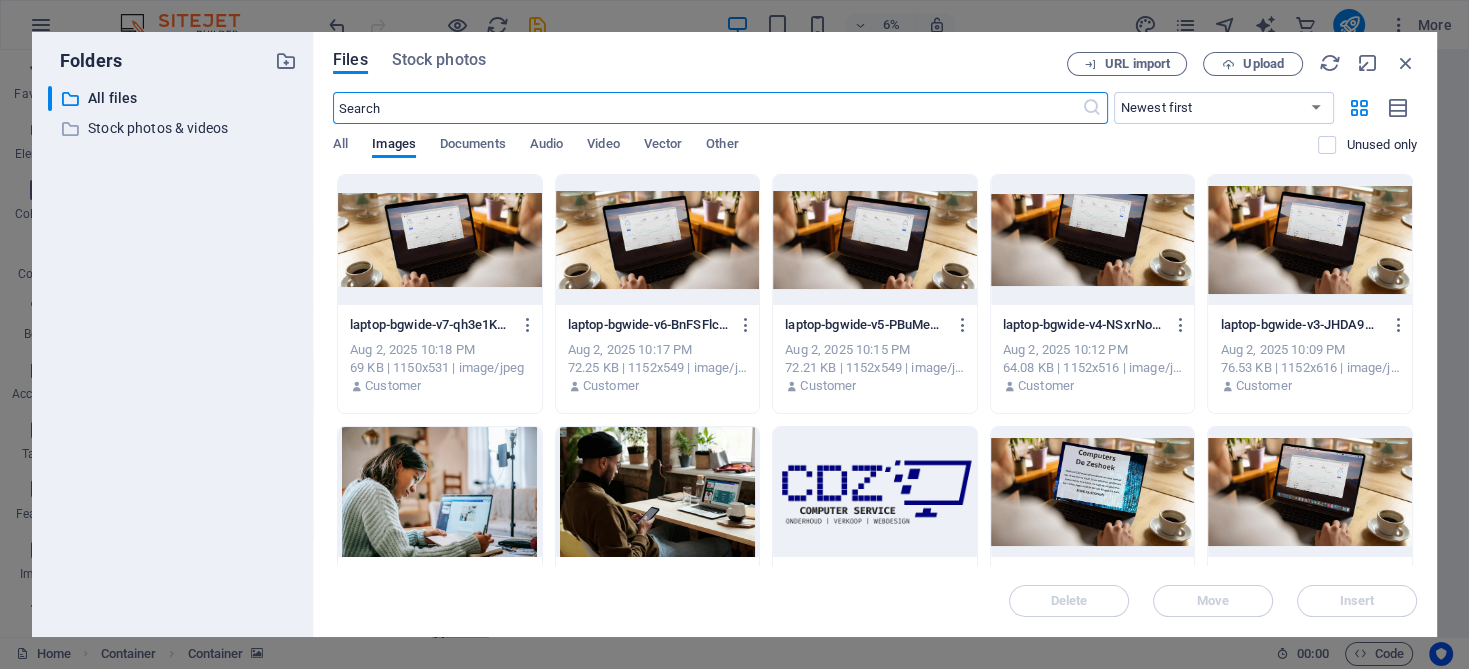click at bounding box center (707, 108) 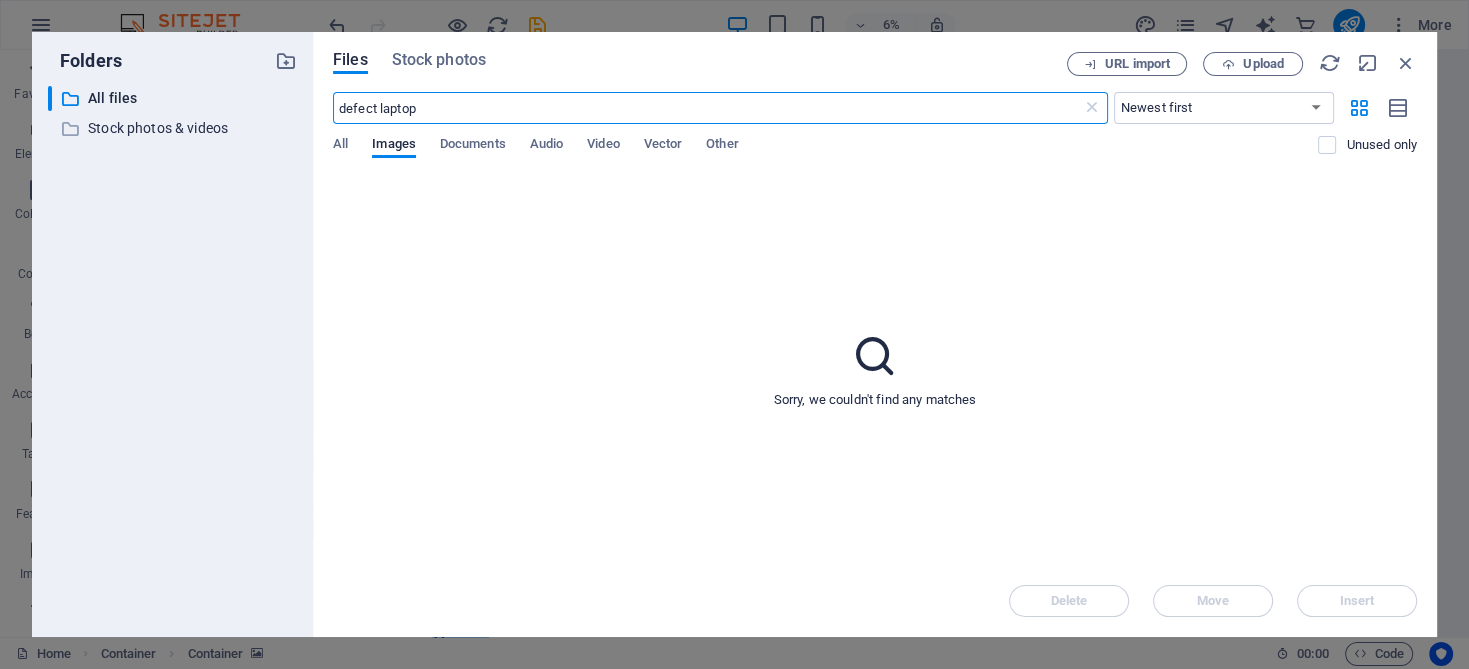 drag, startPoint x: 381, startPoint y: 103, endPoint x: 314, endPoint y: 108, distance: 67.18631 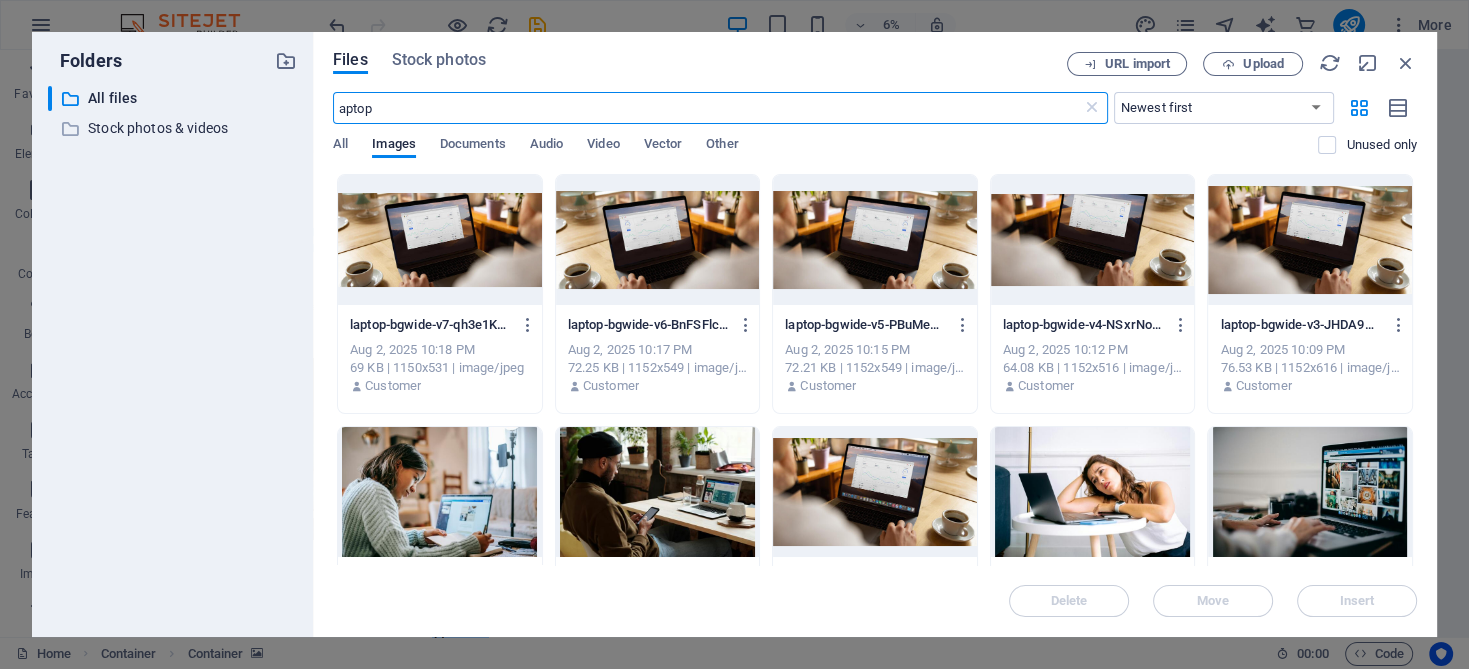click on "aptop" at bounding box center (707, 108) 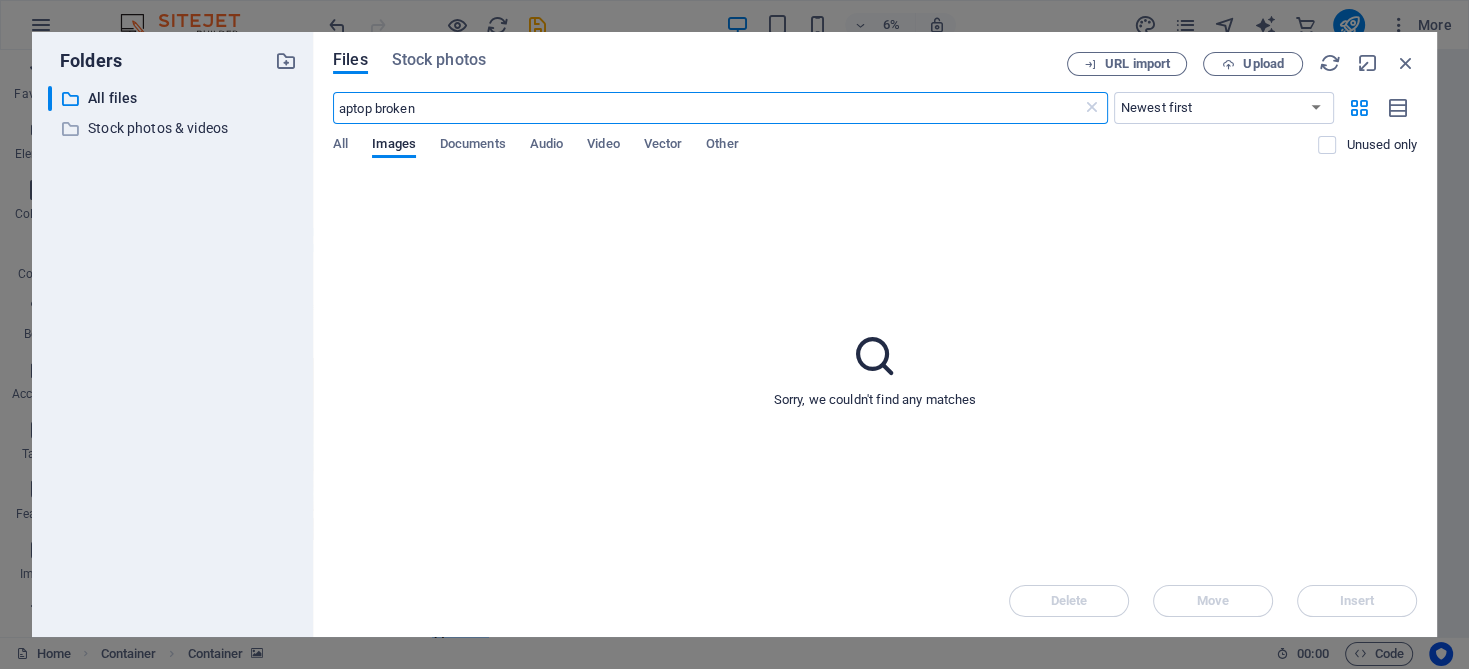 click on "Sorry, we couldn't find any matches" at bounding box center (875, 369) 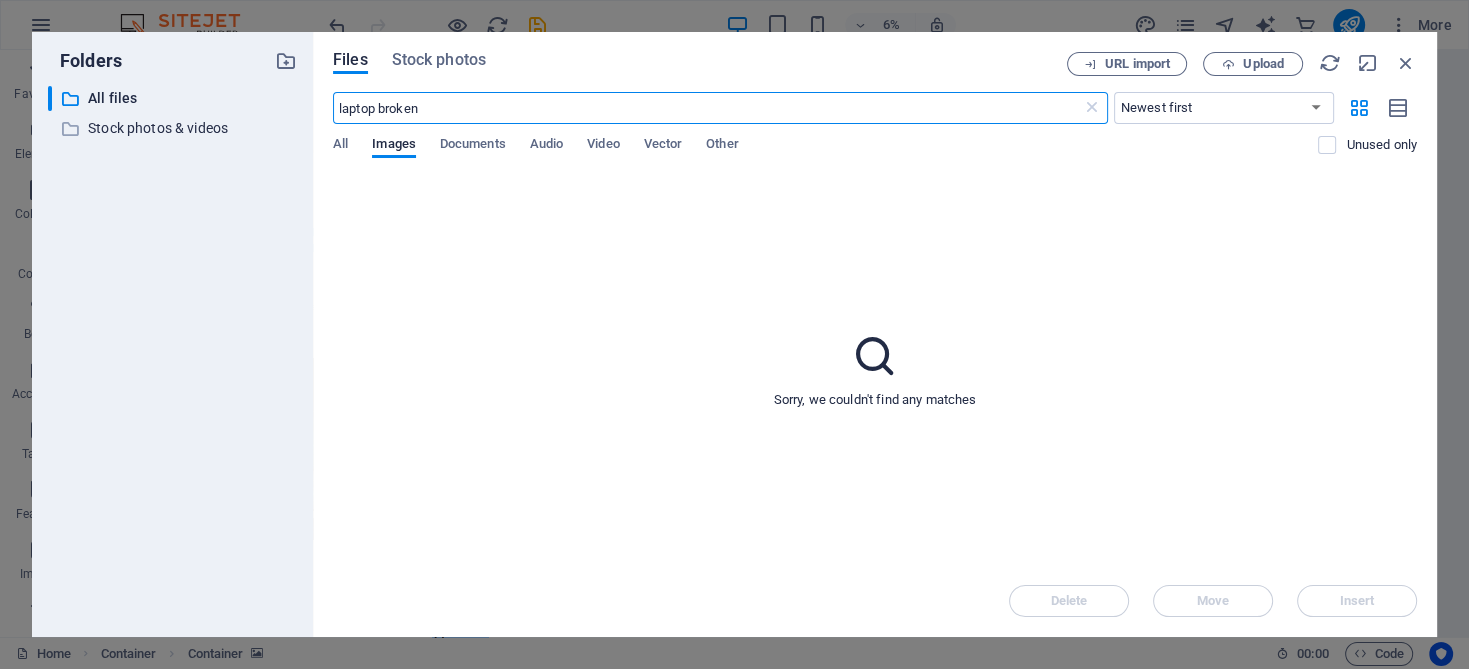 click on "laptop broken" at bounding box center (707, 108) 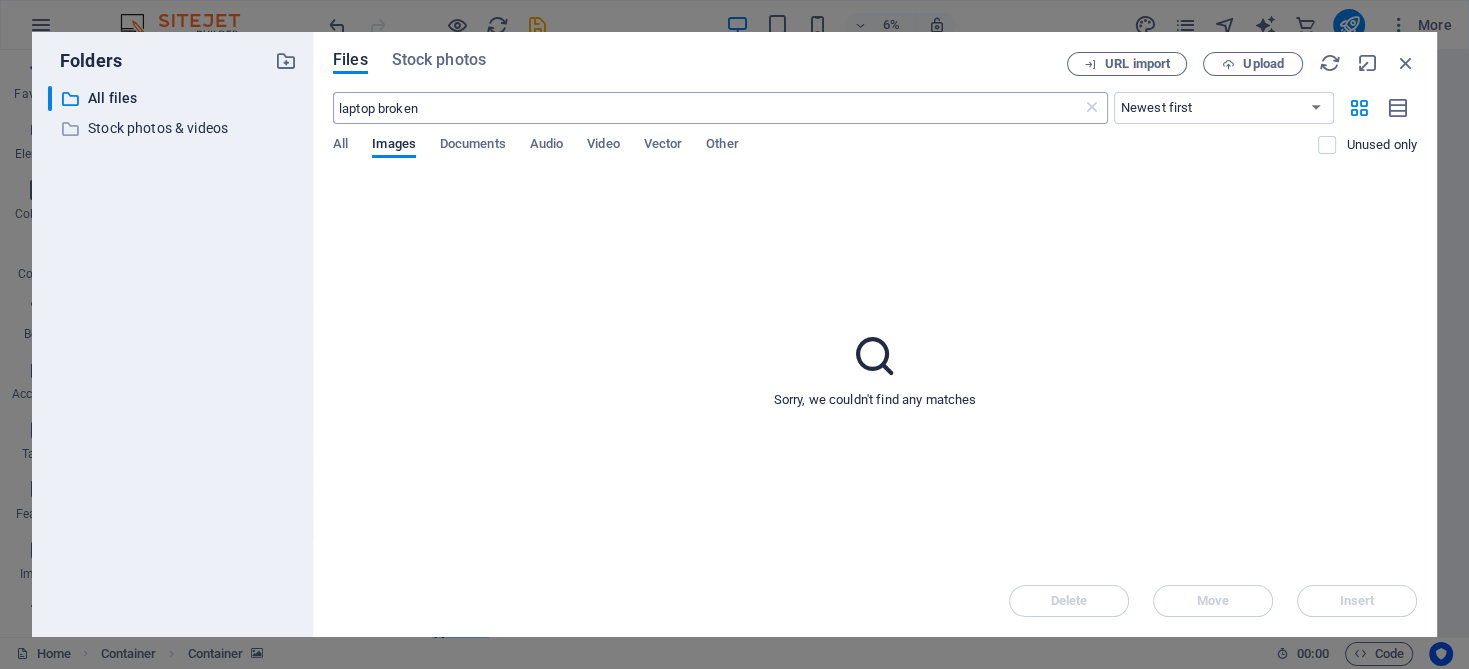click on "laptop broken" at bounding box center [707, 108] 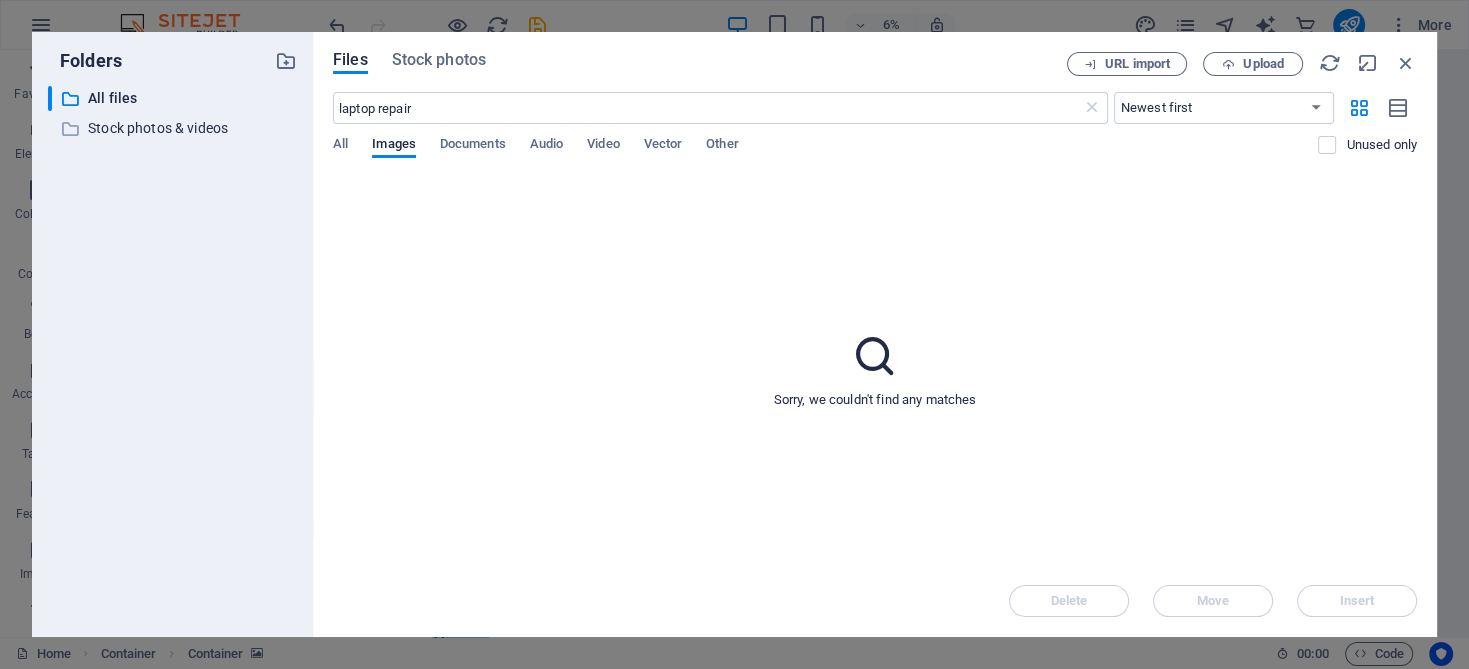 click on "Sorry, we couldn't find any matches" at bounding box center [875, 369] 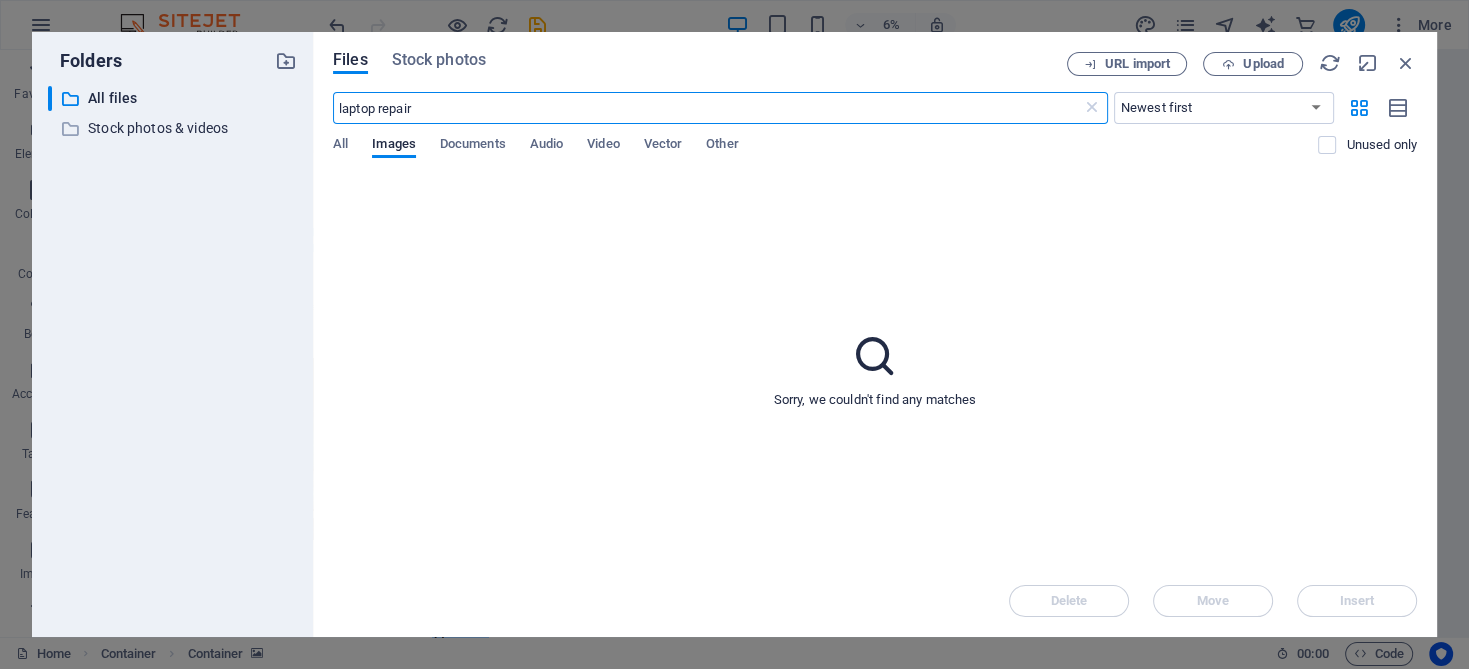 drag, startPoint x: 421, startPoint y: 106, endPoint x: 377, endPoint y: 101, distance: 44.28318 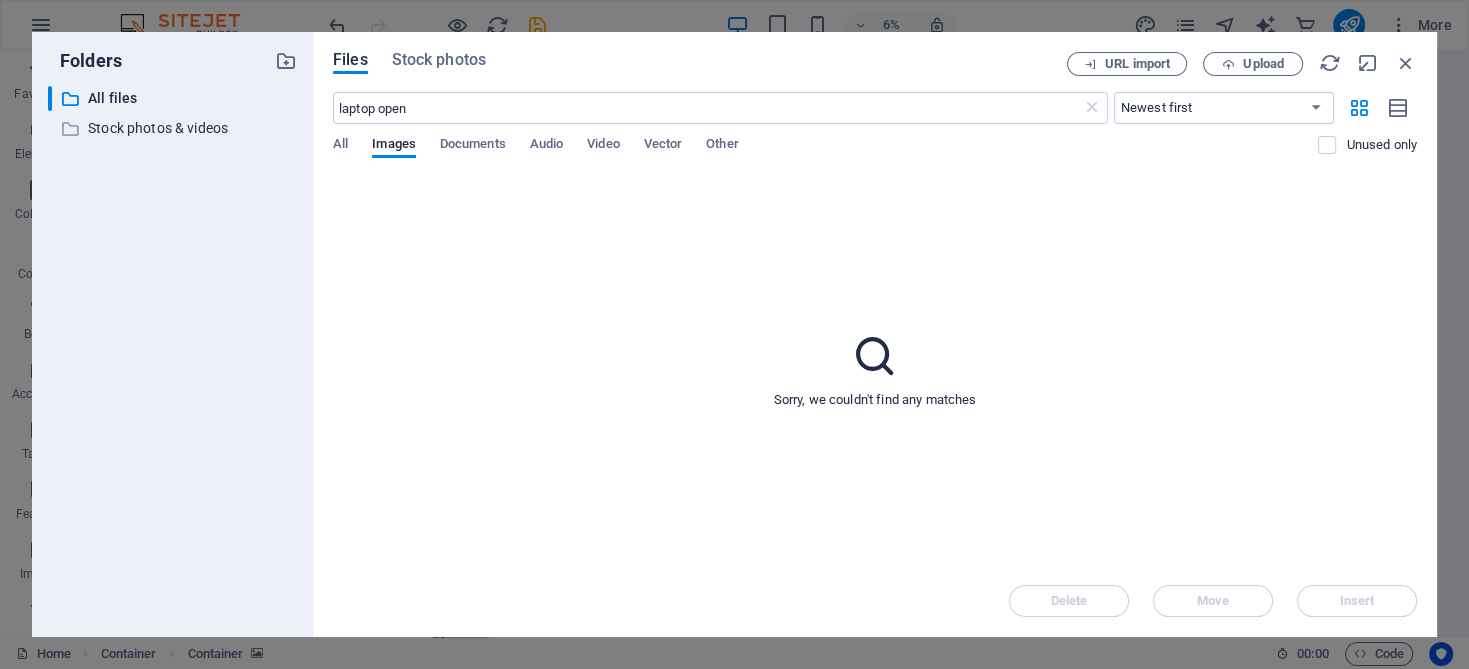 click on "Sorry, we couldn't find any matches" at bounding box center [875, 369] 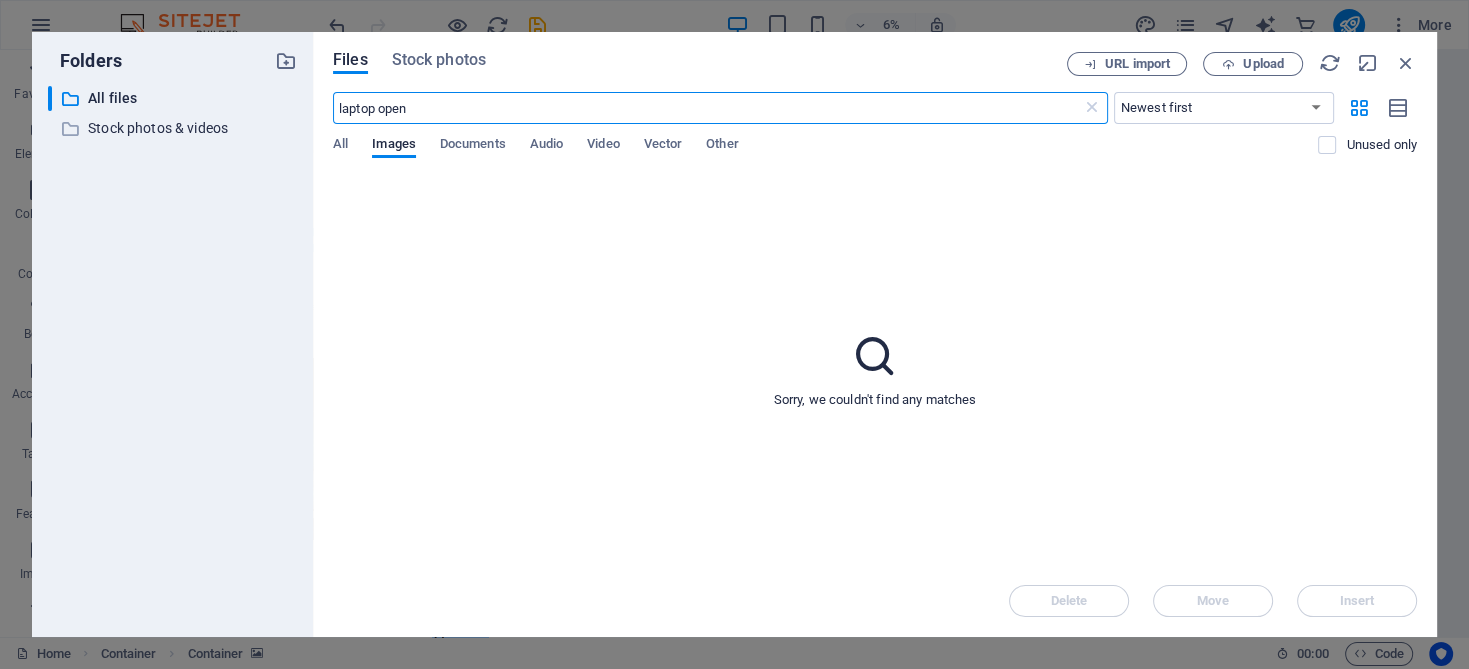 drag, startPoint x: 411, startPoint y: 110, endPoint x: 380, endPoint y: 109, distance: 31.016125 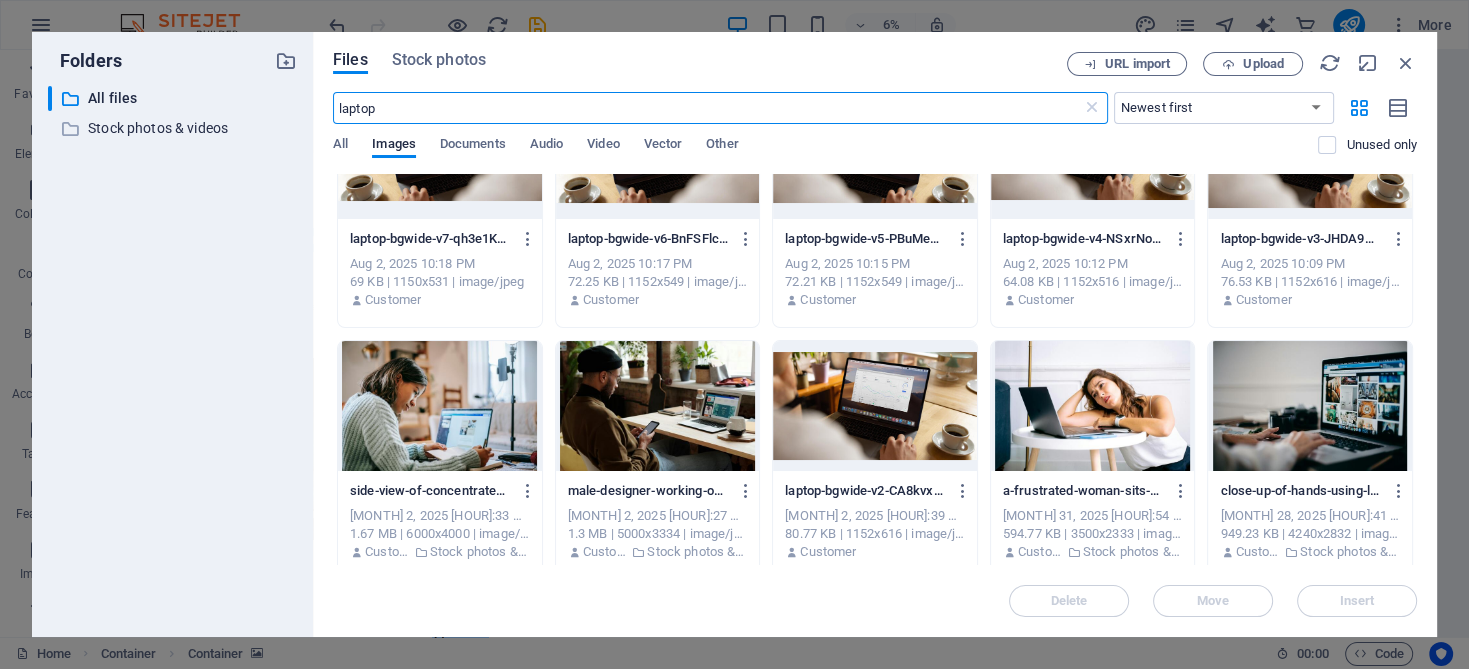 scroll, scrollTop: 0, scrollLeft: 0, axis: both 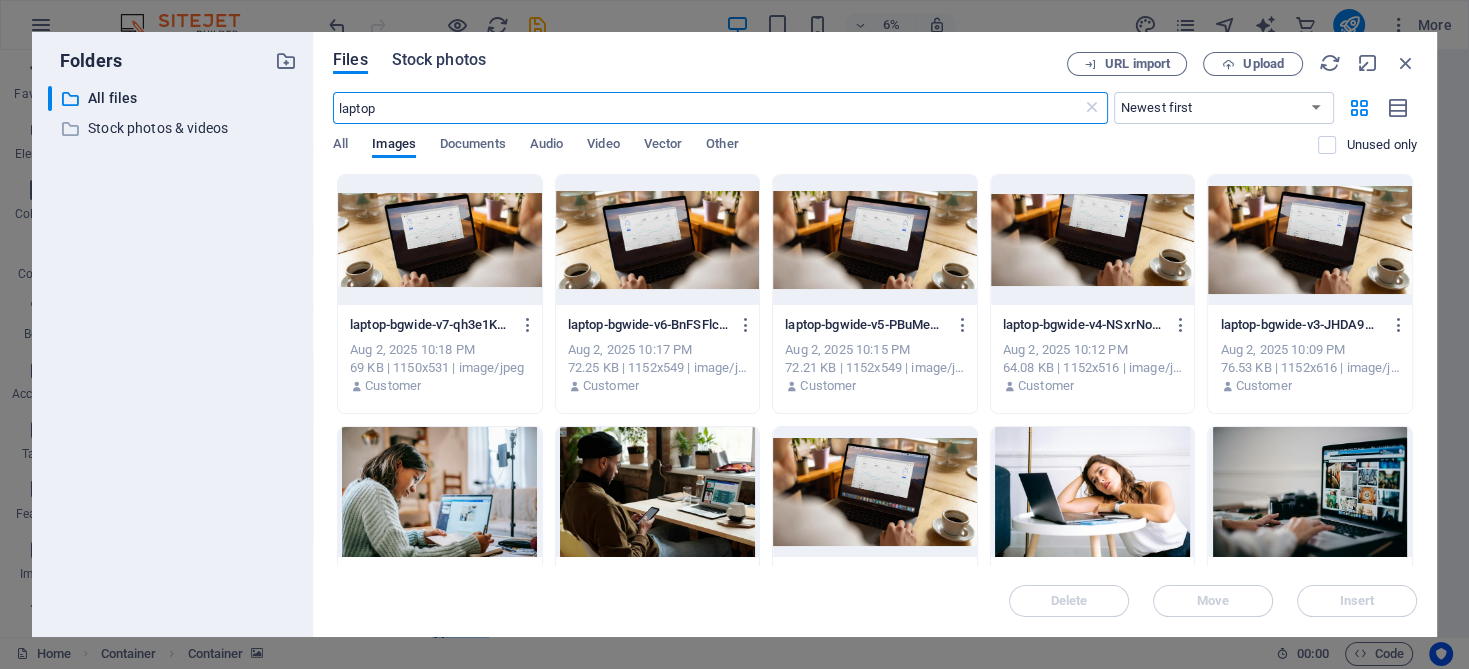 type on "laptop" 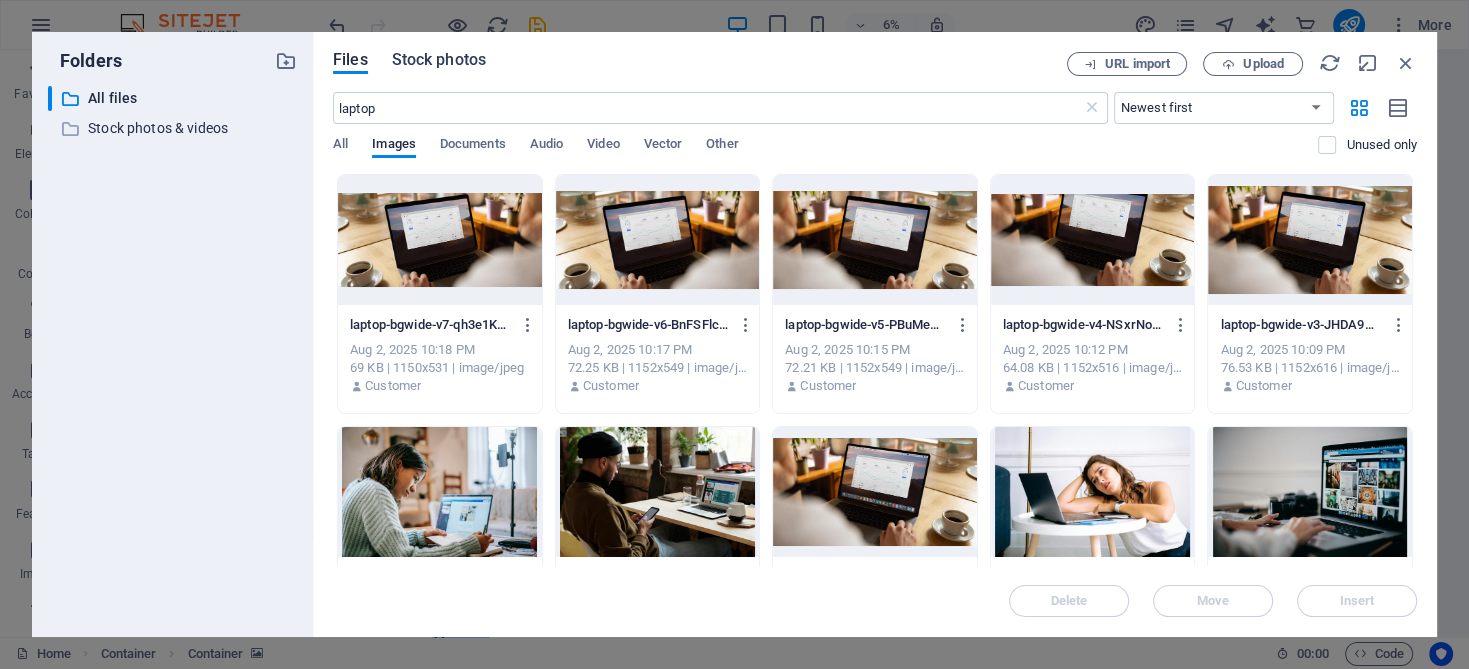 click on "Stock photos" at bounding box center (439, 60) 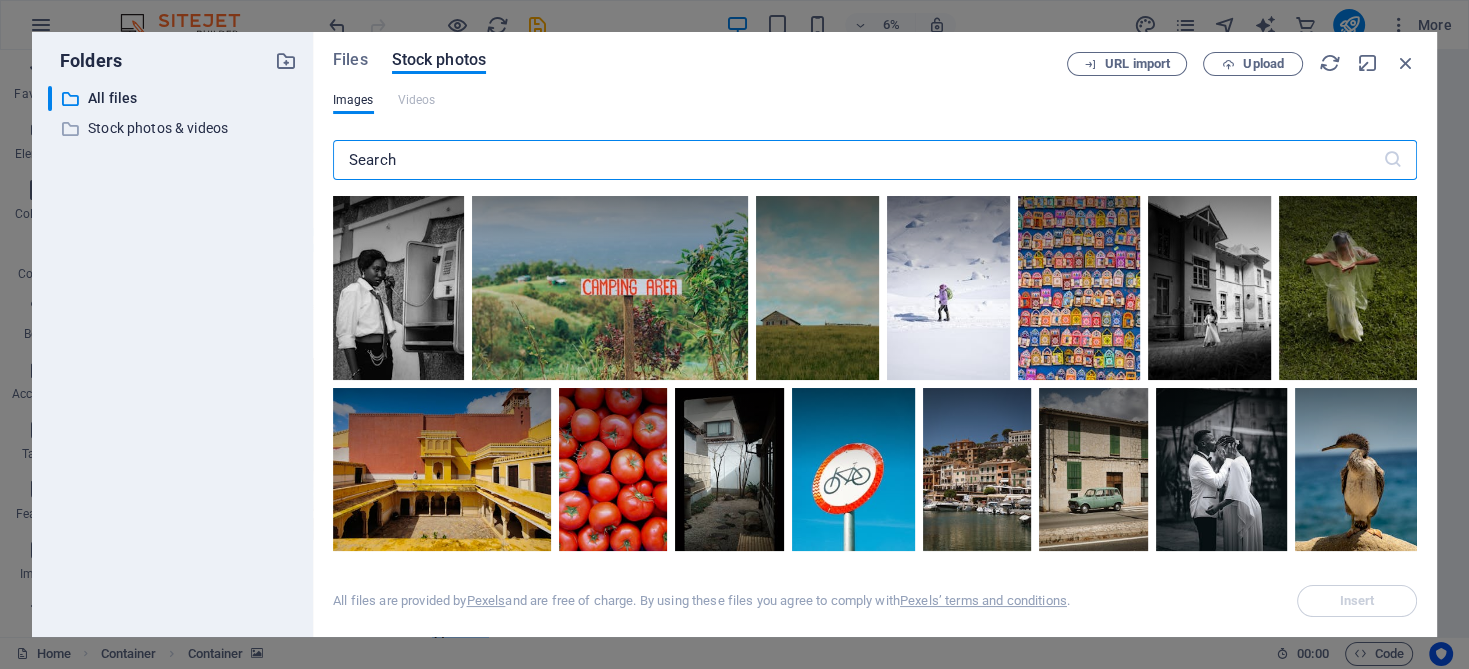 click at bounding box center (858, 160) 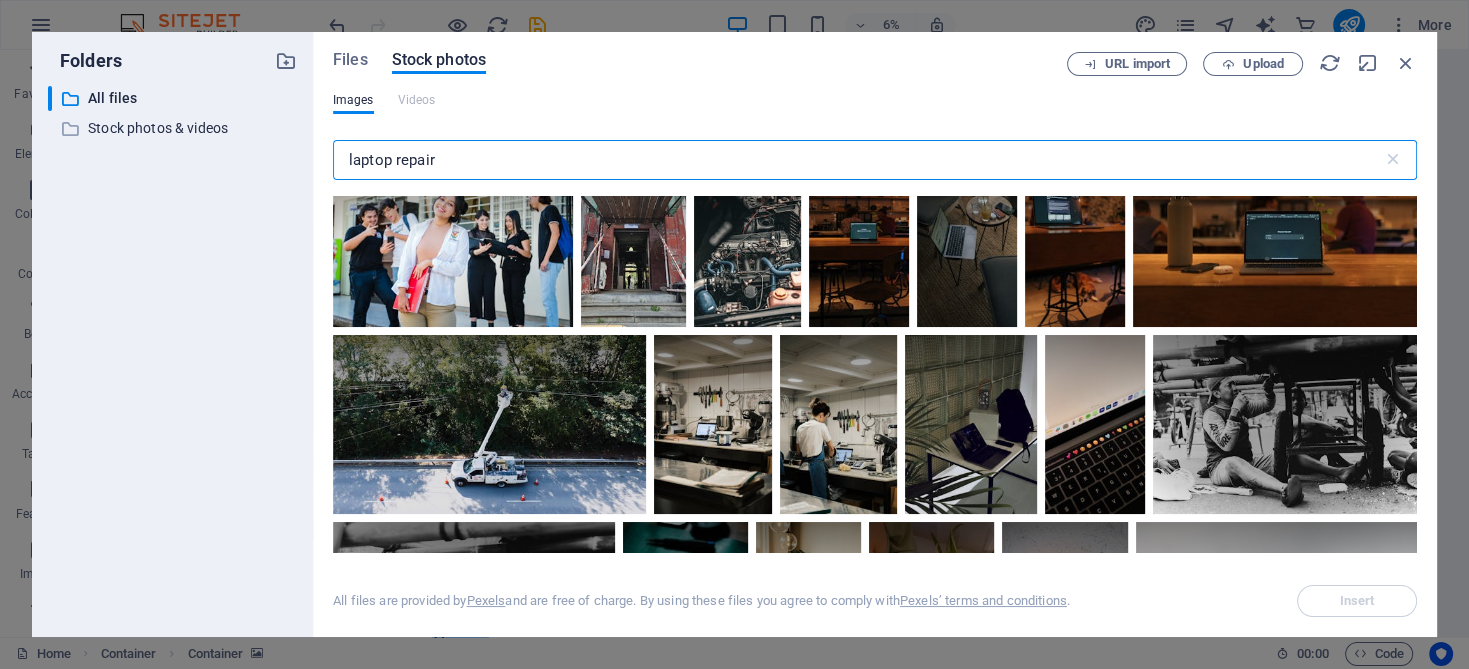 scroll, scrollTop: 1100, scrollLeft: 0, axis: vertical 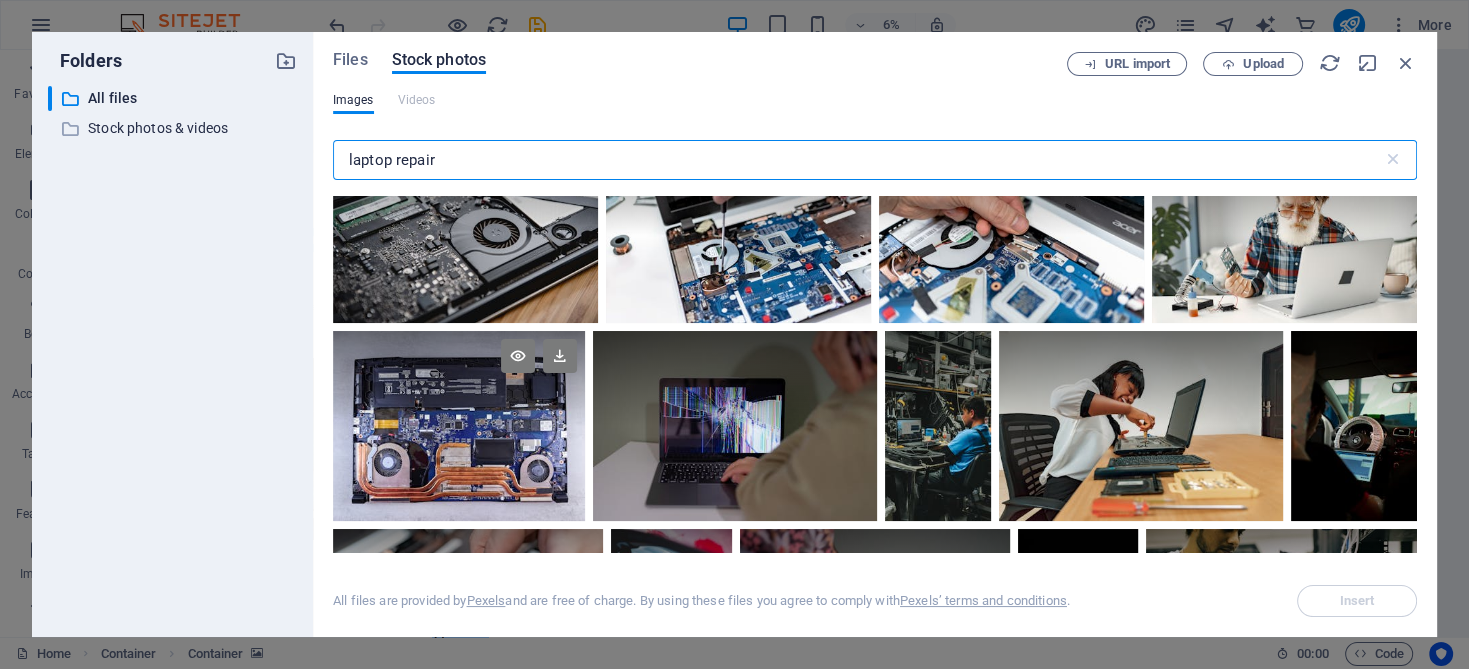 type on "laptop repair" 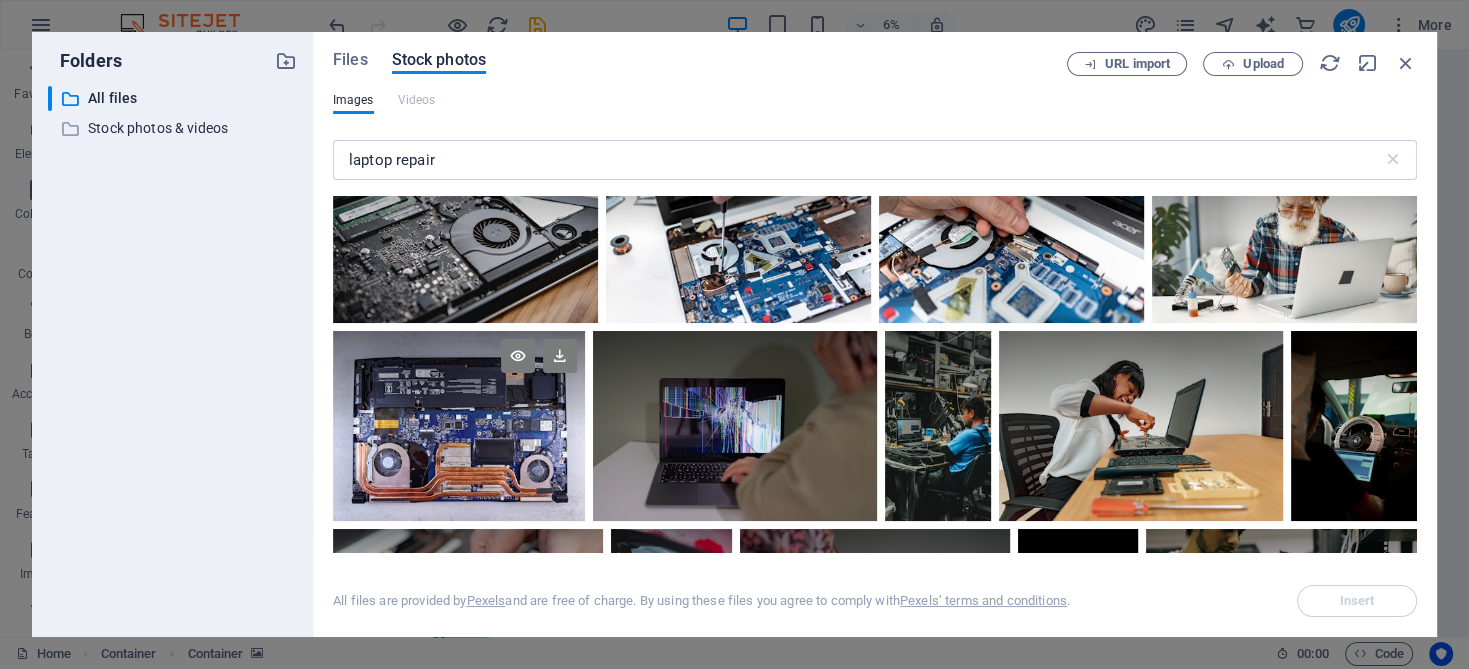 click at bounding box center [459, 425] 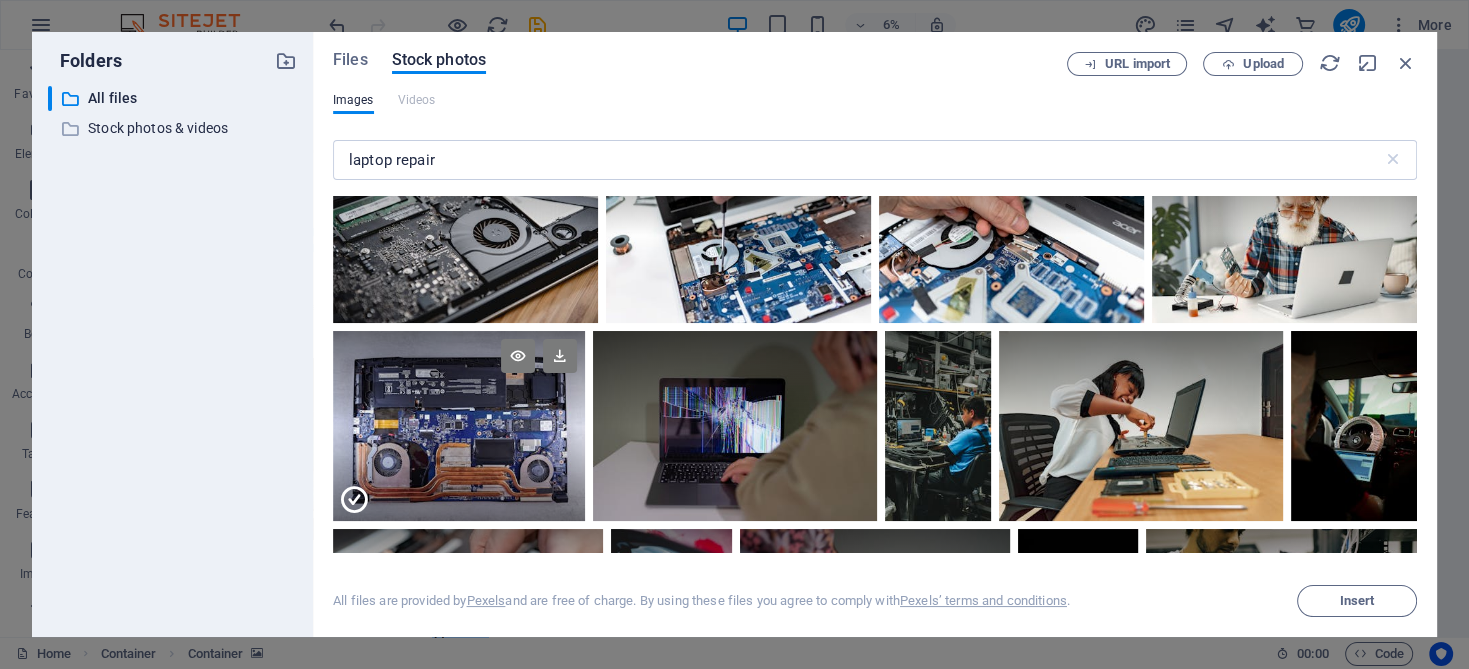 click at bounding box center [459, 473] 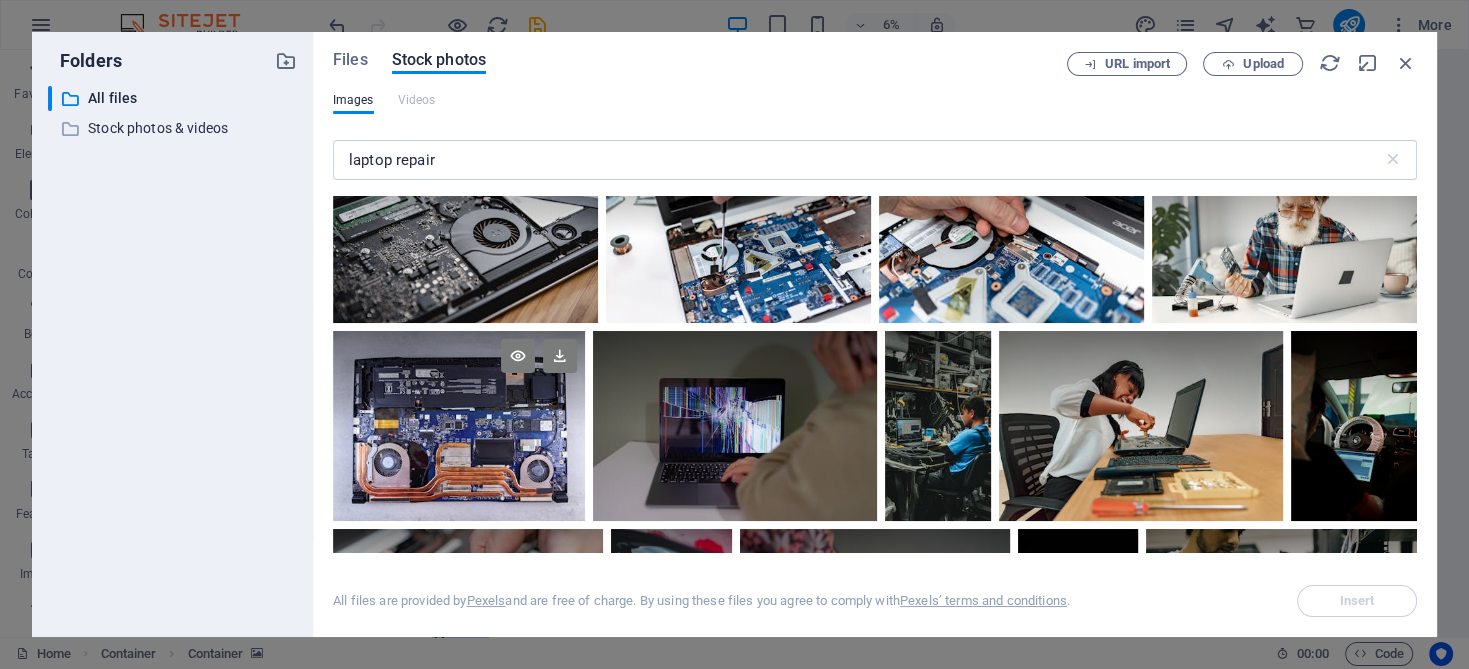 click at bounding box center (459, 425) 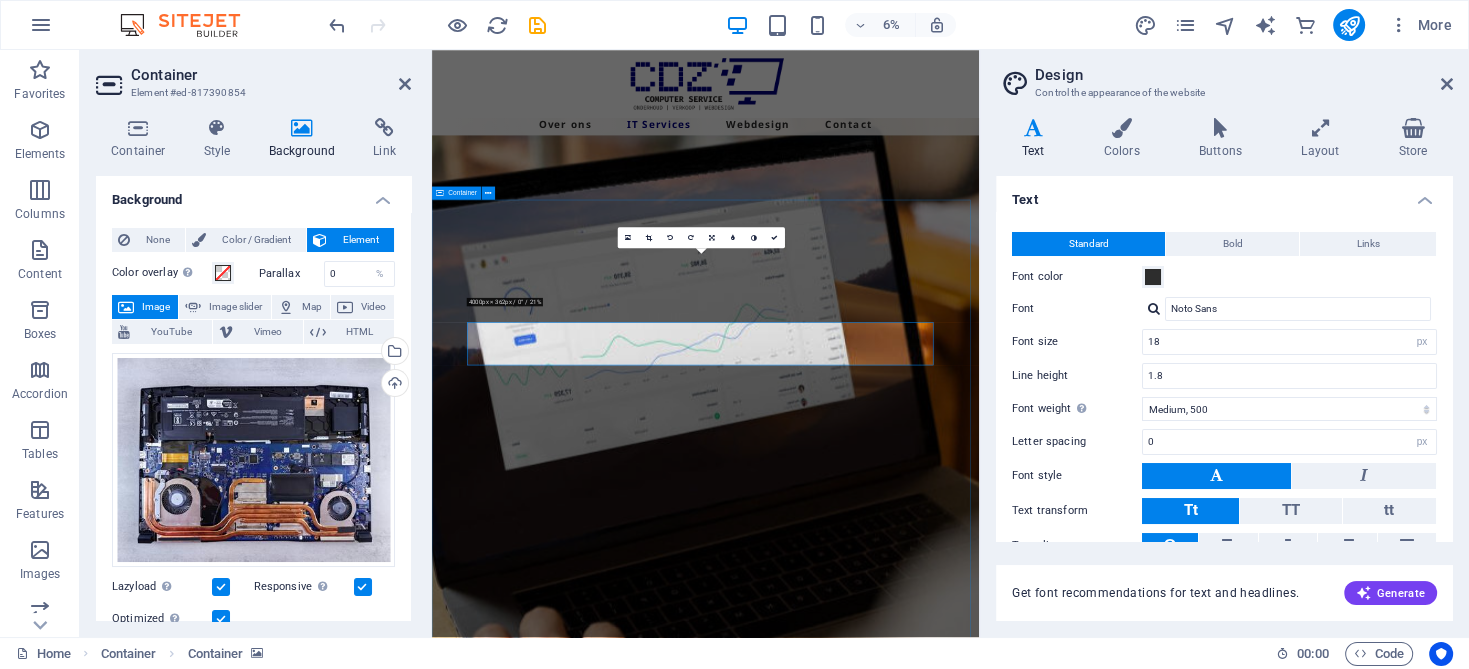 scroll, scrollTop: 1246, scrollLeft: 0, axis: vertical 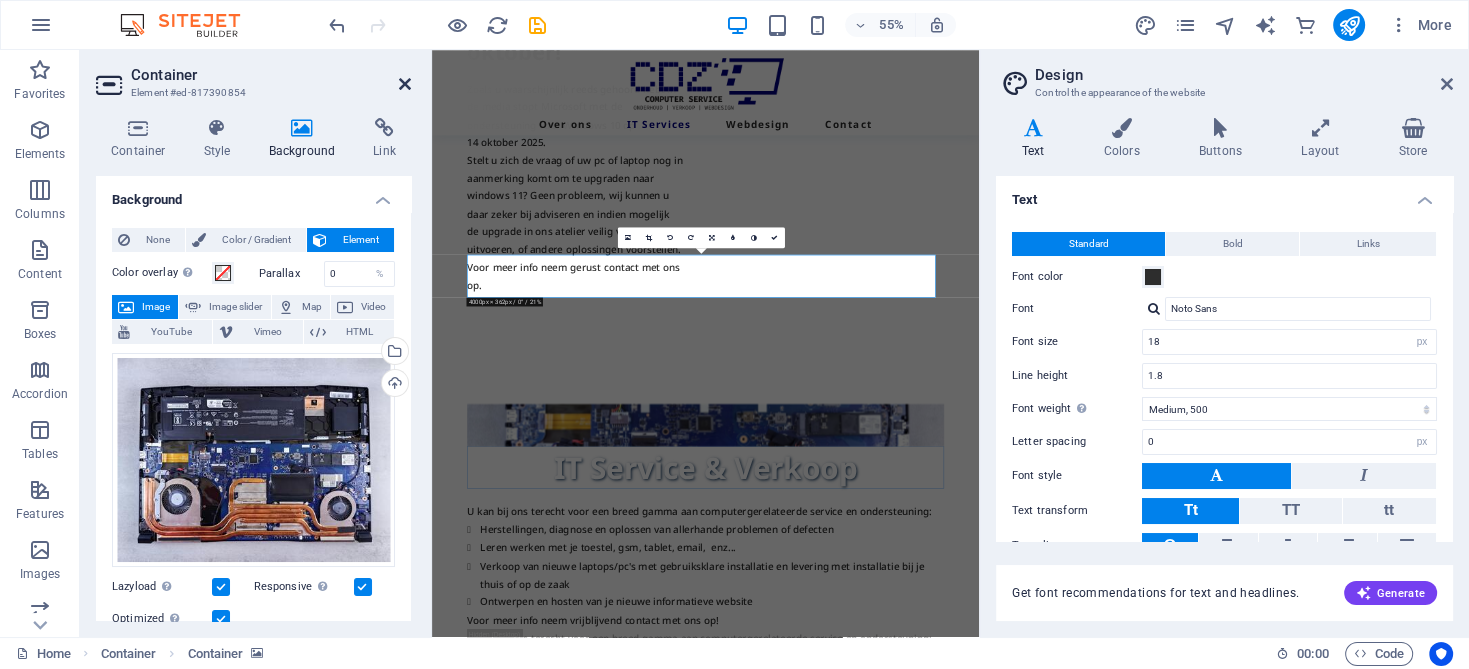 drag, startPoint x: 410, startPoint y: 78, endPoint x: 423, endPoint y: 169, distance: 91.92388 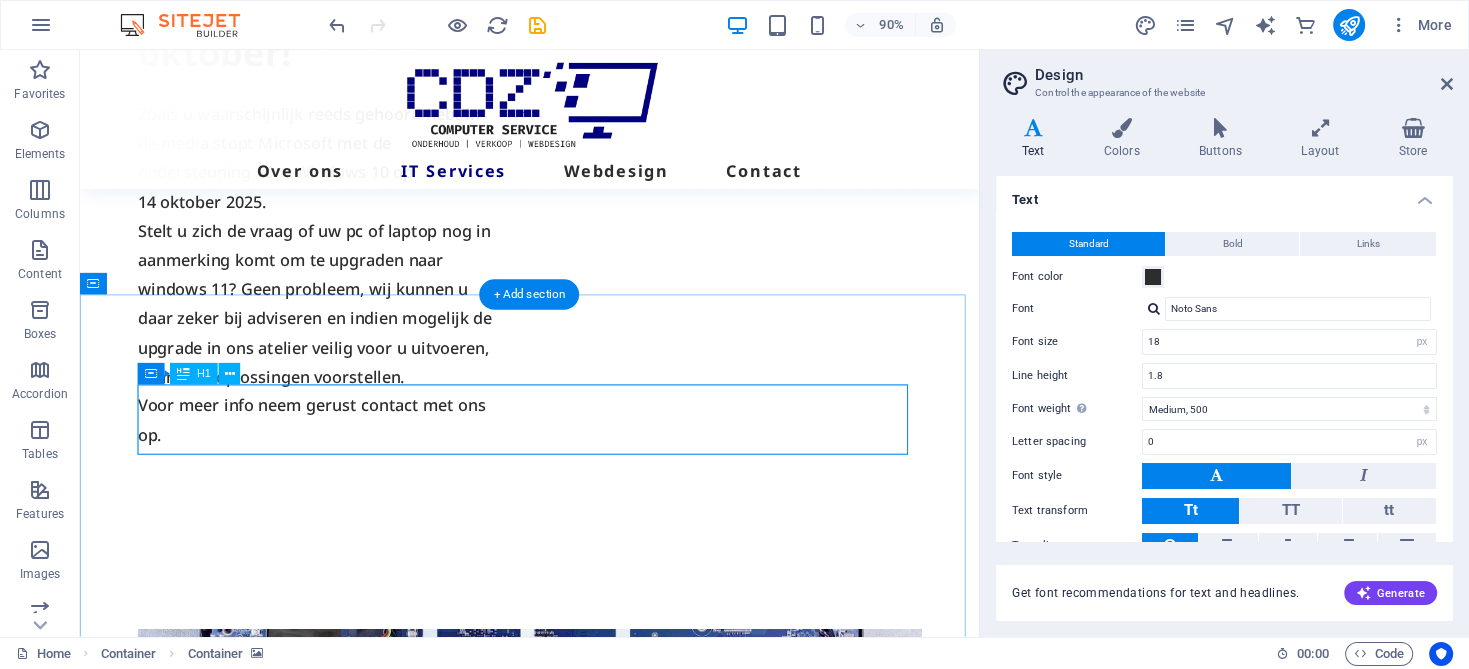 click on "IT Service & Verkoop" at bounding box center [579, 810] 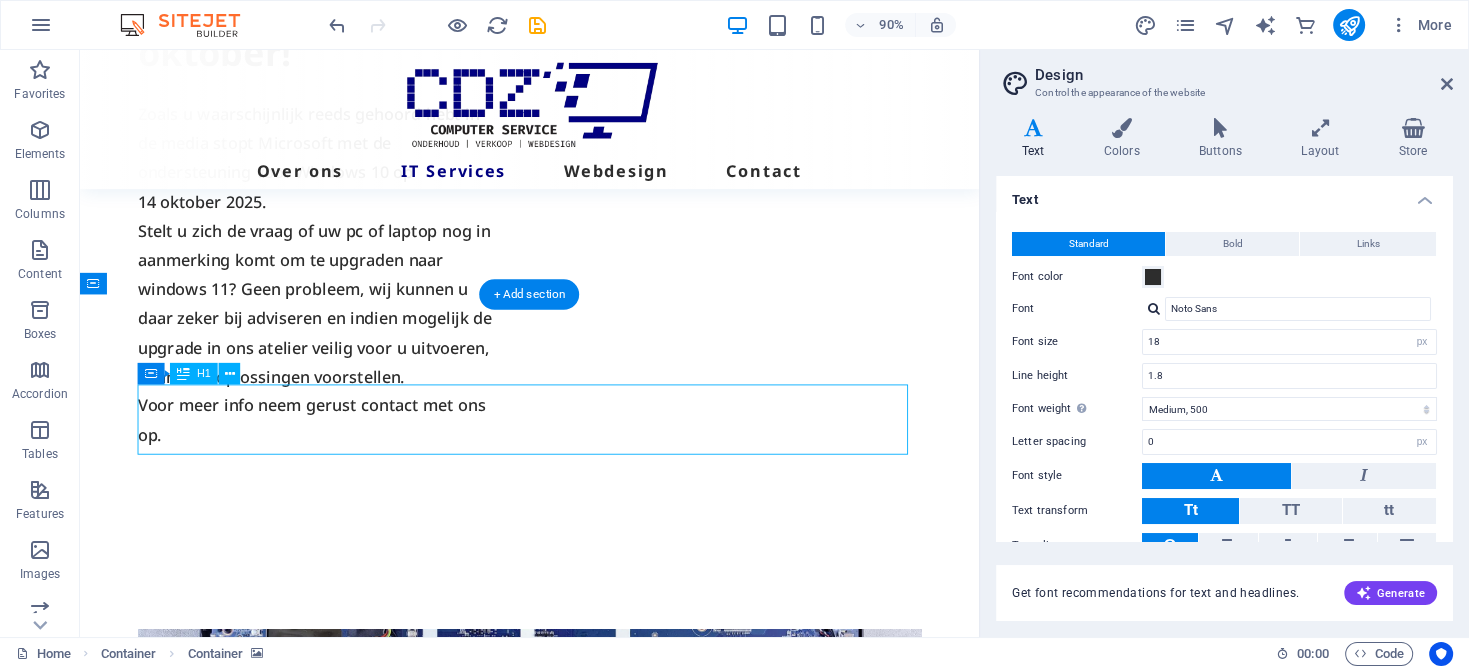 click on "IT Service & Verkoop" at bounding box center [579, 810] 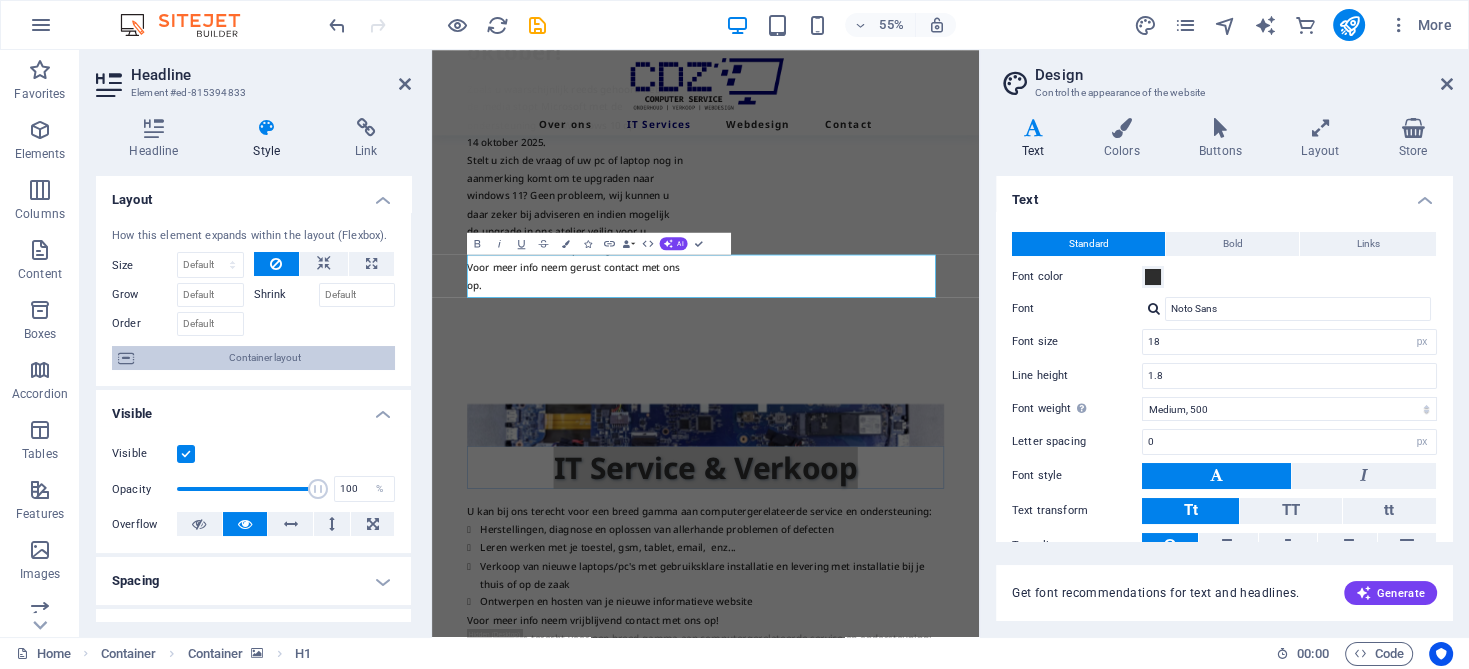 click on "Container layout" at bounding box center [264, 358] 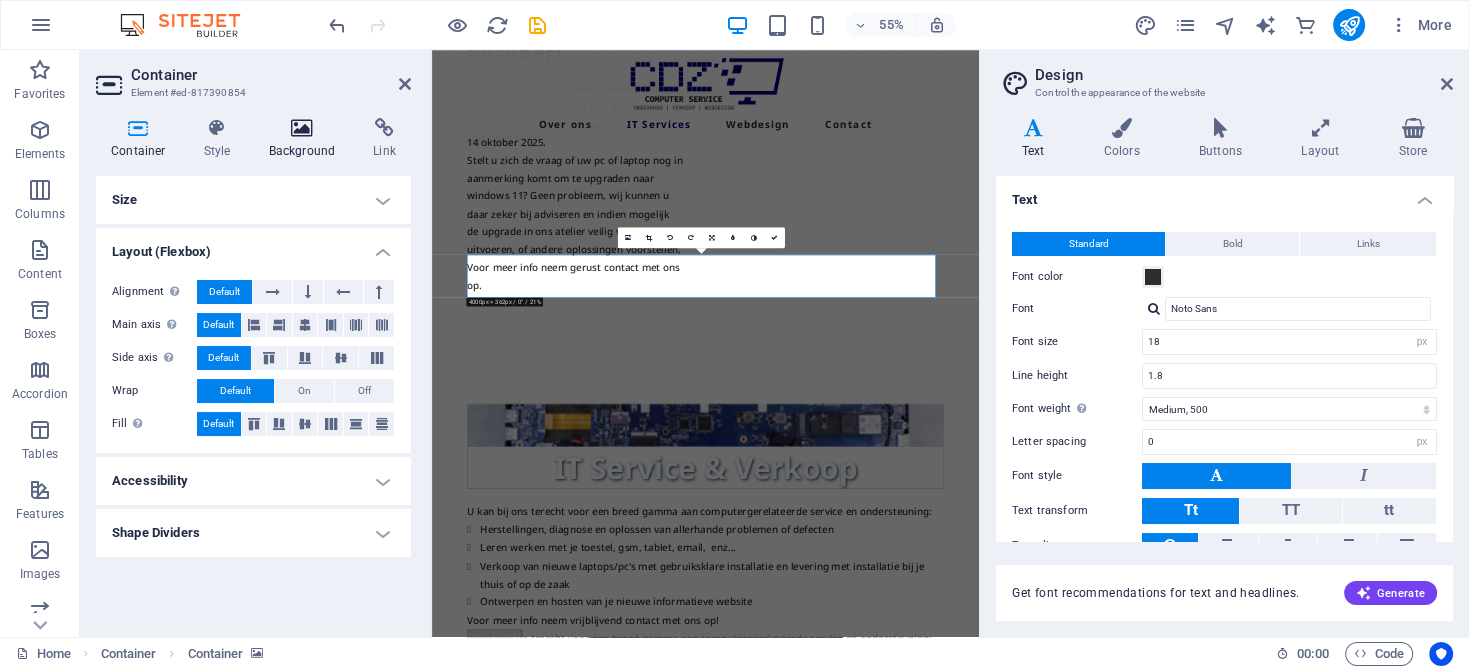 click on "Background" at bounding box center [306, 139] 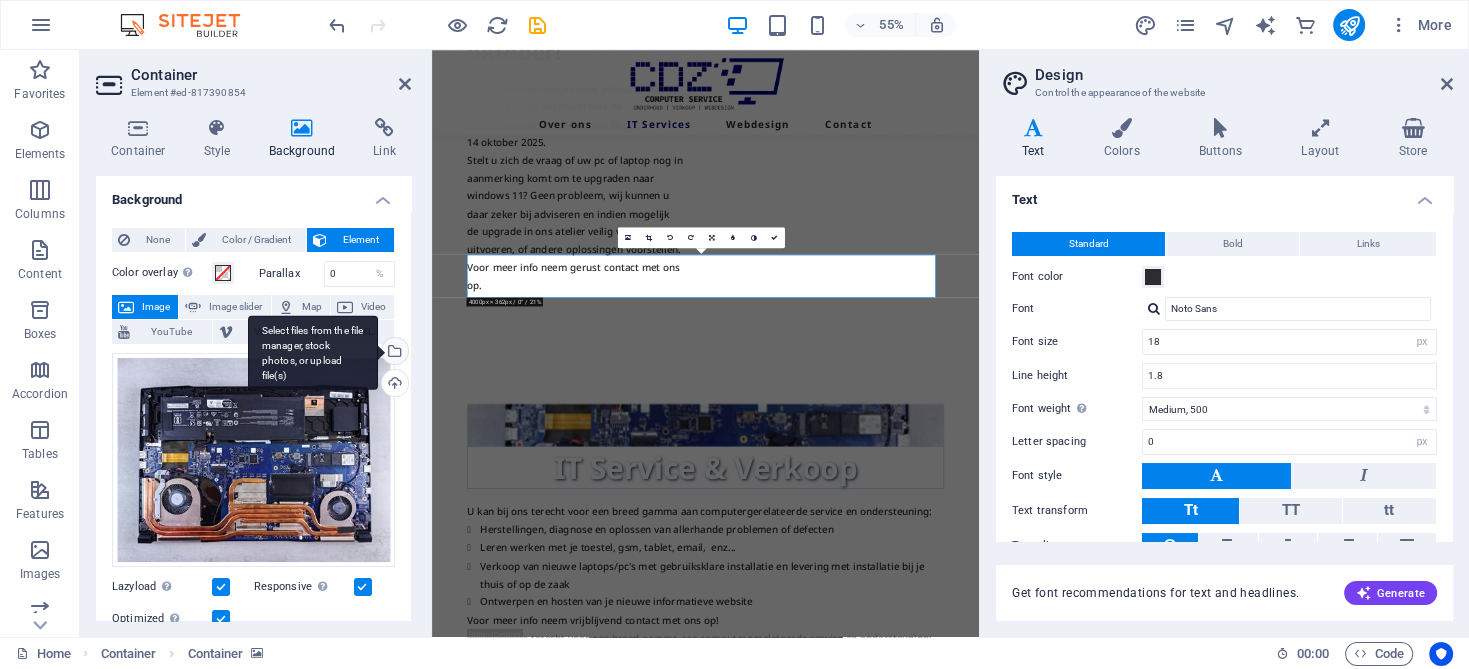 click on "Select files from the file manager, stock photos, or upload file(s)" at bounding box center (393, 353) 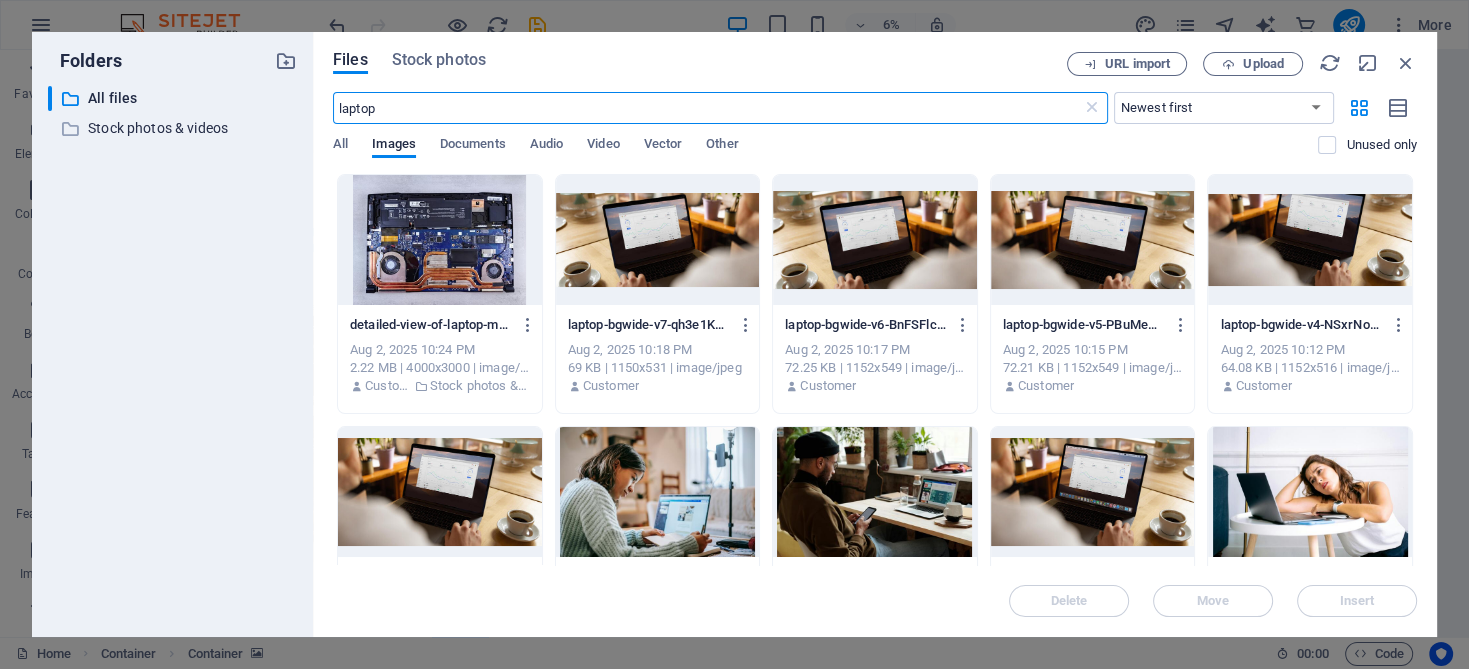 scroll, scrollTop: 0, scrollLeft: 0, axis: both 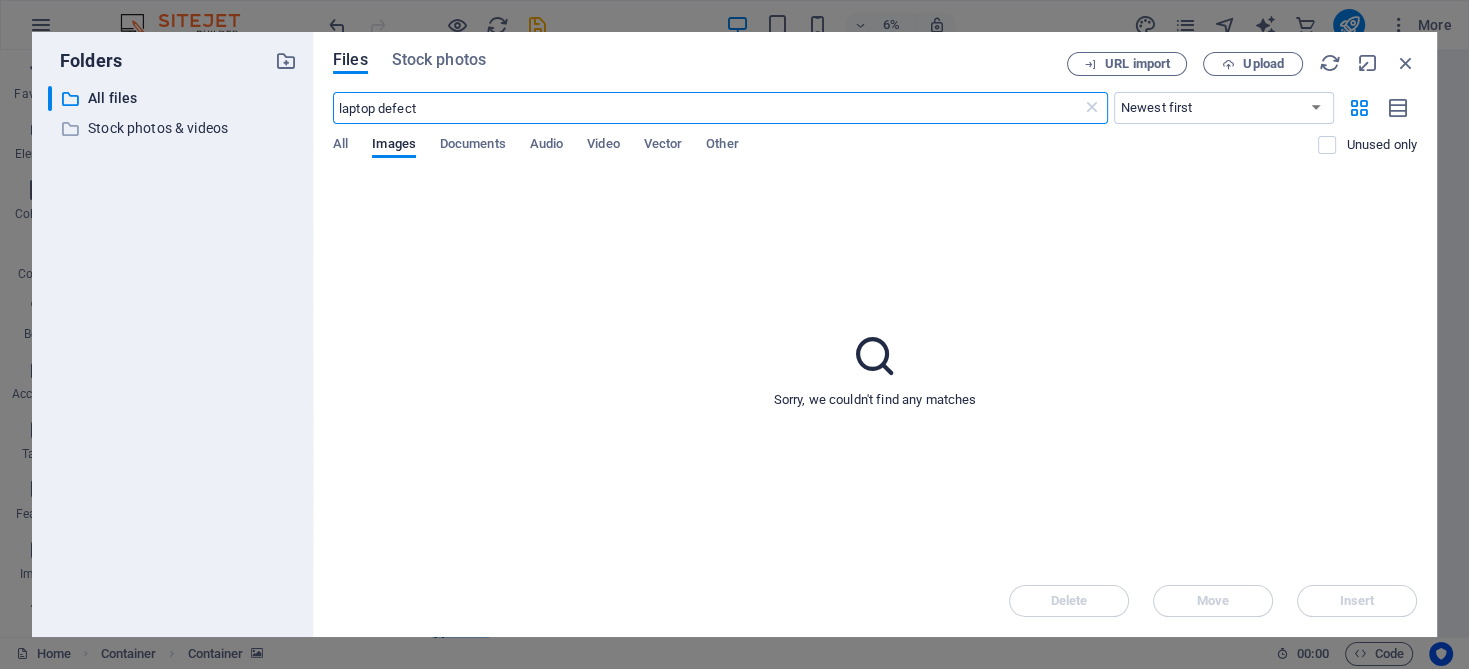 drag, startPoint x: 425, startPoint y: 107, endPoint x: 379, endPoint y: 110, distance: 46.09772 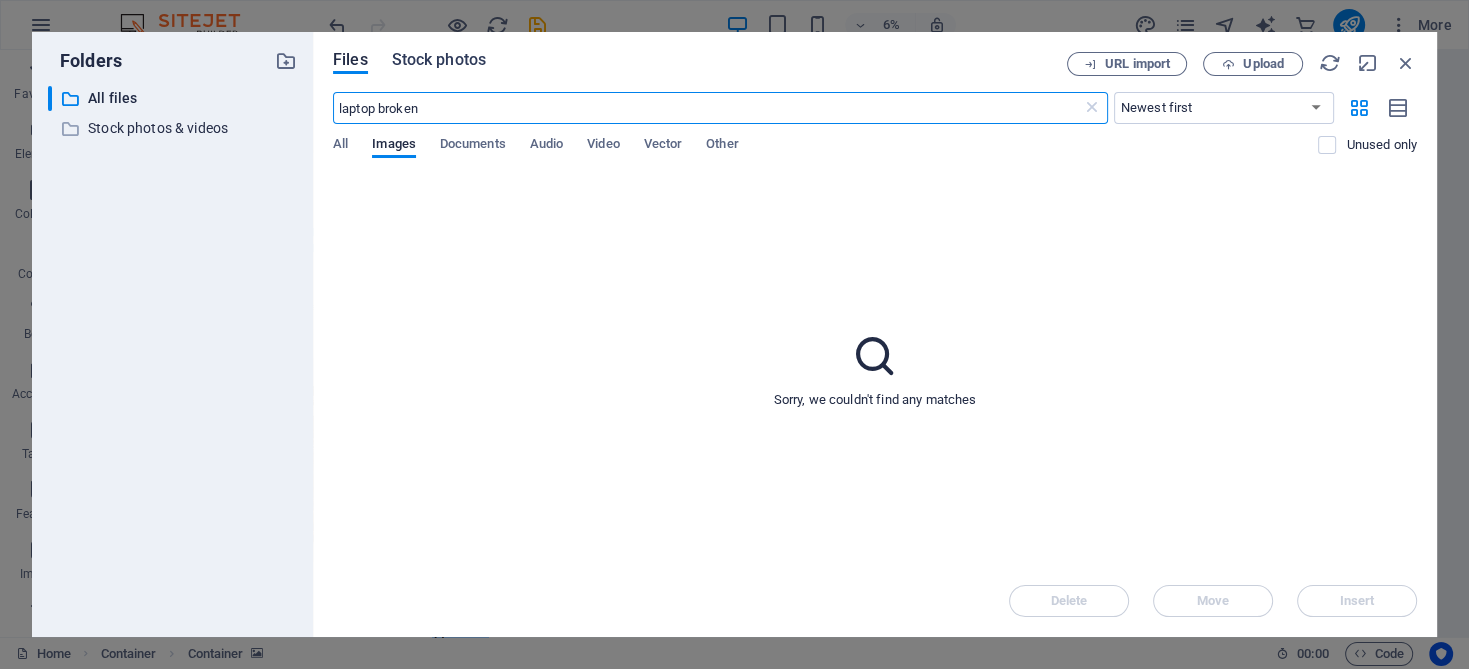 type on "laptop broken" 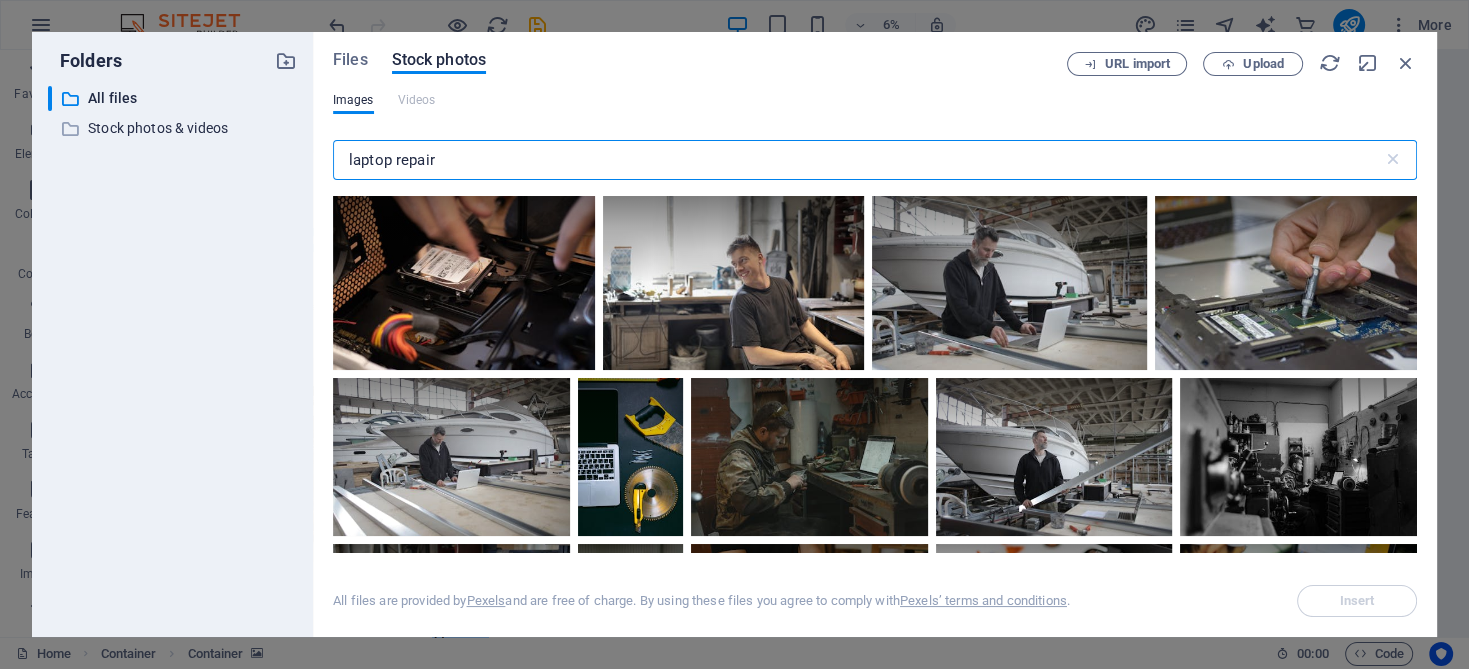 click on "laptop repair" at bounding box center [858, 160] 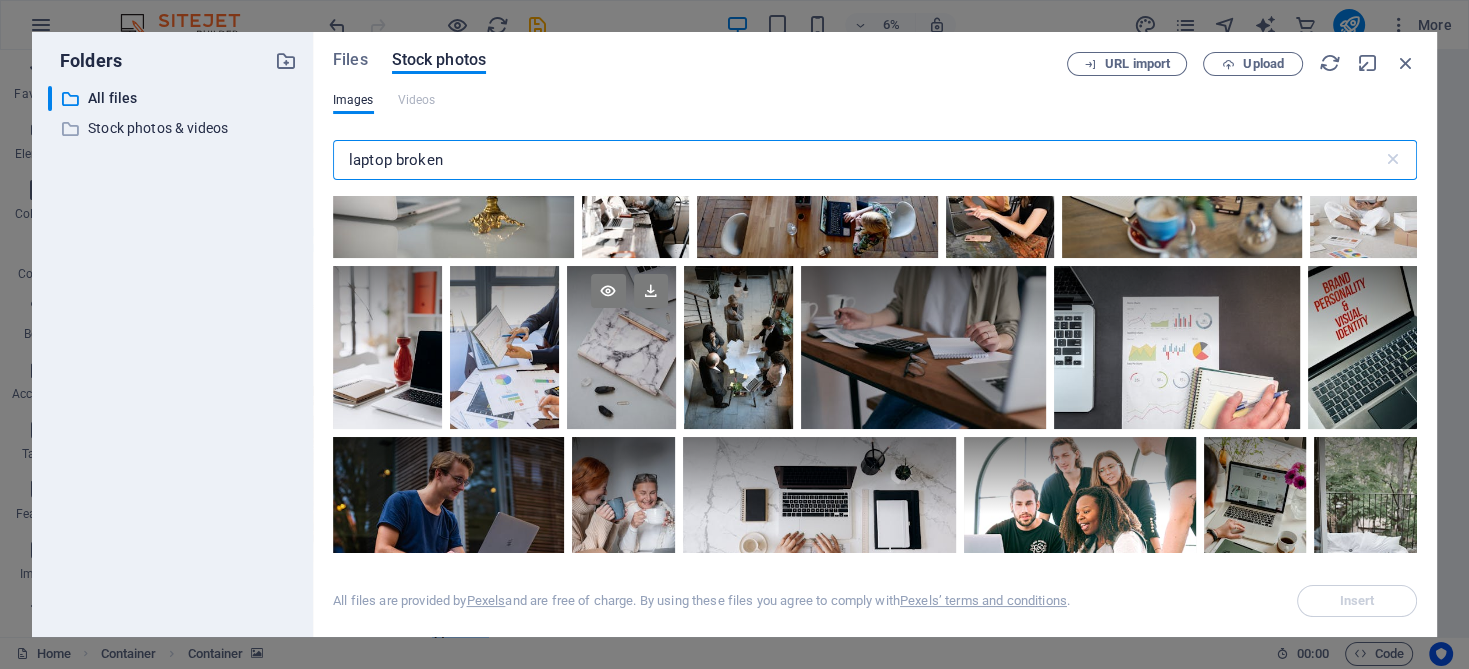 scroll, scrollTop: 2100, scrollLeft: 0, axis: vertical 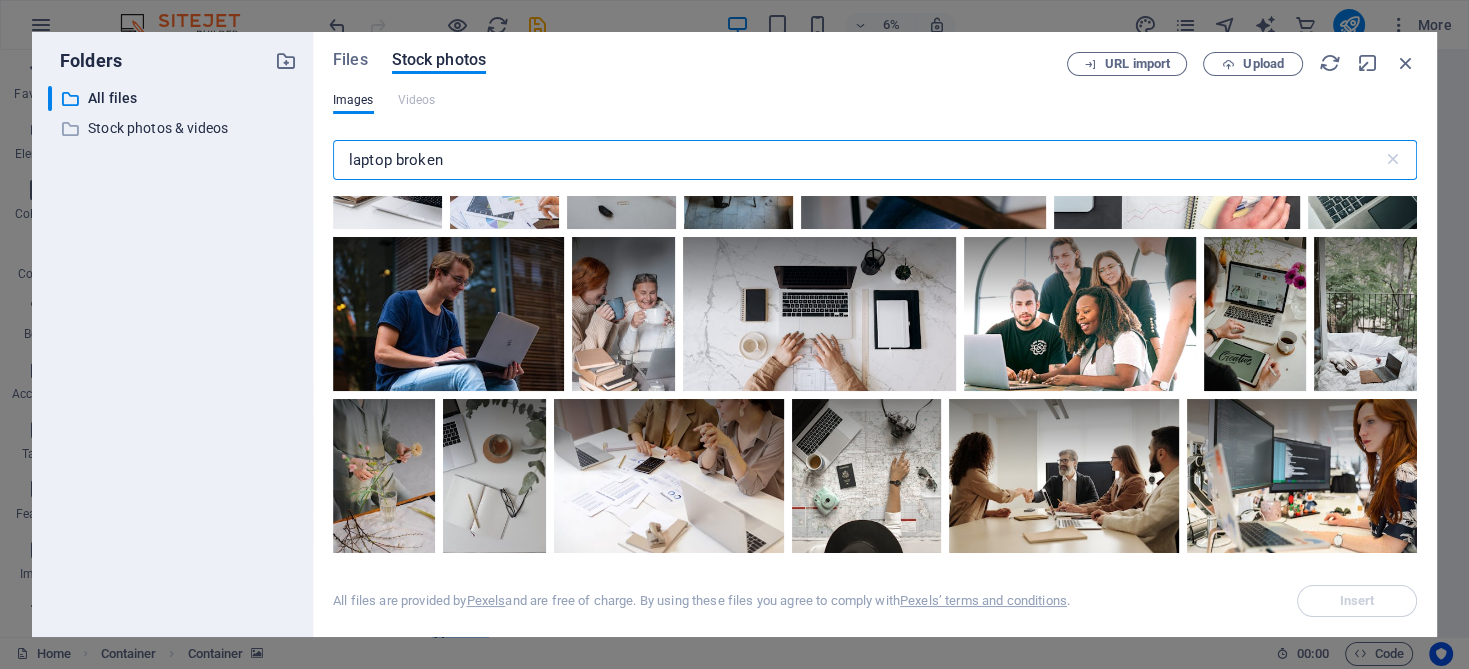 drag, startPoint x: 459, startPoint y: 160, endPoint x: 393, endPoint y: 153, distance: 66.37017 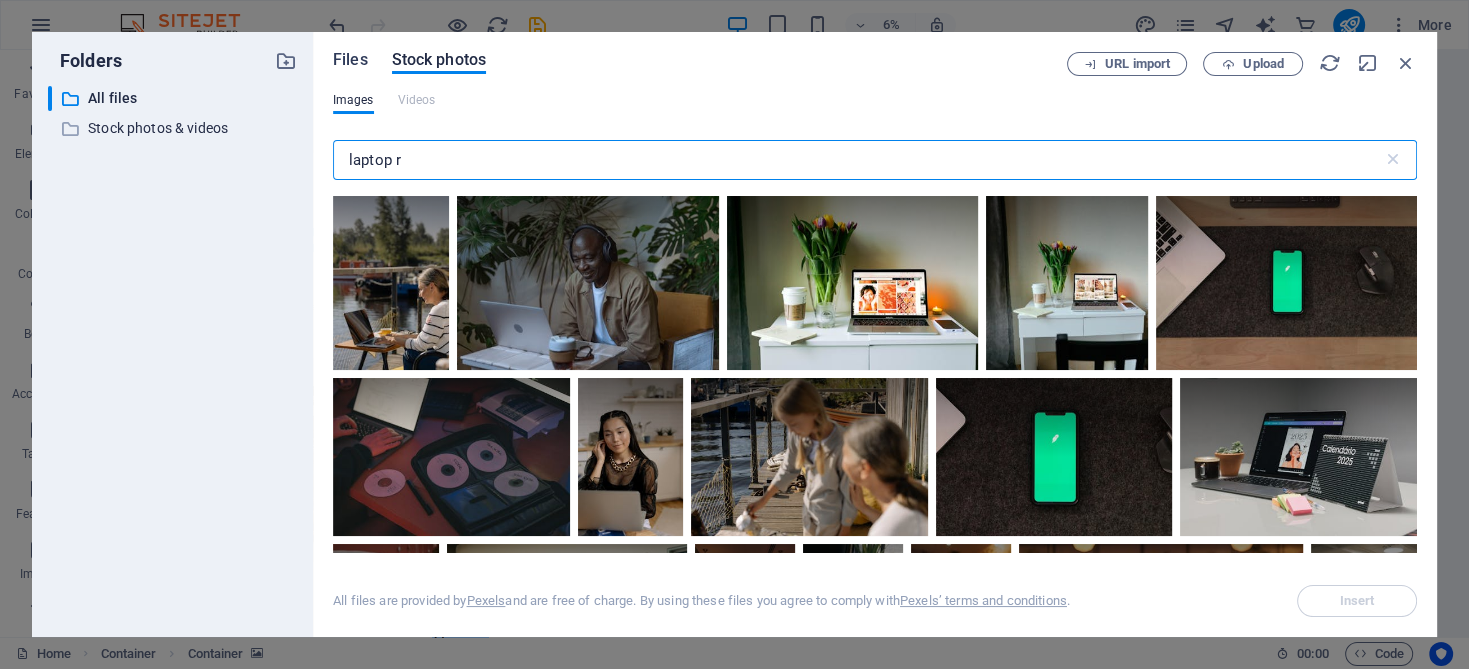 type on "laptop r" 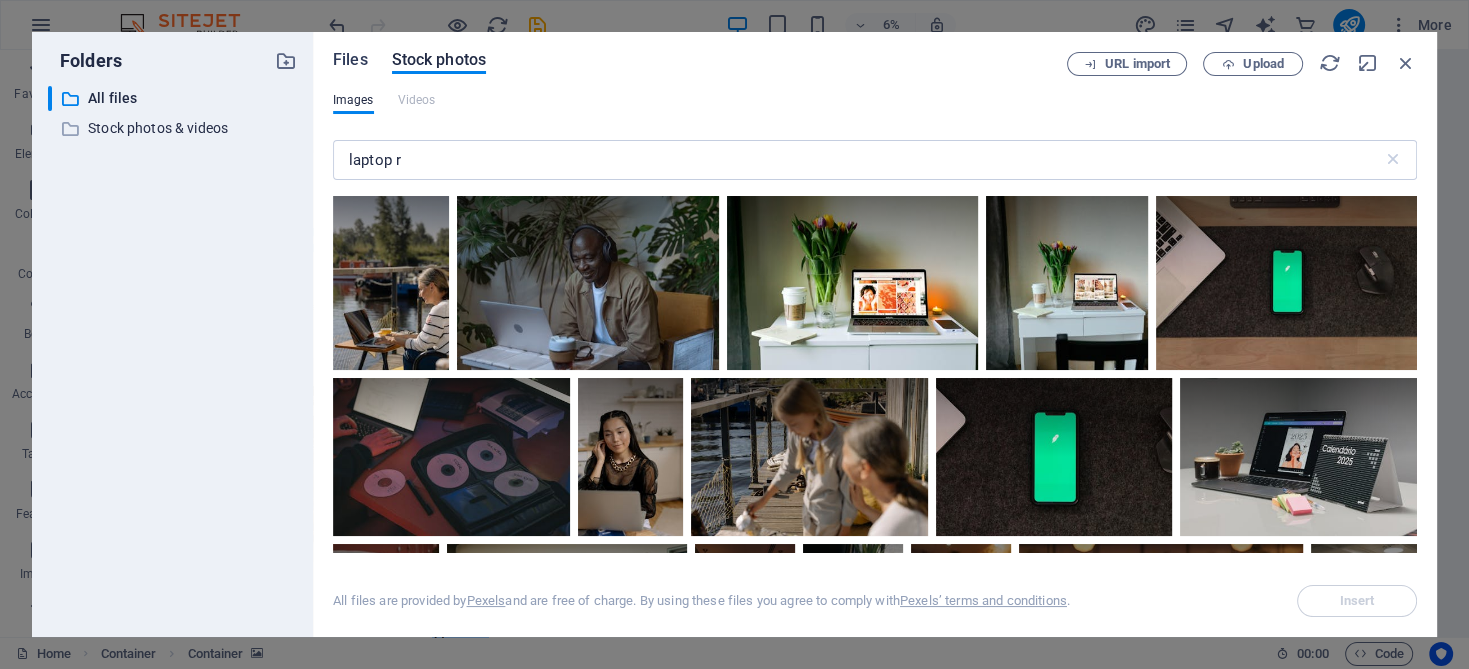 click on "Files" at bounding box center (350, 60) 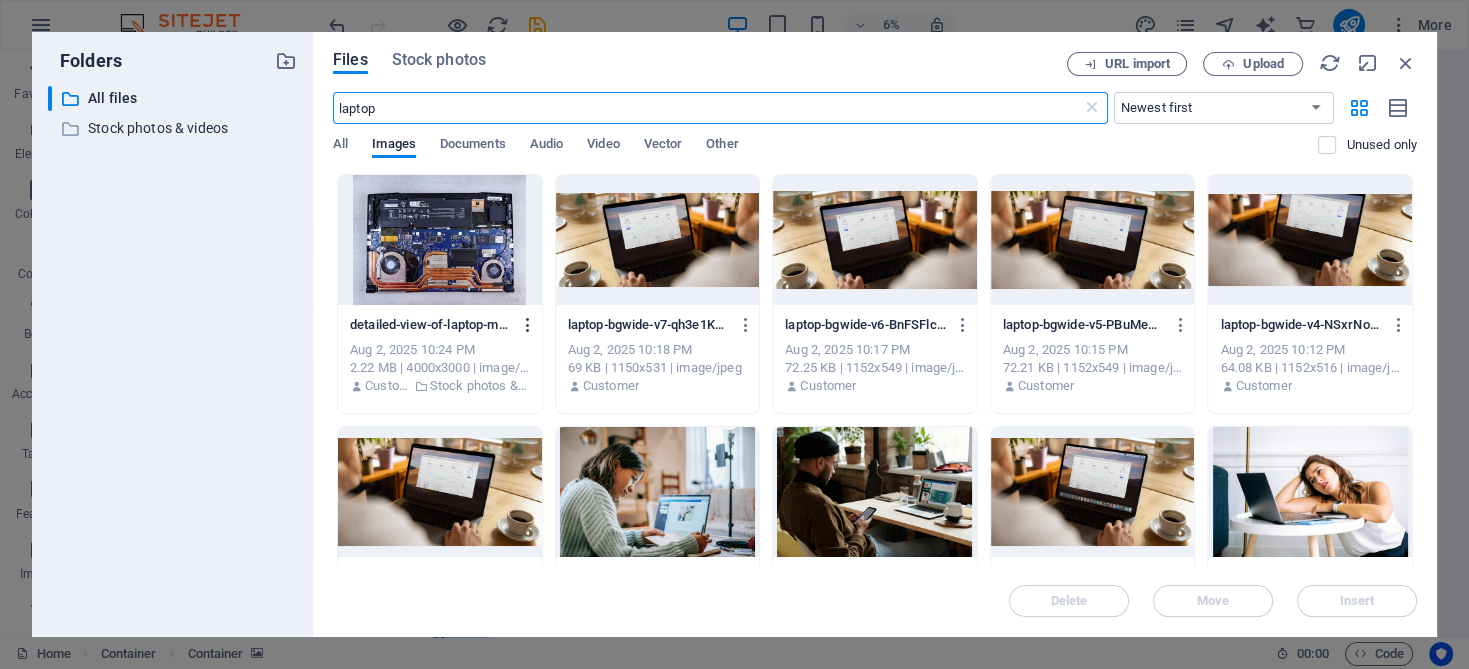 type on "laptop" 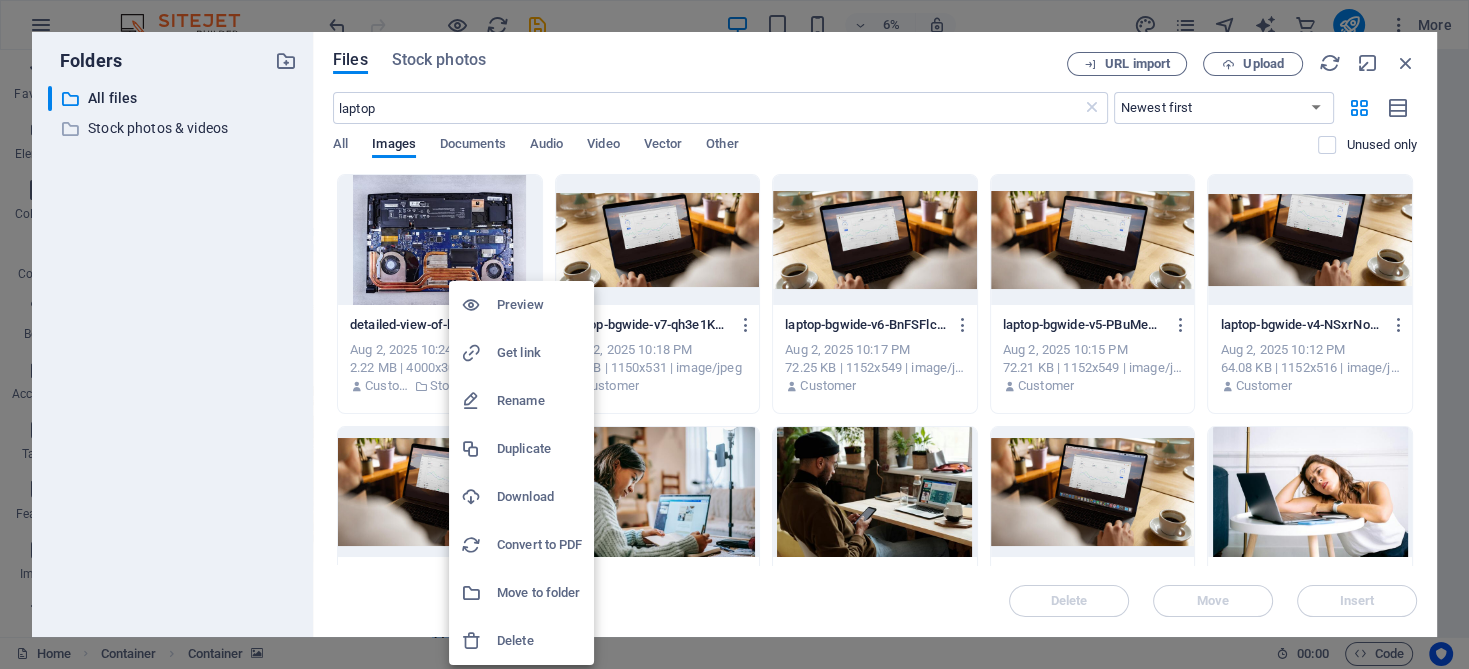 click at bounding box center (734, 334) 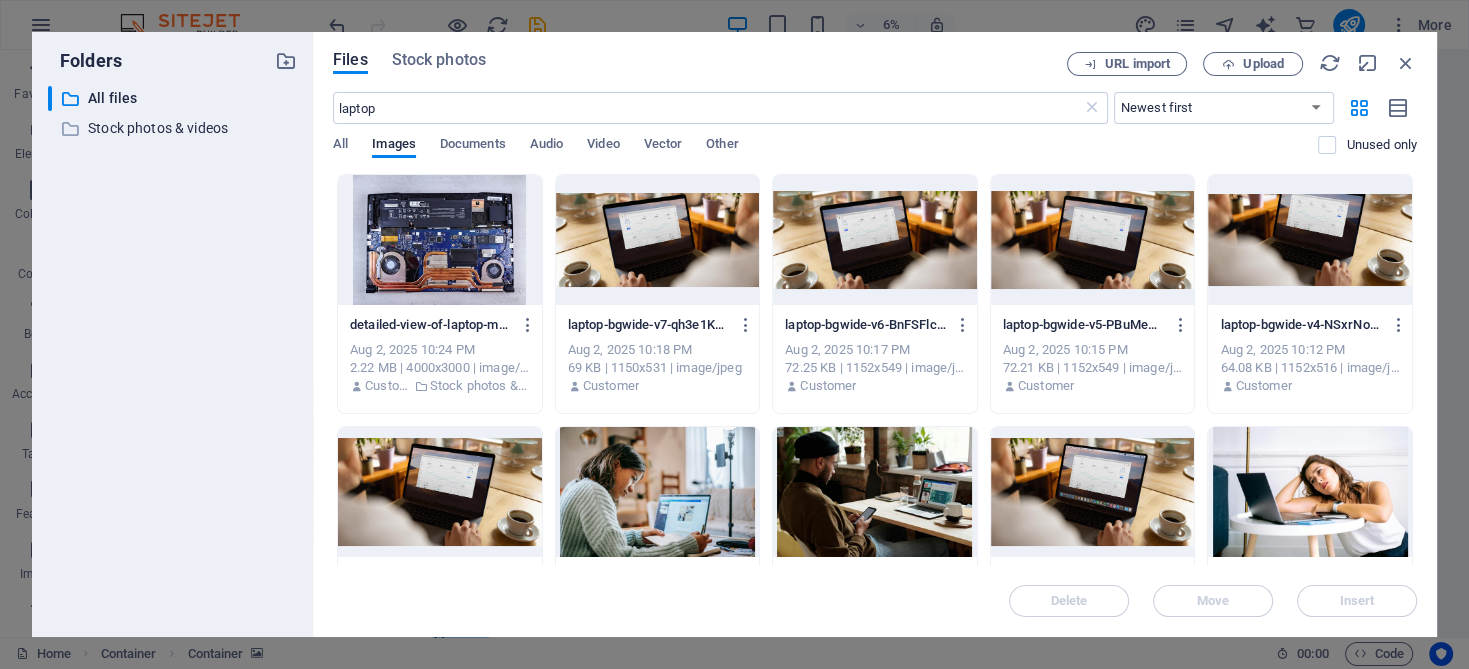click at bounding box center (440, 240) 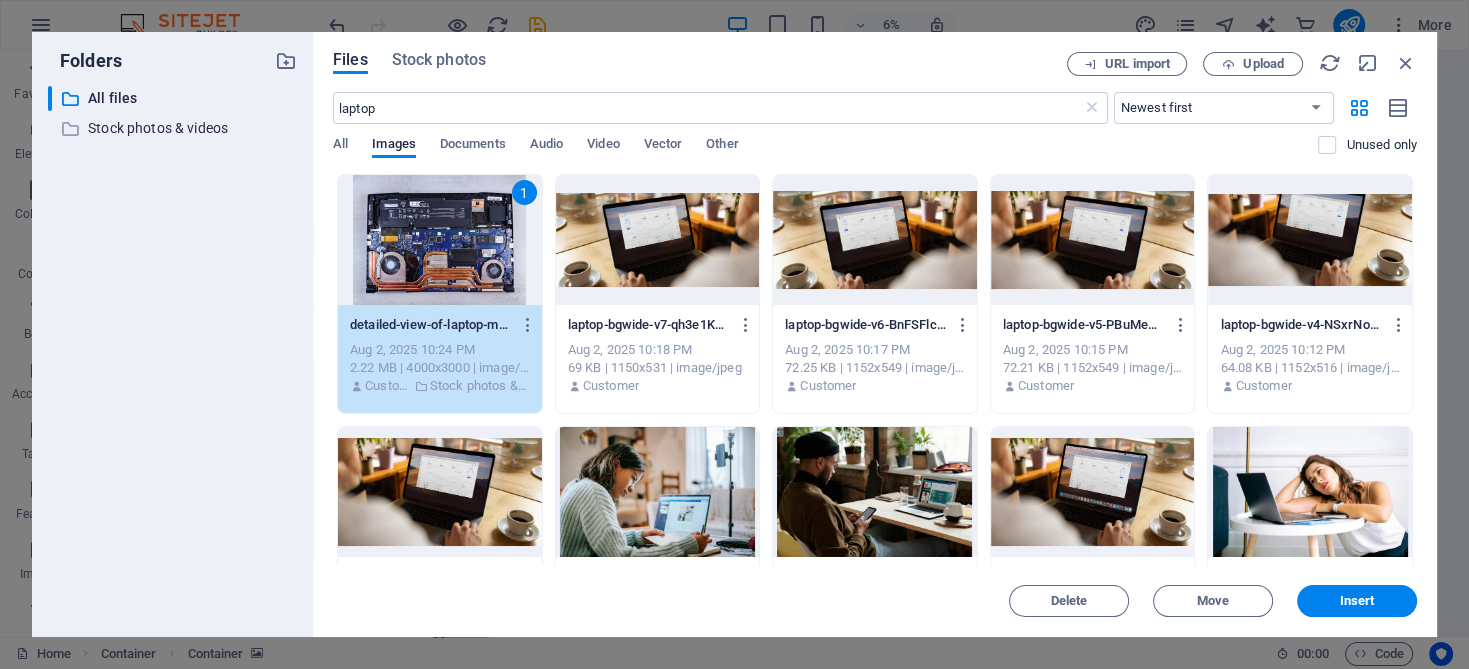 click on "1" at bounding box center (440, 240) 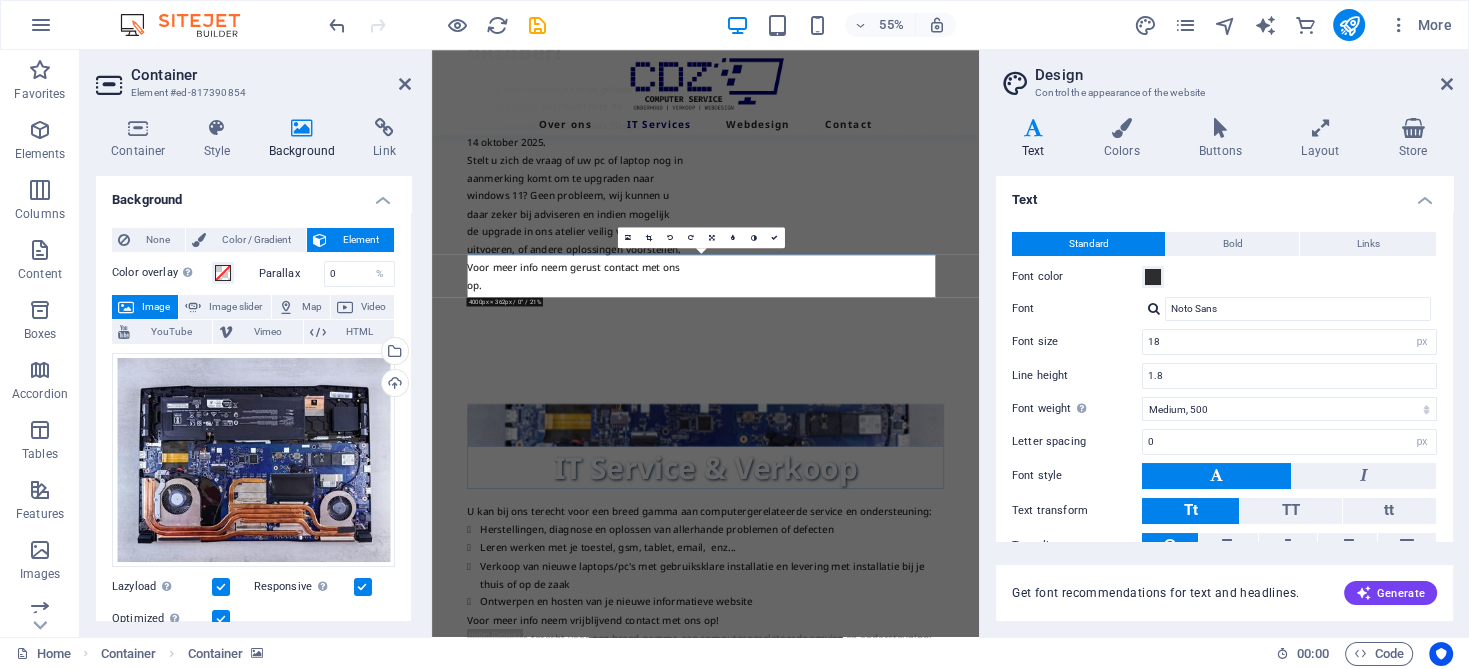 drag, startPoint x: 712, startPoint y: 493, endPoint x: 1136, endPoint y: 297, distance: 467.11026 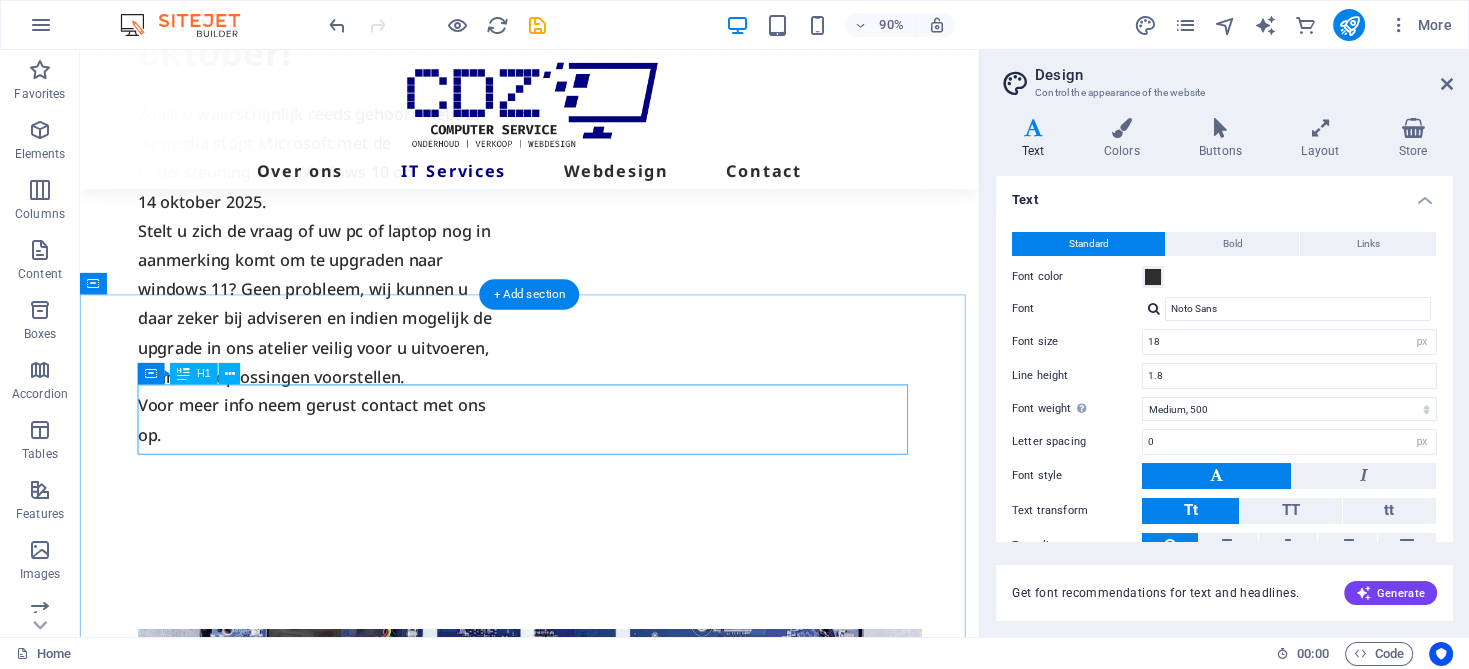 click on "IT Service & Verkoop" at bounding box center [579, 810] 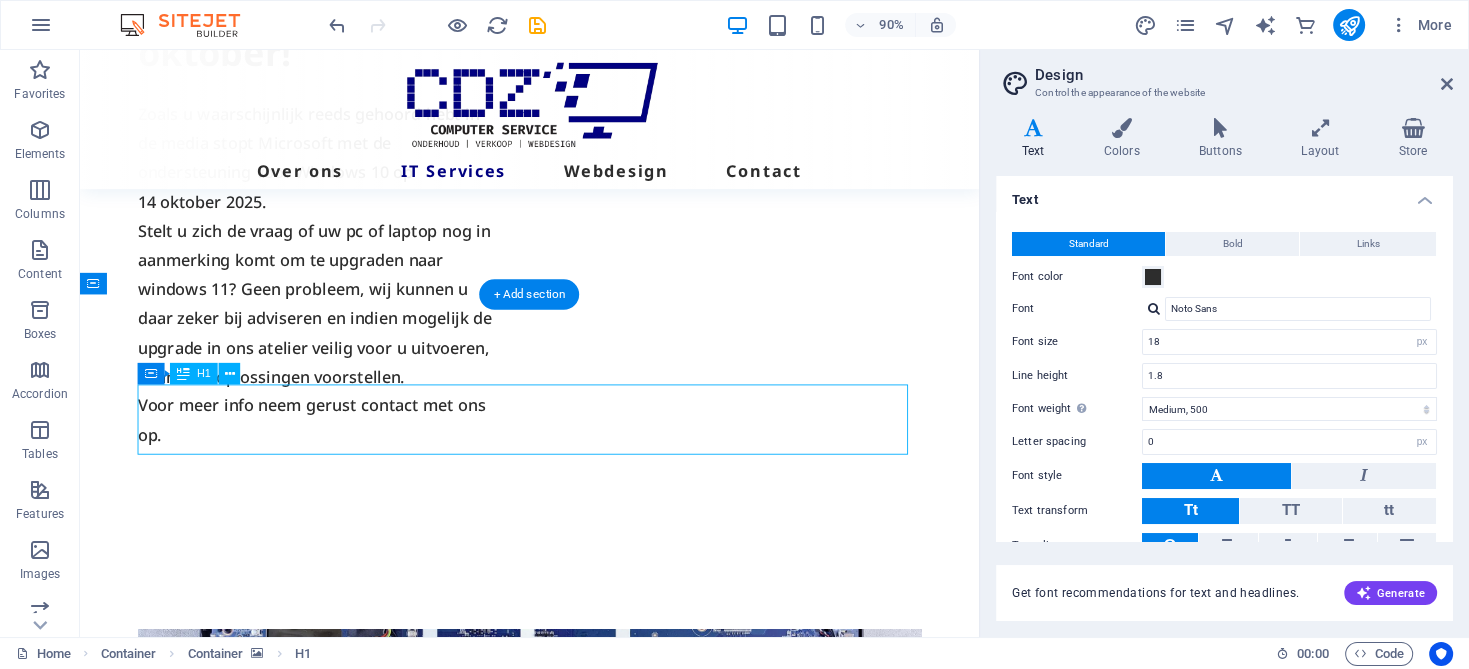 click on "IT Service & Verkoop" at bounding box center (579, 810) 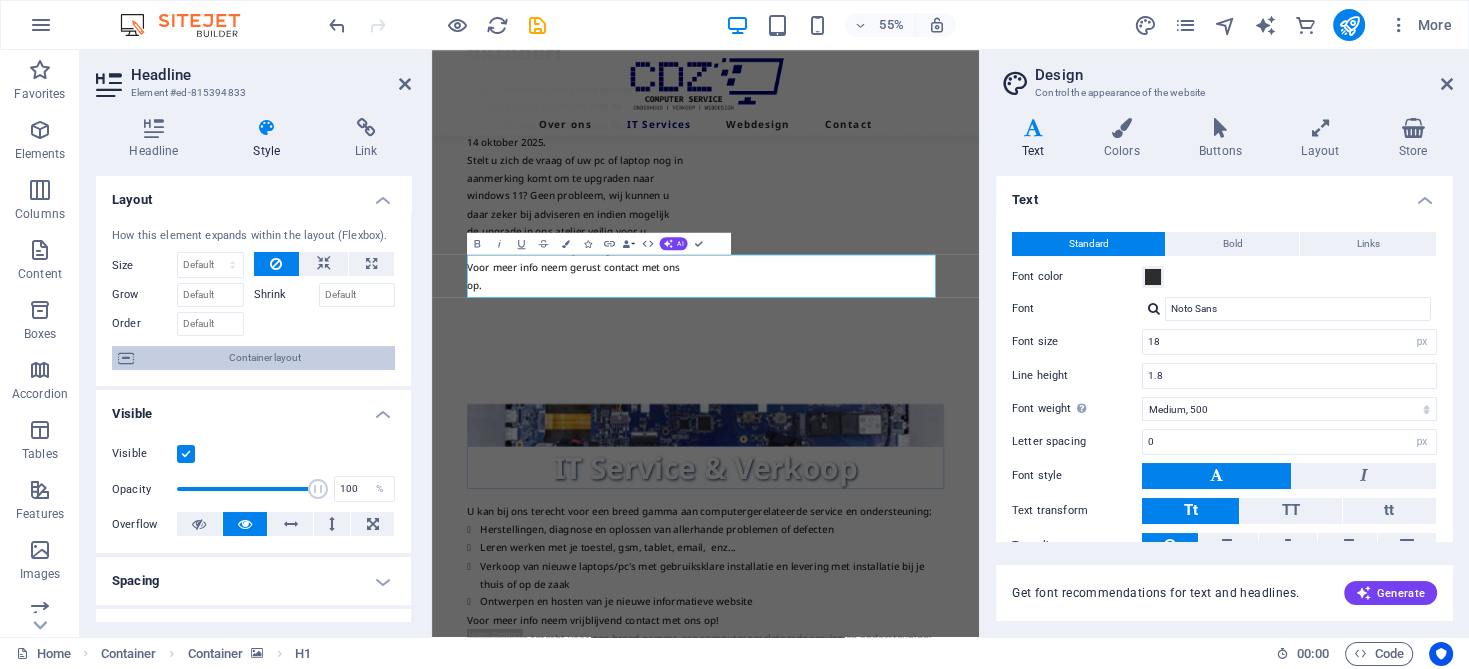 click on "Container layout" at bounding box center (264, 358) 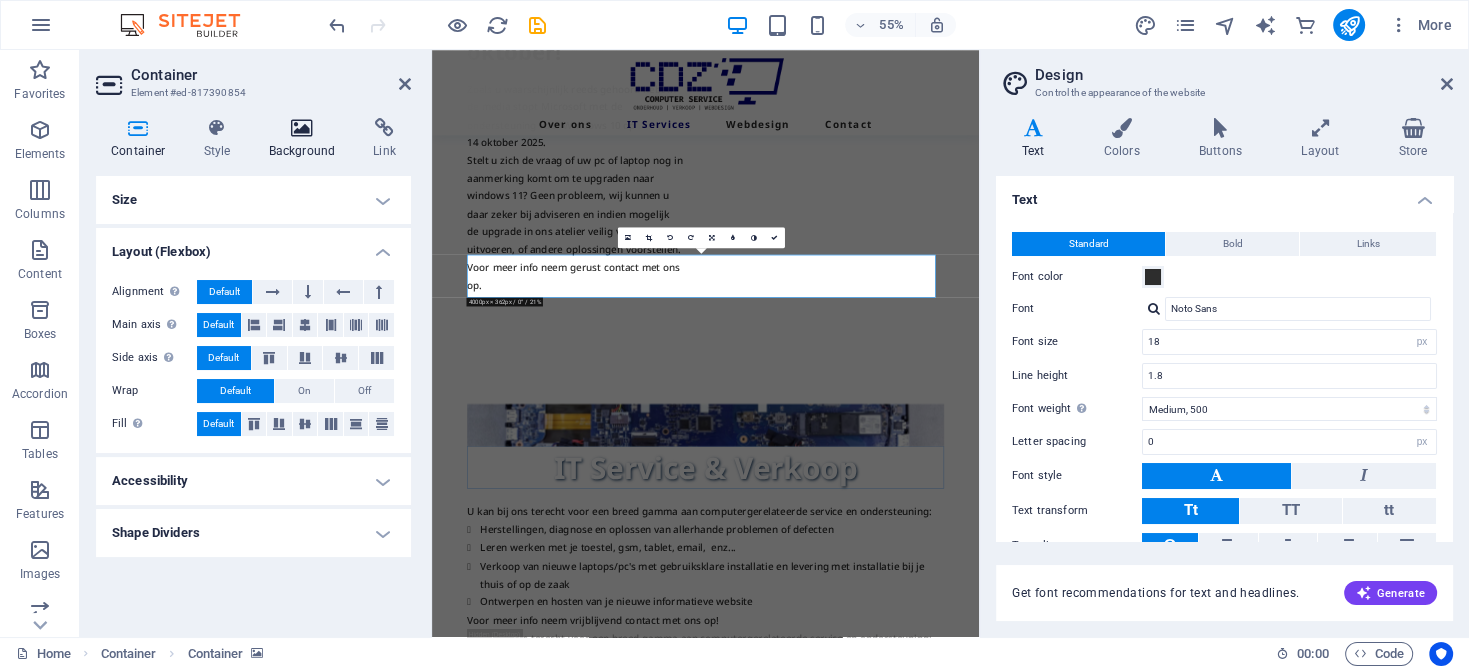 click on "Background" at bounding box center (306, 139) 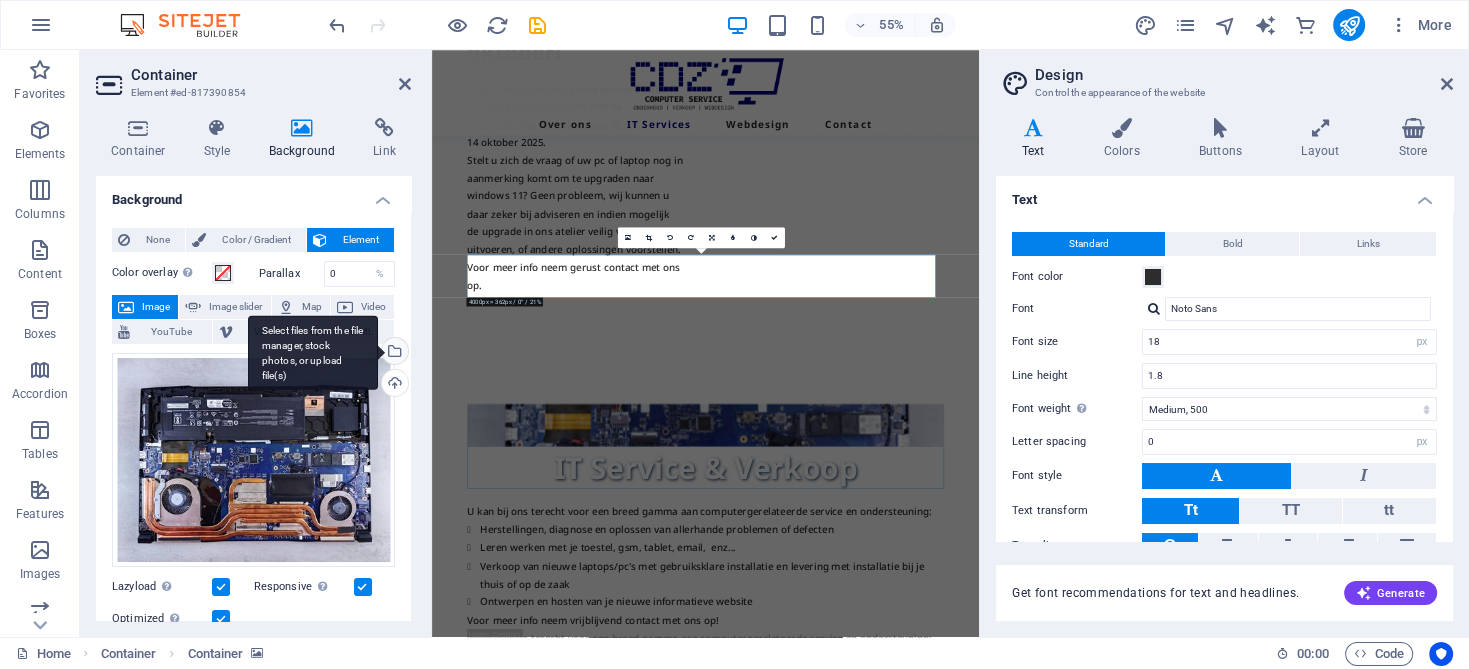 click on "Select files from the file manager, stock photos, or upload file(s)" at bounding box center (393, 353) 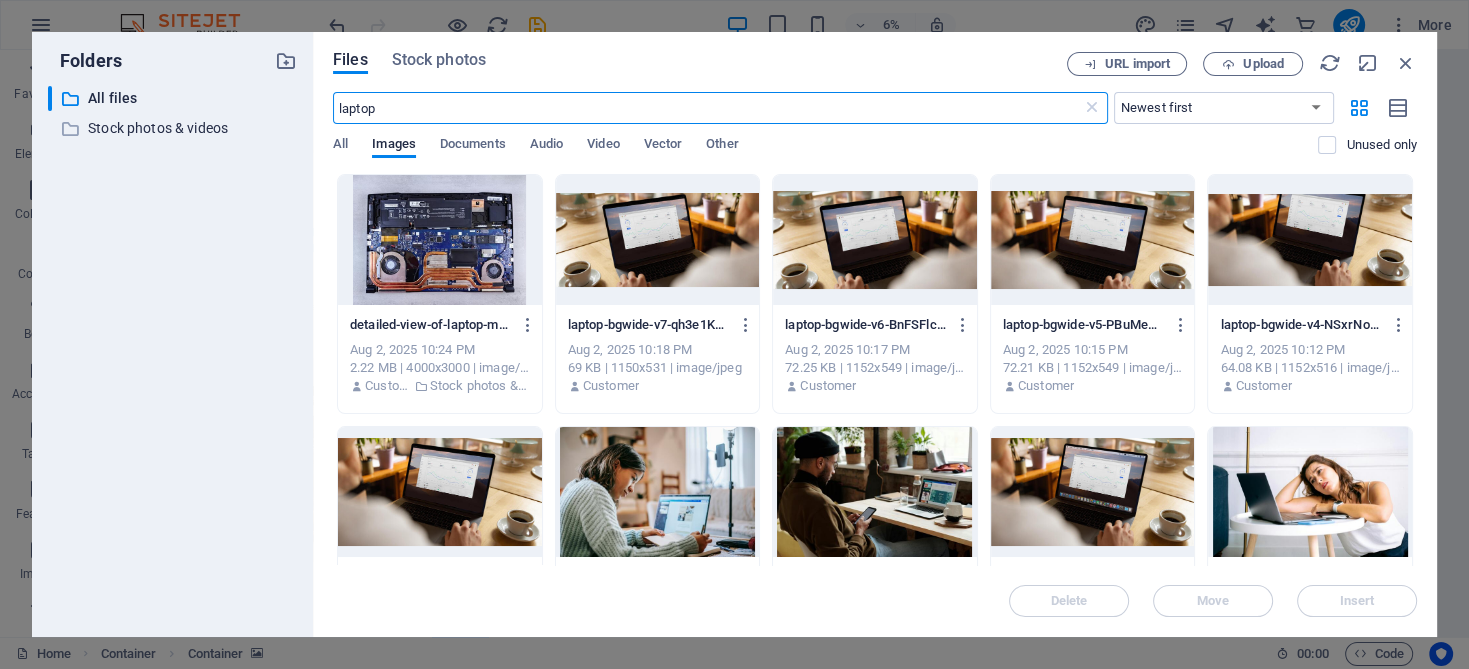 scroll, scrollTop: 0, scrollLeft: 0, axis: both 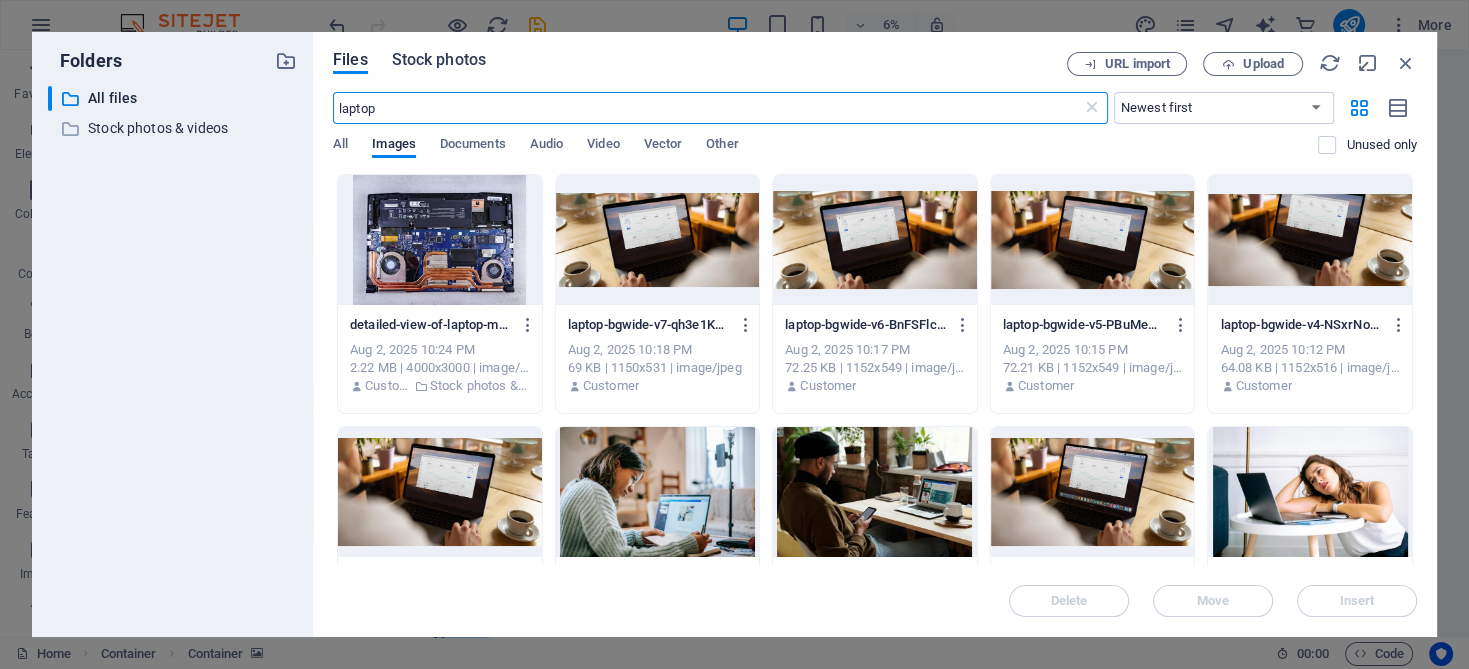 click on "Stock photos" at bounding box center [439, 60] 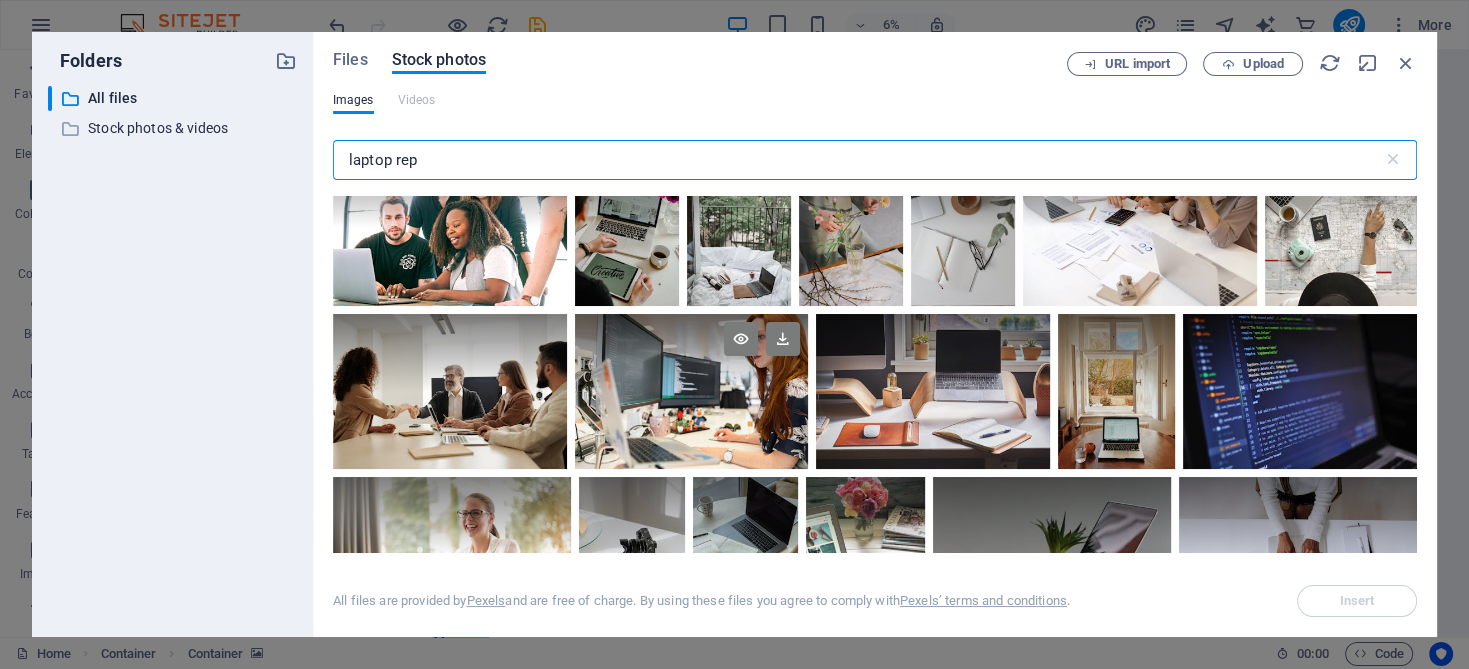 scroll, scrollTop: 1700, scrollLeft: 0, axis: vertical 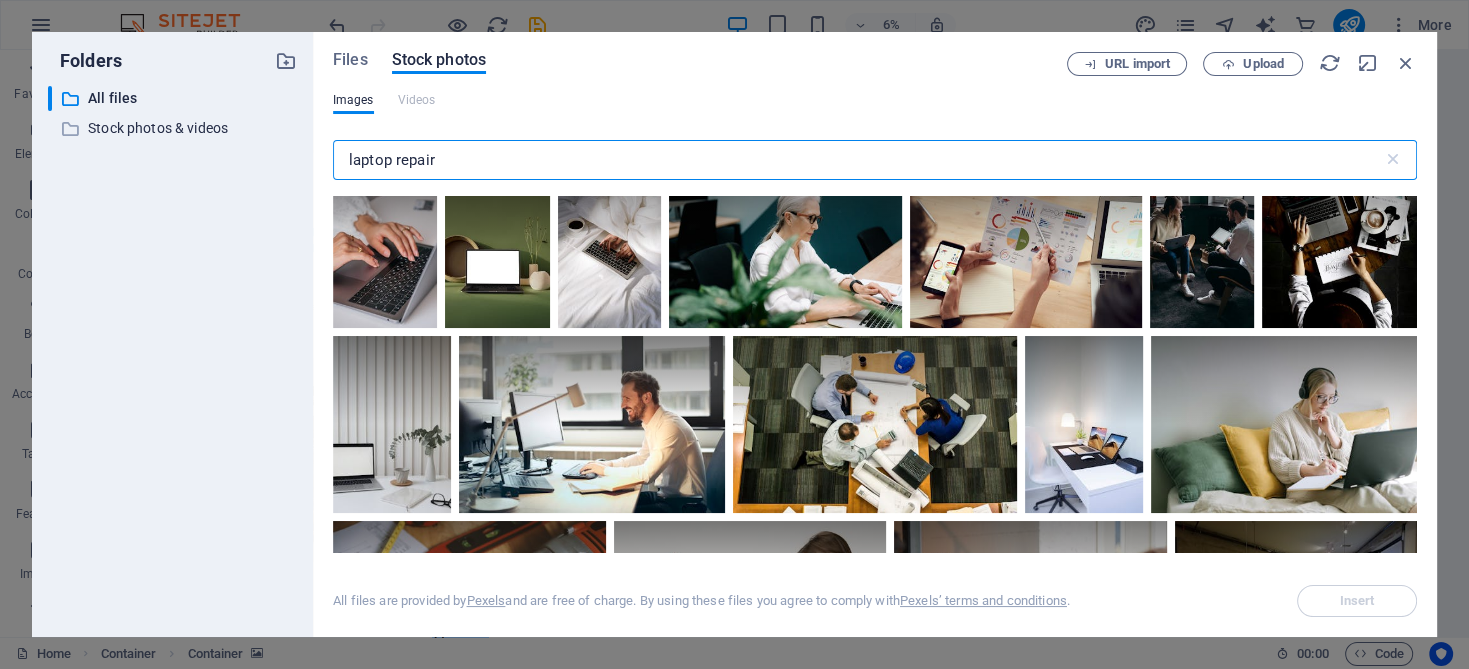 drag, startPoint x: 433, startPoint y: 164, endPoint x: 396, endPoint y: 156, distance: 37.85499 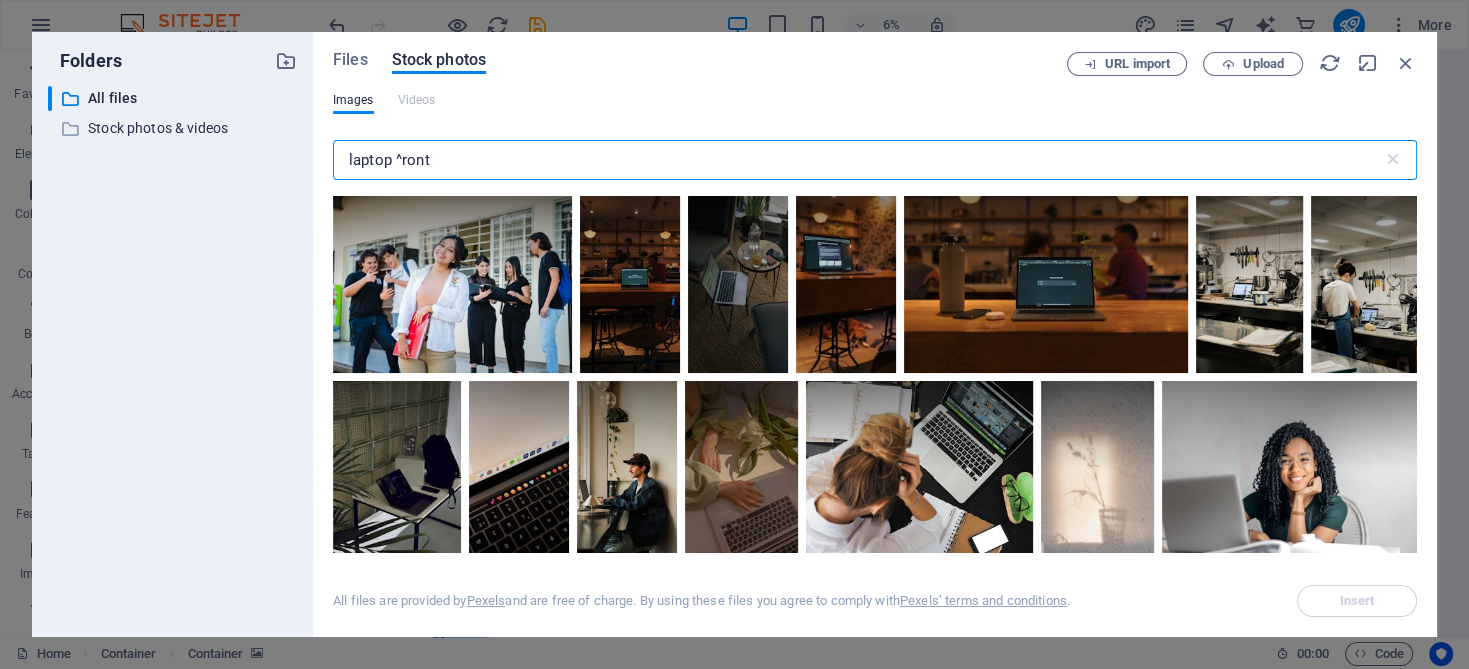 click on "laptop ^ront" at bounding box center (858, 160) 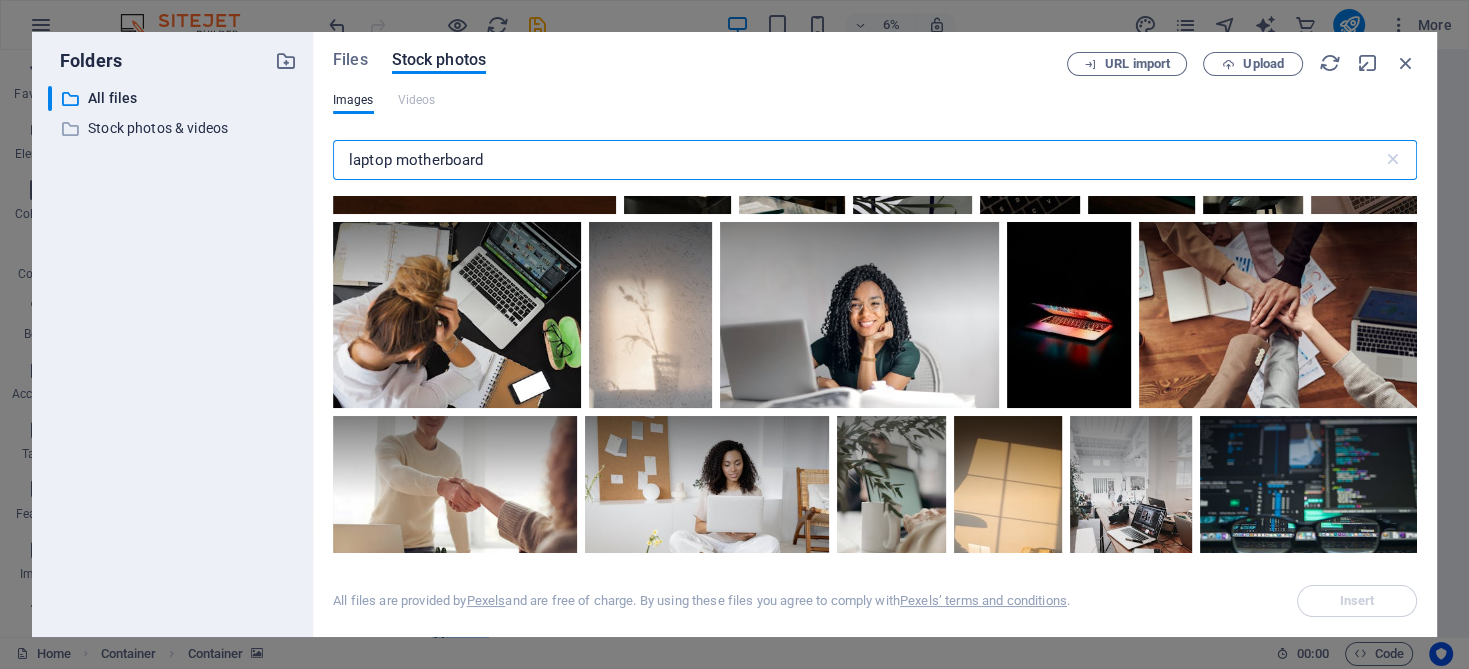 scroll, scrollTop: 900, scrollLeft: 0, axis: vertical 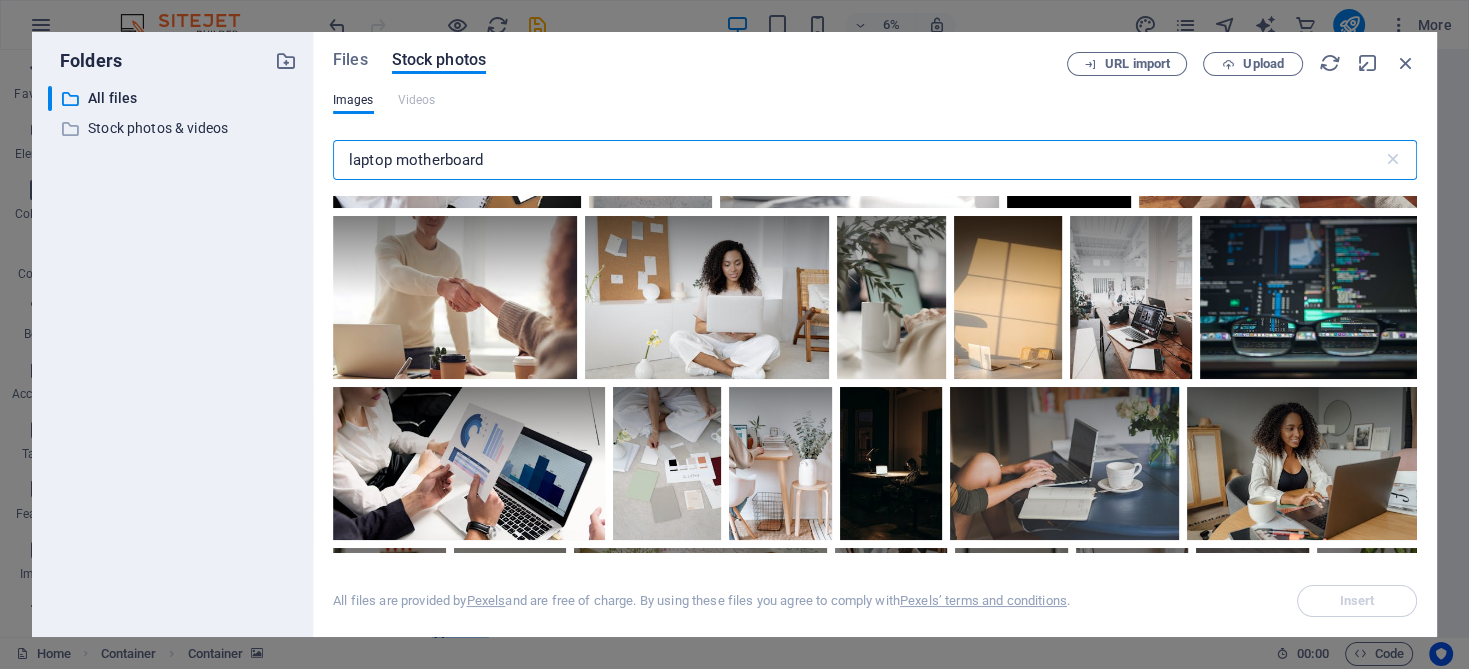 drag, startPoint x: 397, startPoint y: 152, endPoint x: 339, endPoint y: 143, distance: 58.694122 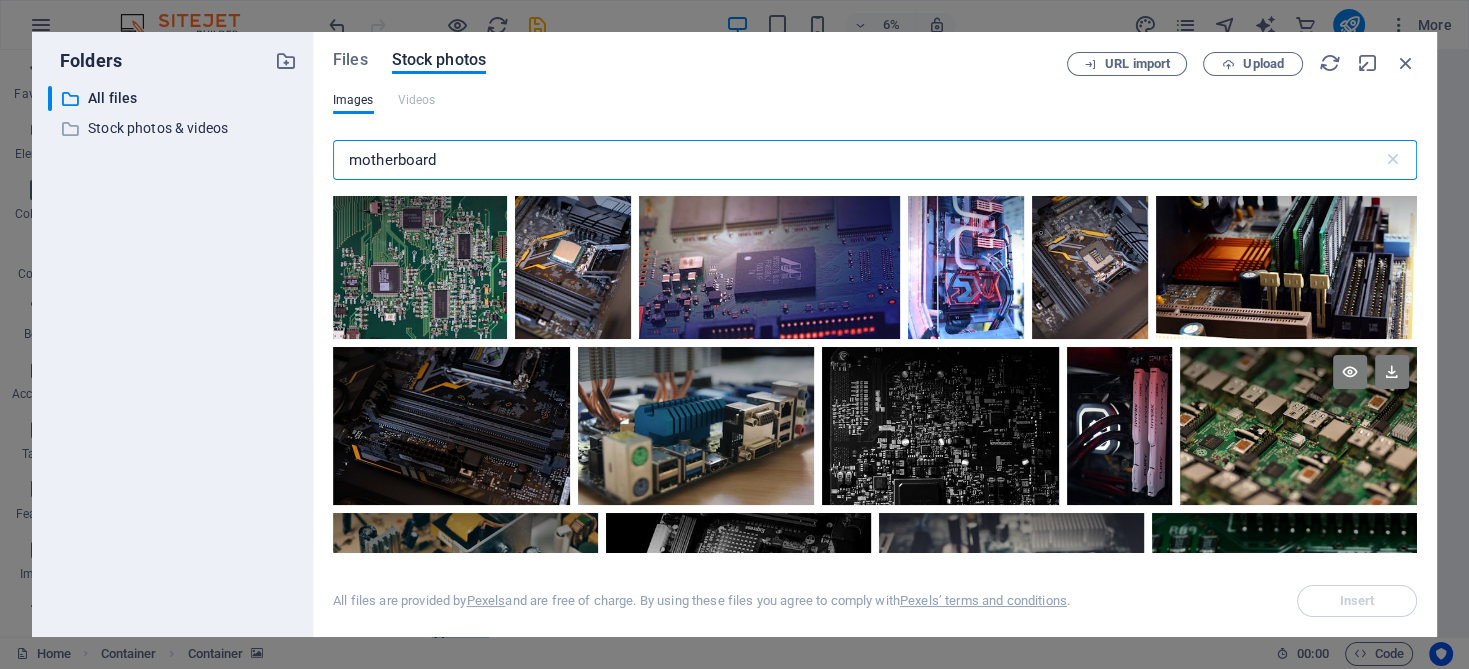 scroll, scrollTop: 0, scrollLeft: 0, axis: both 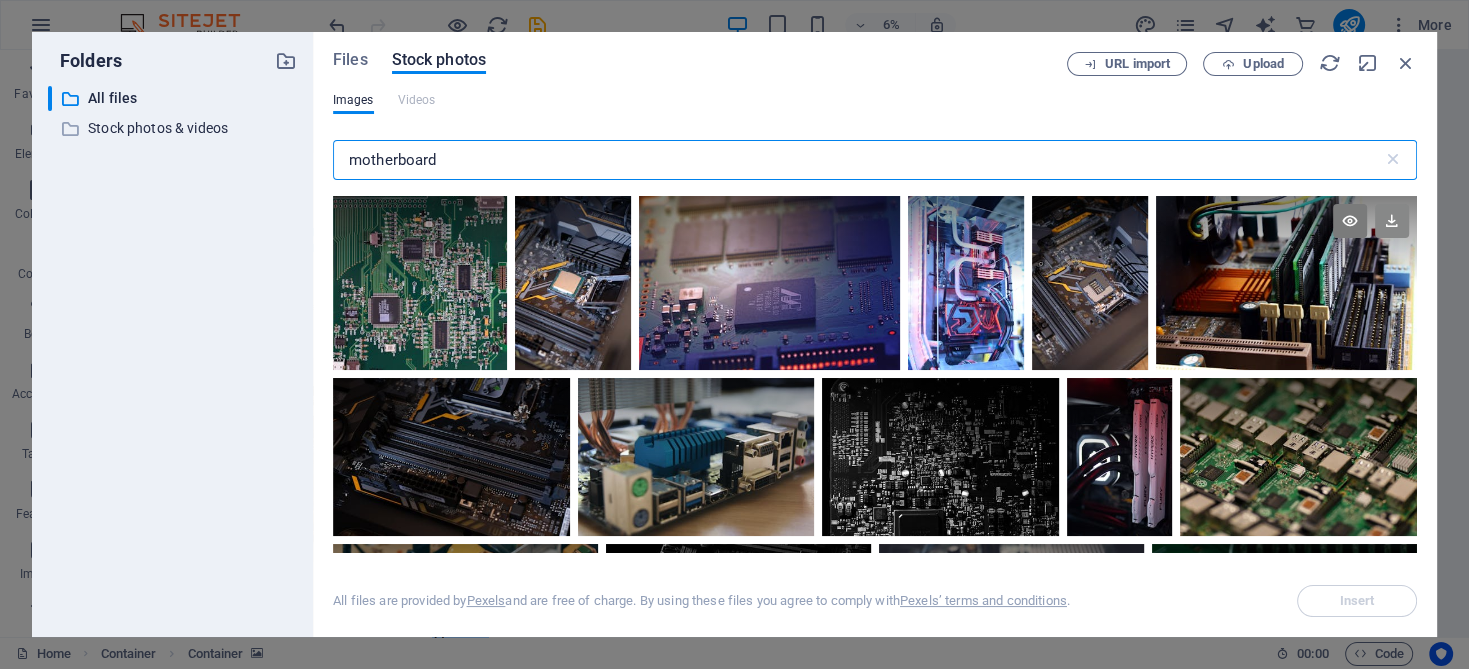 type on "motherboard" 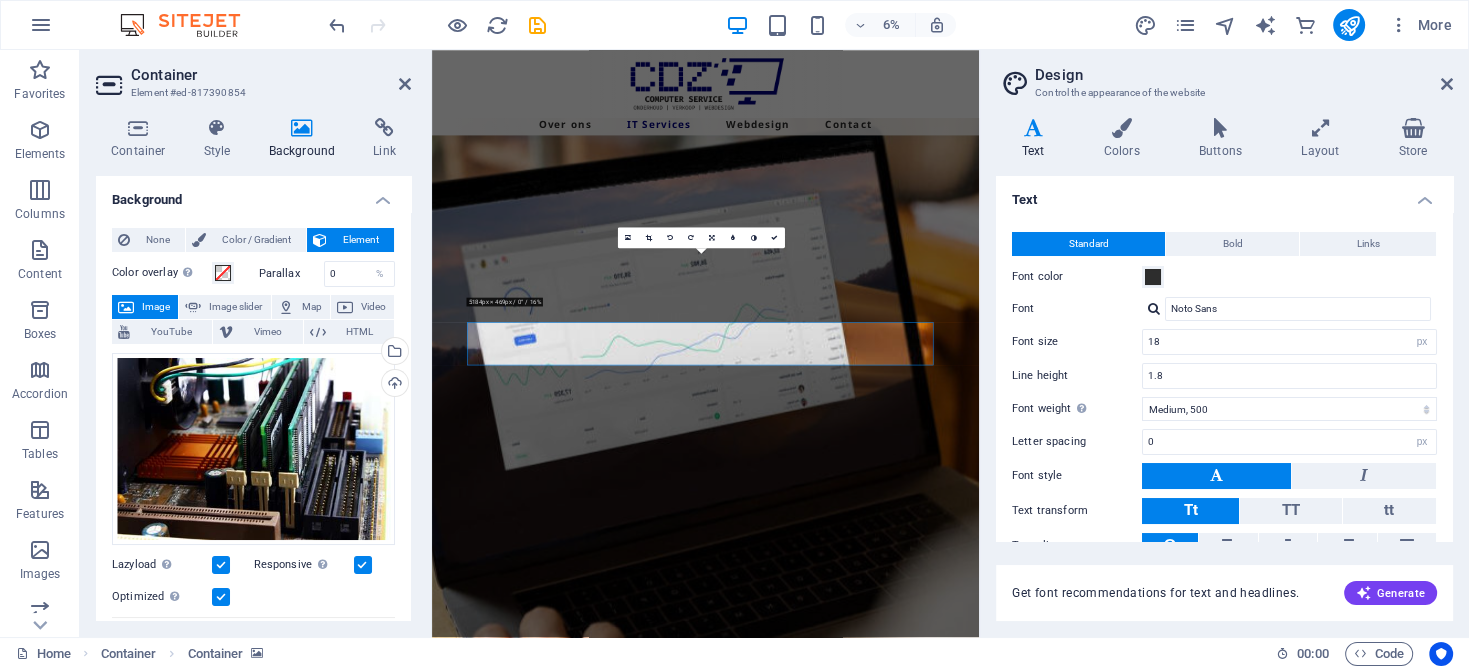 scroll, scrollTop: 1246, scrollLeft: 0, axis: vertical 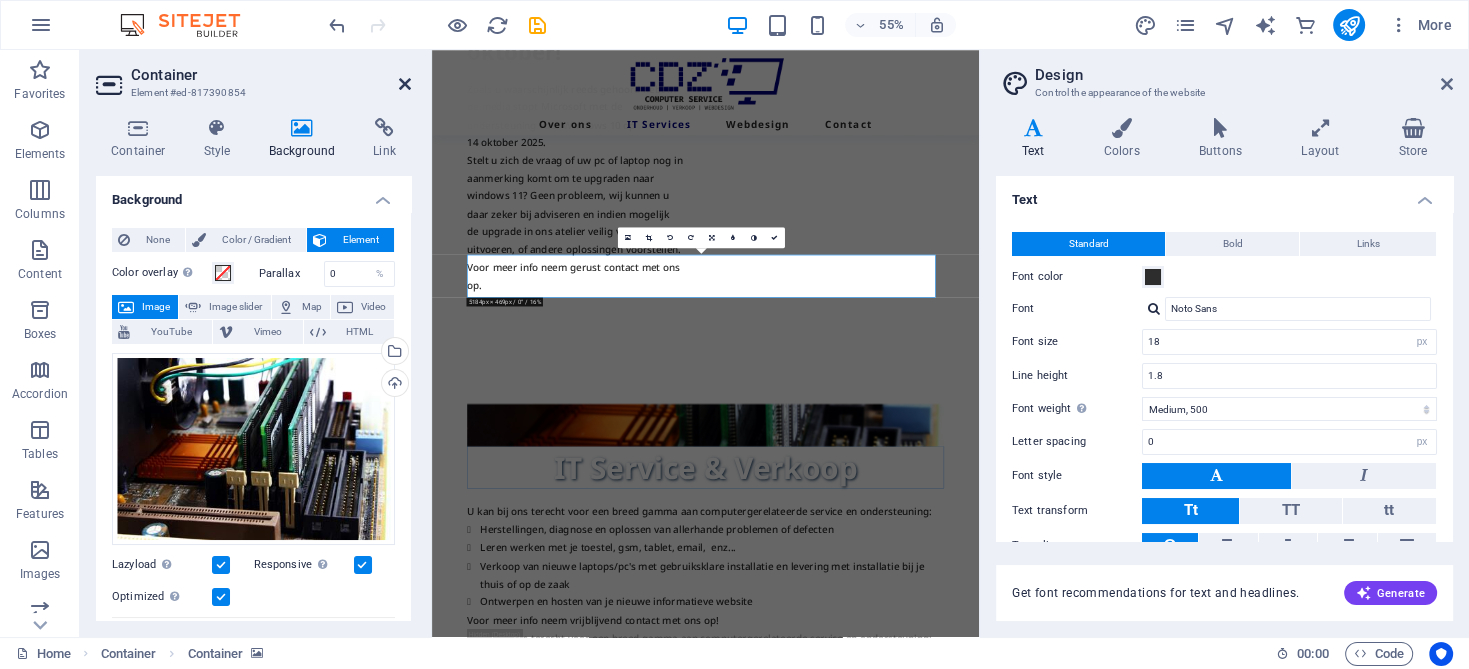 drag, startPoint x: 410, startPoint y: 87, endPoint x: 385, endPoint y: 71, distance: 29.681644 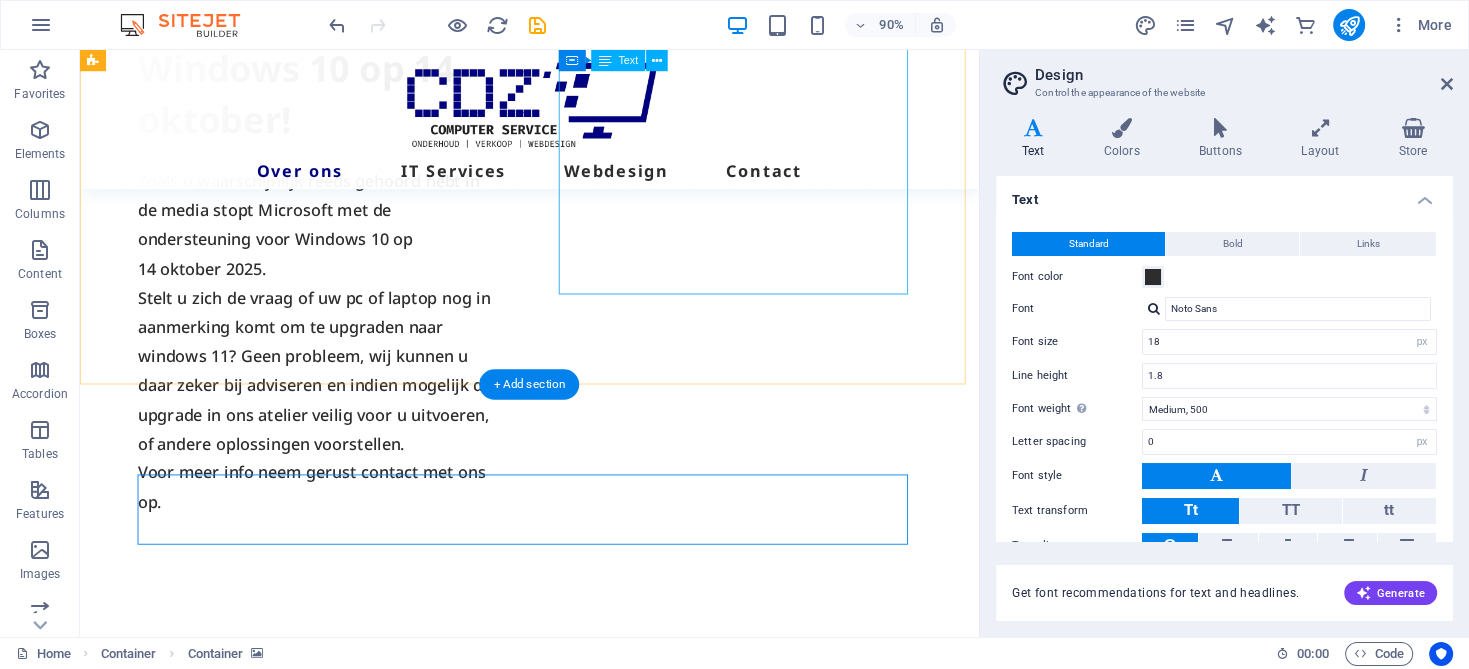 scroll, scrollTop: 1146, scrollLeft: 0, axis: vertical 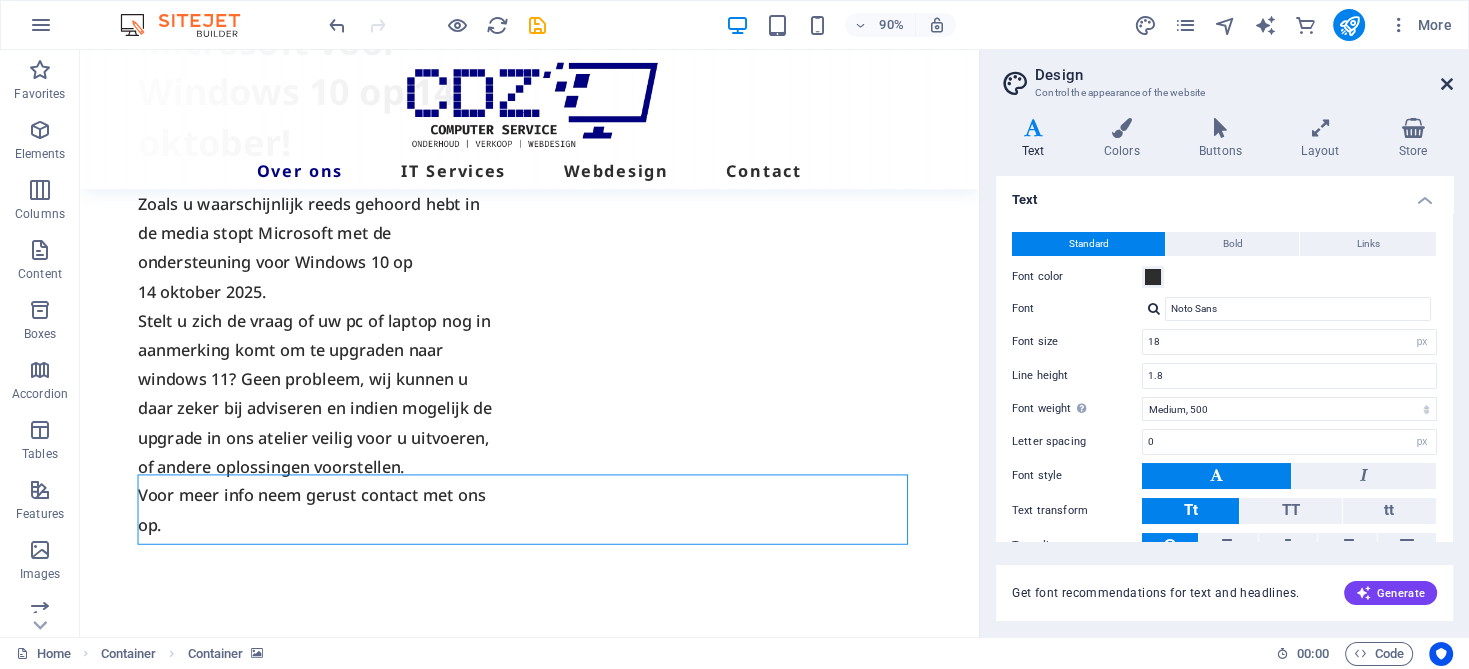 click at bounding box center [1447, 84] 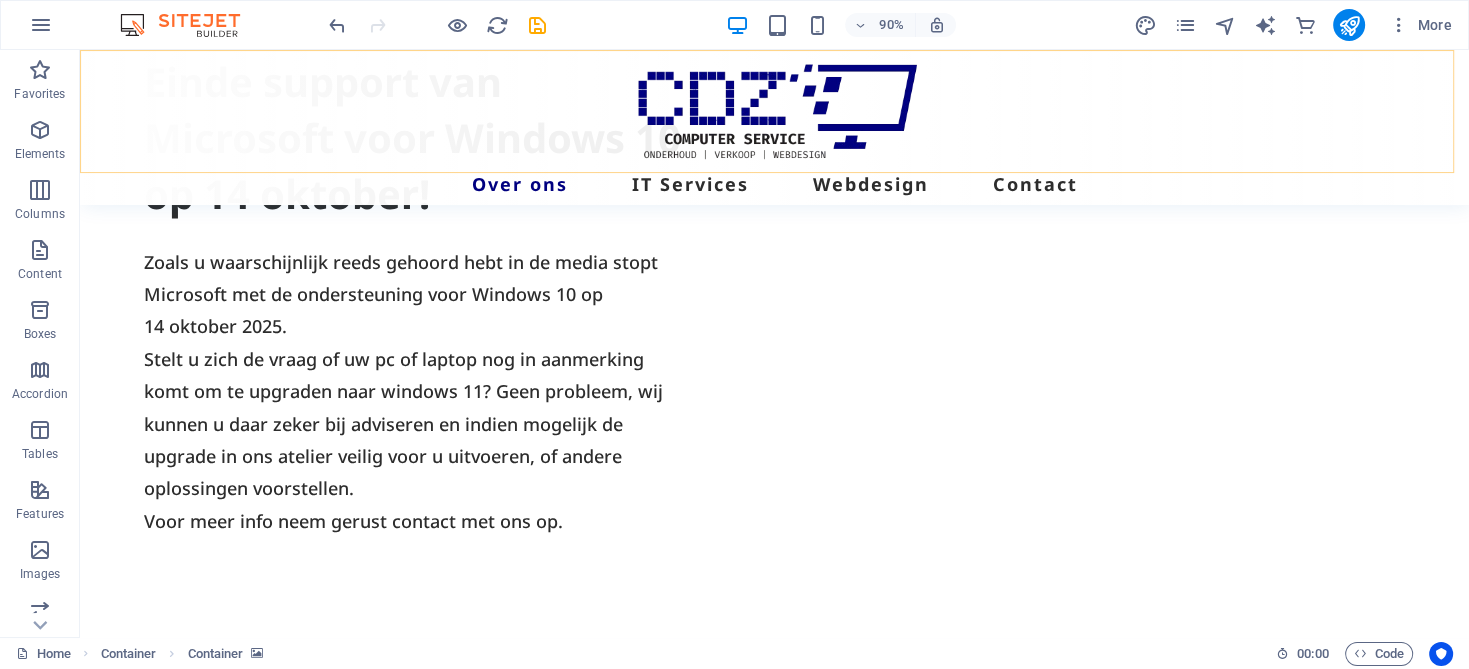 scroll, scrollTop: 1003, scrollLeft: 0, axis: vertical 